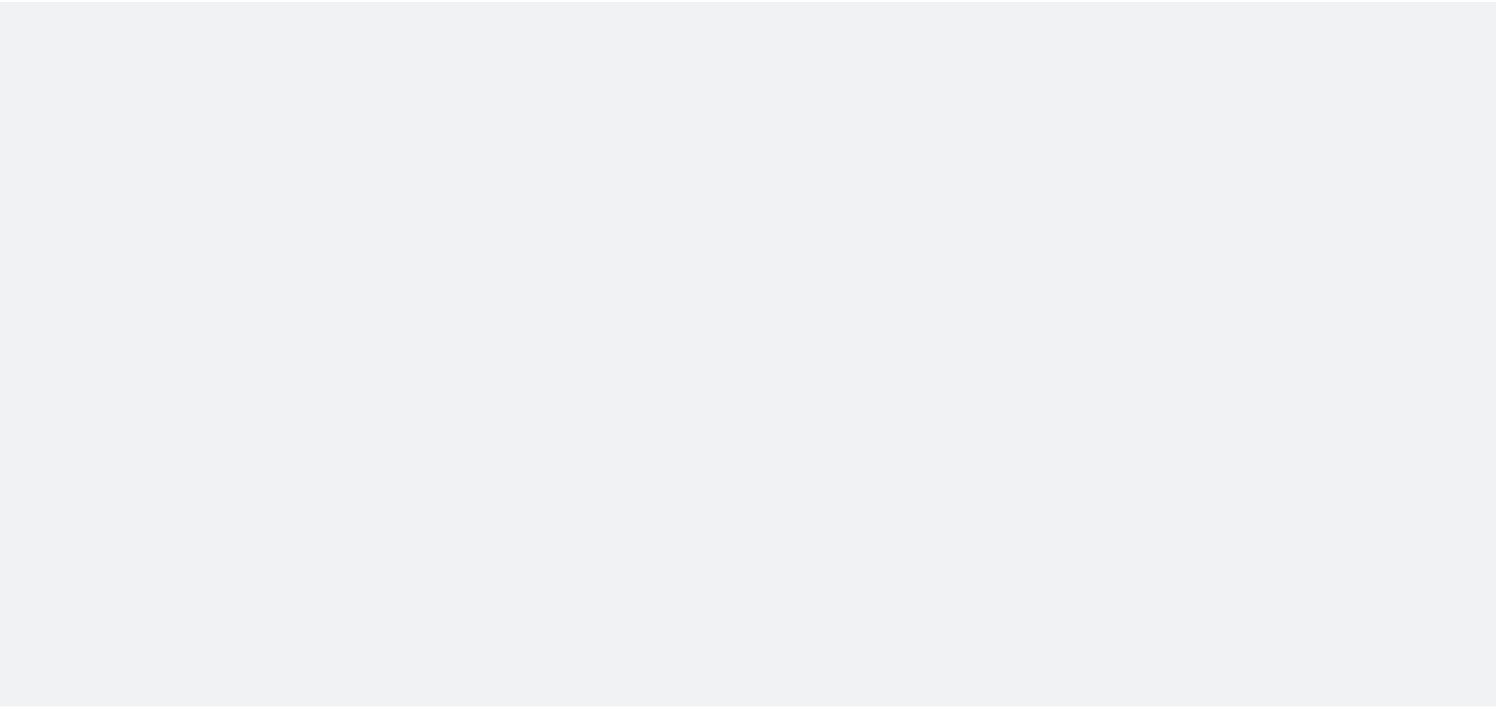 scroll, scrollTop: 0, scrollLeft: 0, axis: both 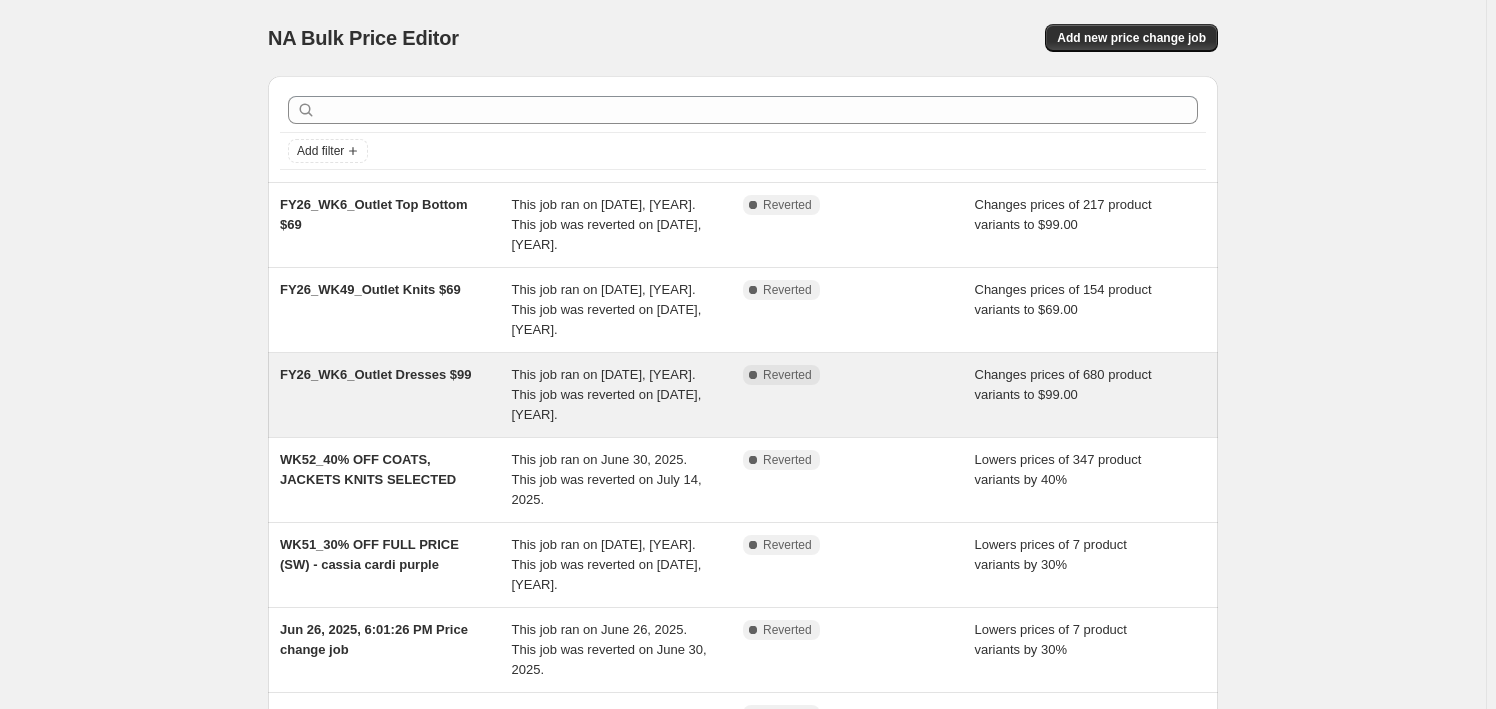click on "This job ran on [DATE]. This job was reverted on [DATE]." at bounding box center [607, 394] 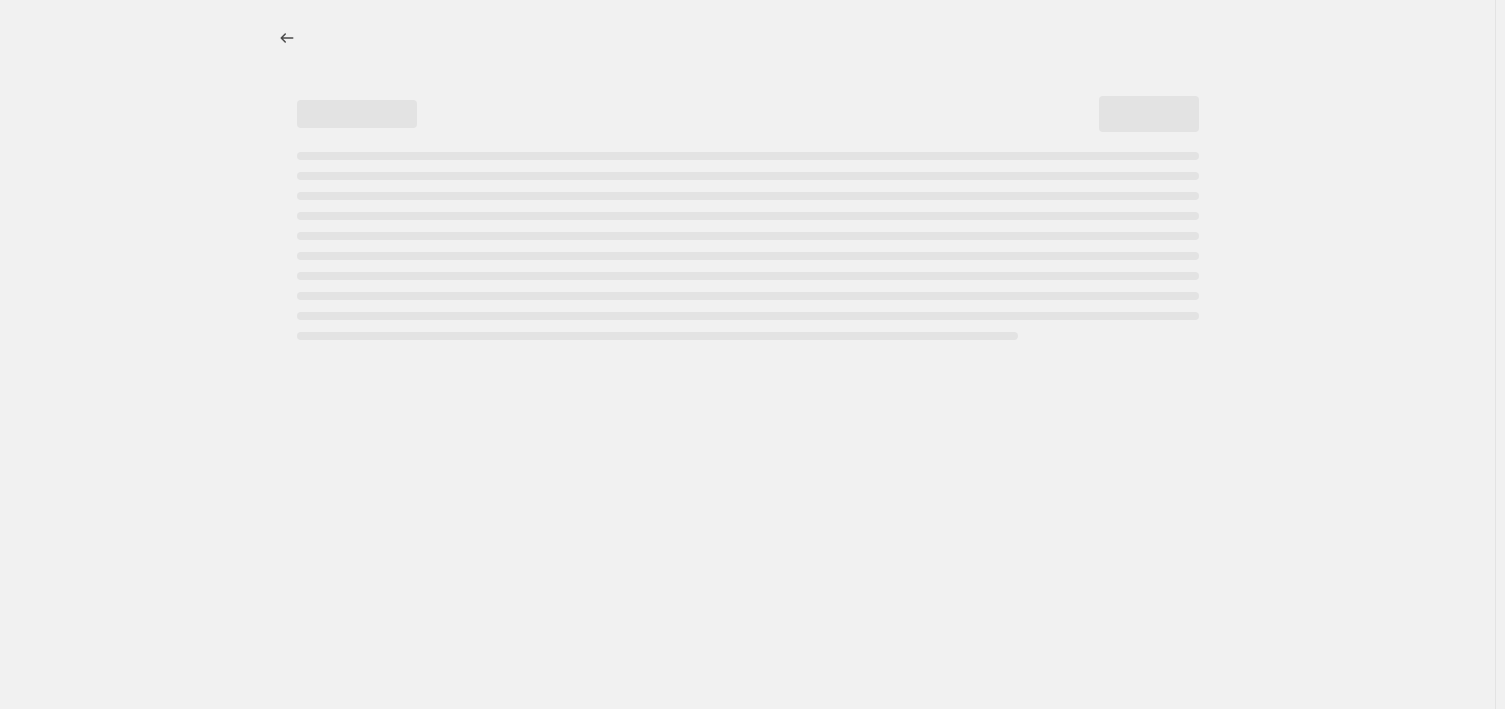 select on "no_change" 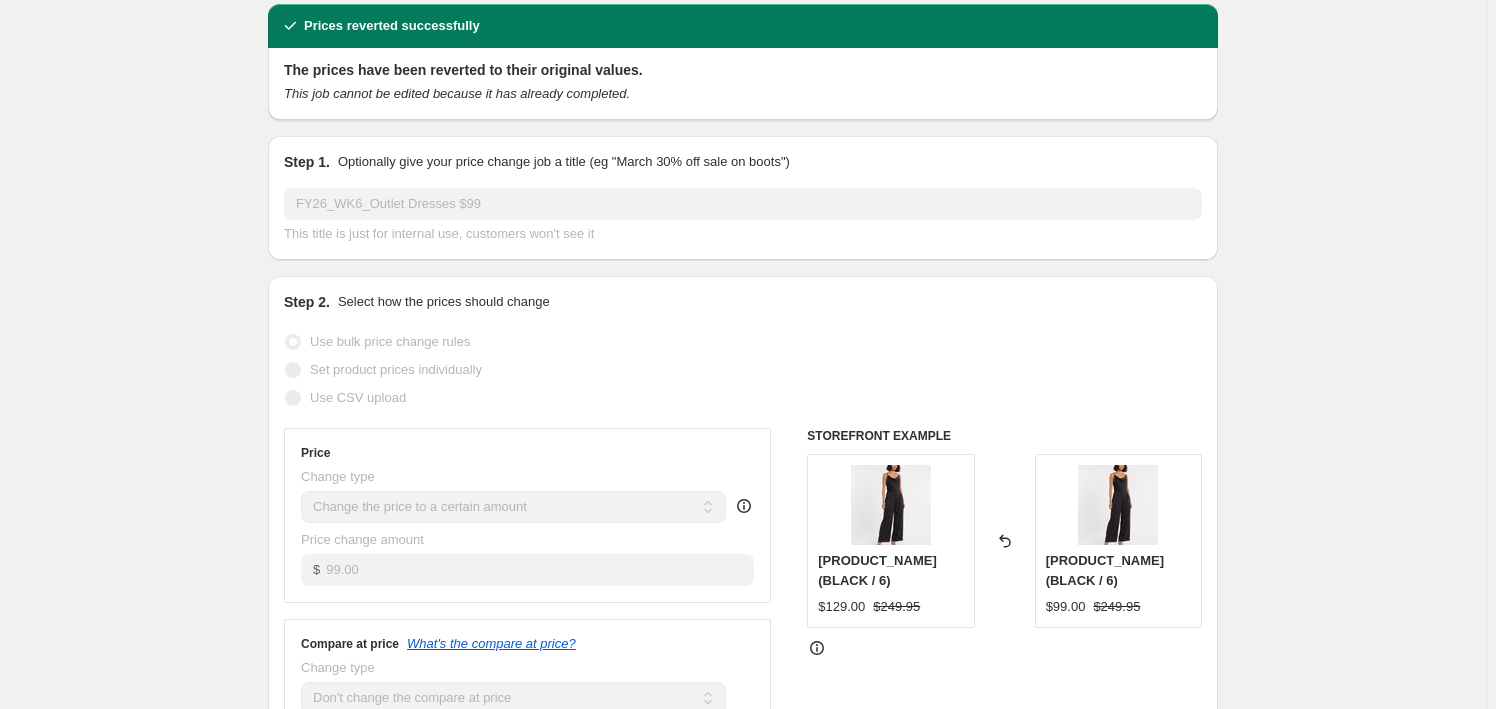 scroll, scrollTop: 0, scrollLeft: 0, axis: both 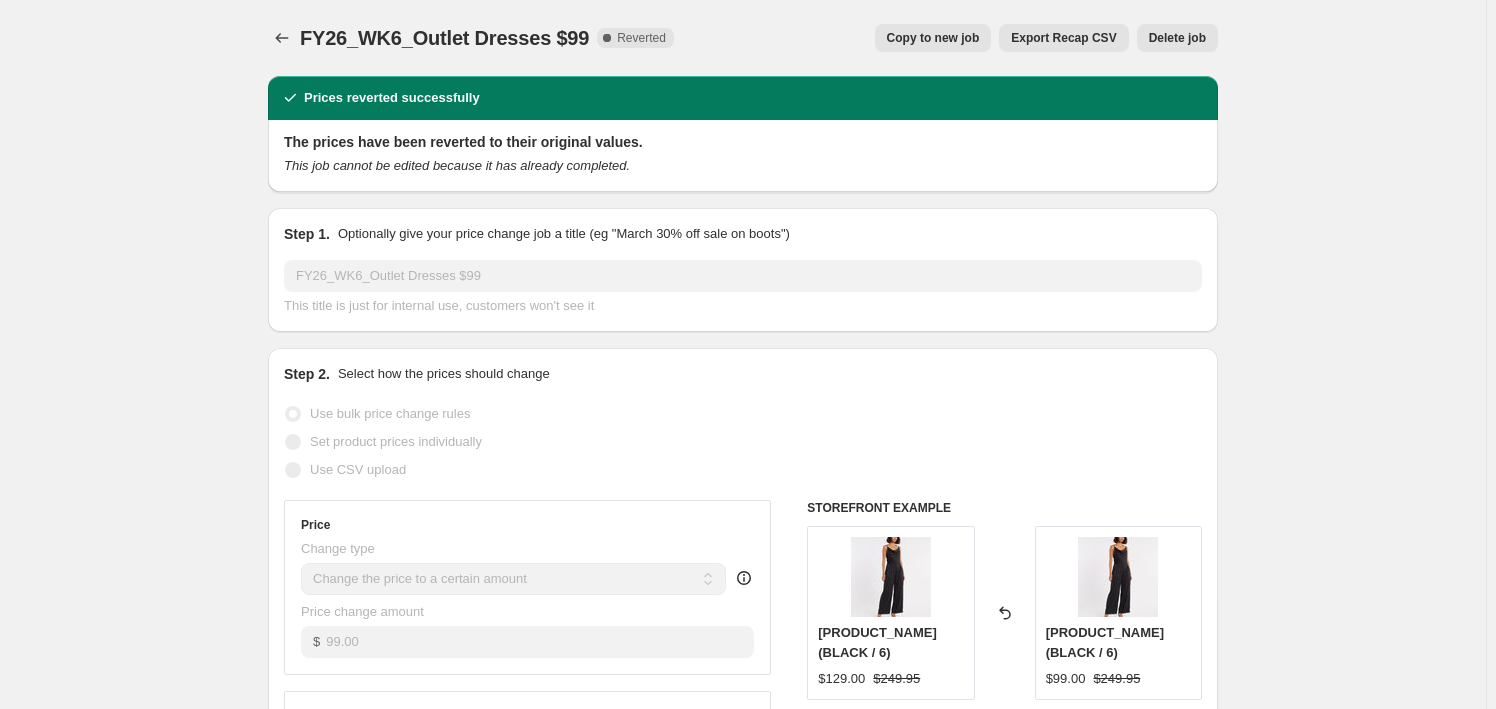 click on "Copy to new job" at bounding box center (933, 38) 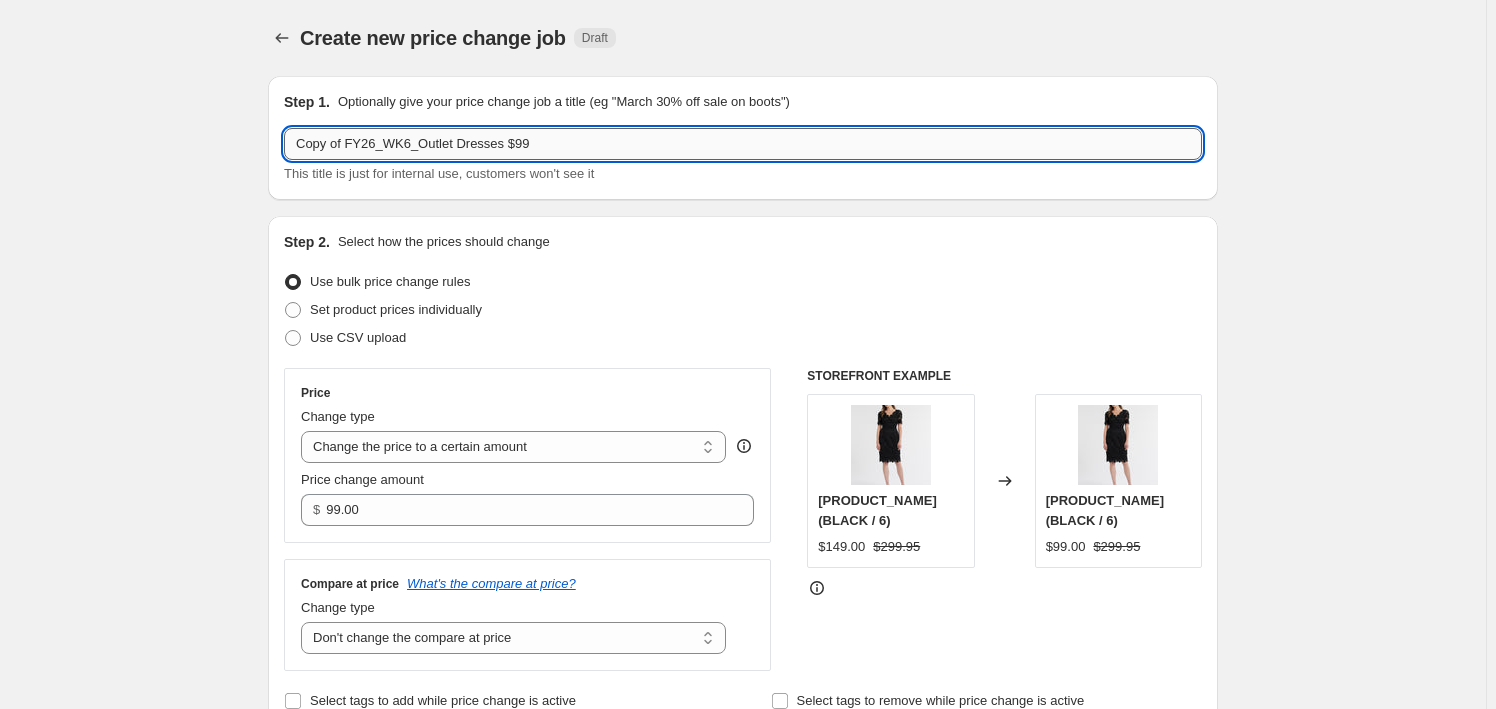 click on "Copy of FY26_WK6_Outlet Dresses $99" at bounding box center (743, 144) 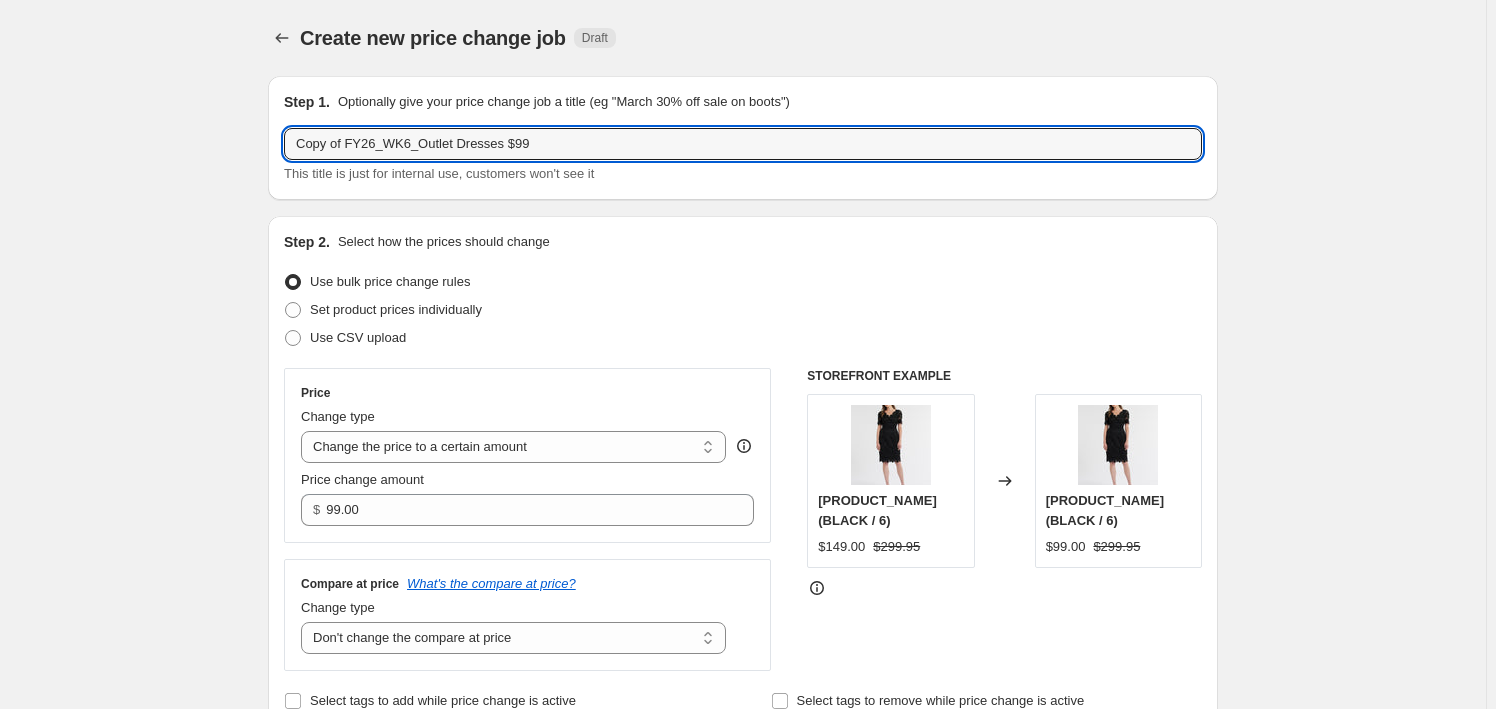 drag, startPoint x: 352, startPoint y: 146, endPoint x: 249, endPoint y: 146, distance: 103 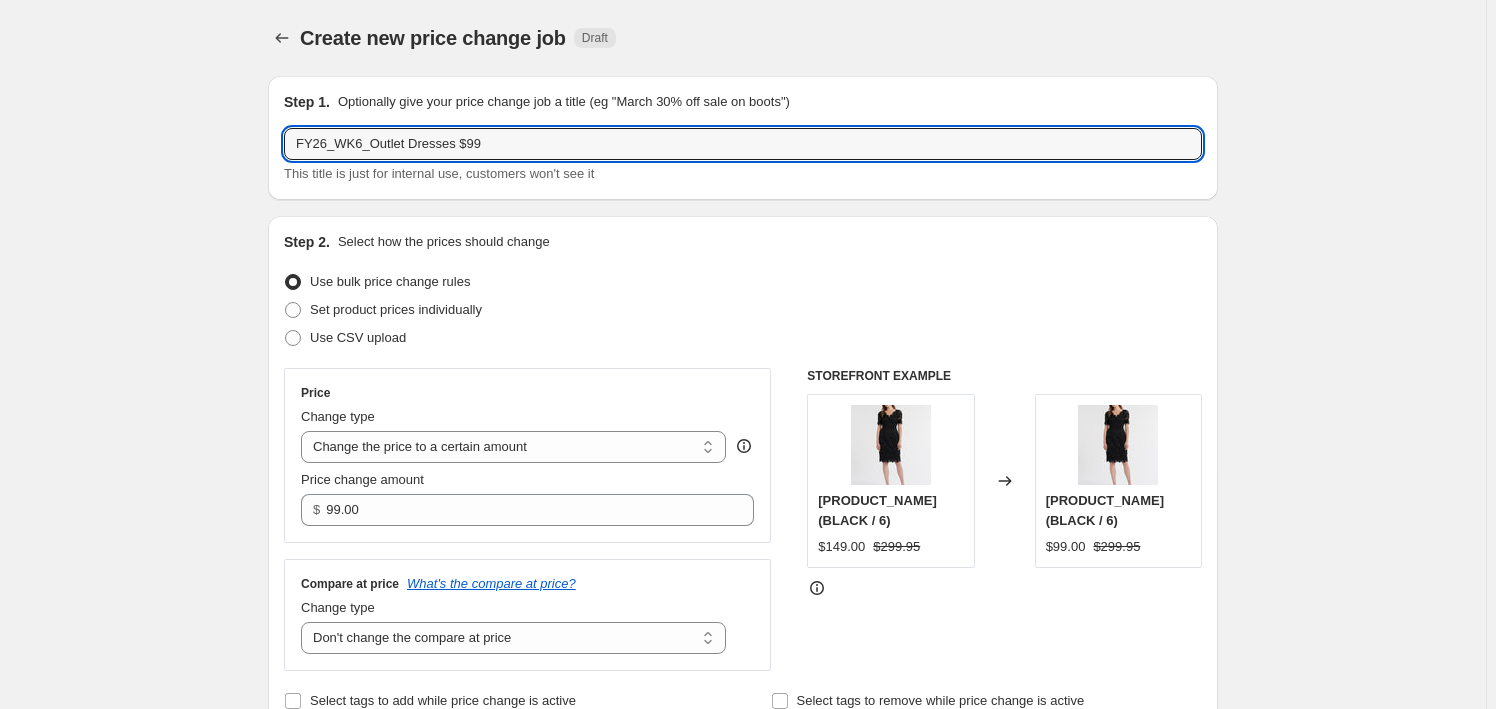 type on "FY26_WK6_Outlet Dresses $99" 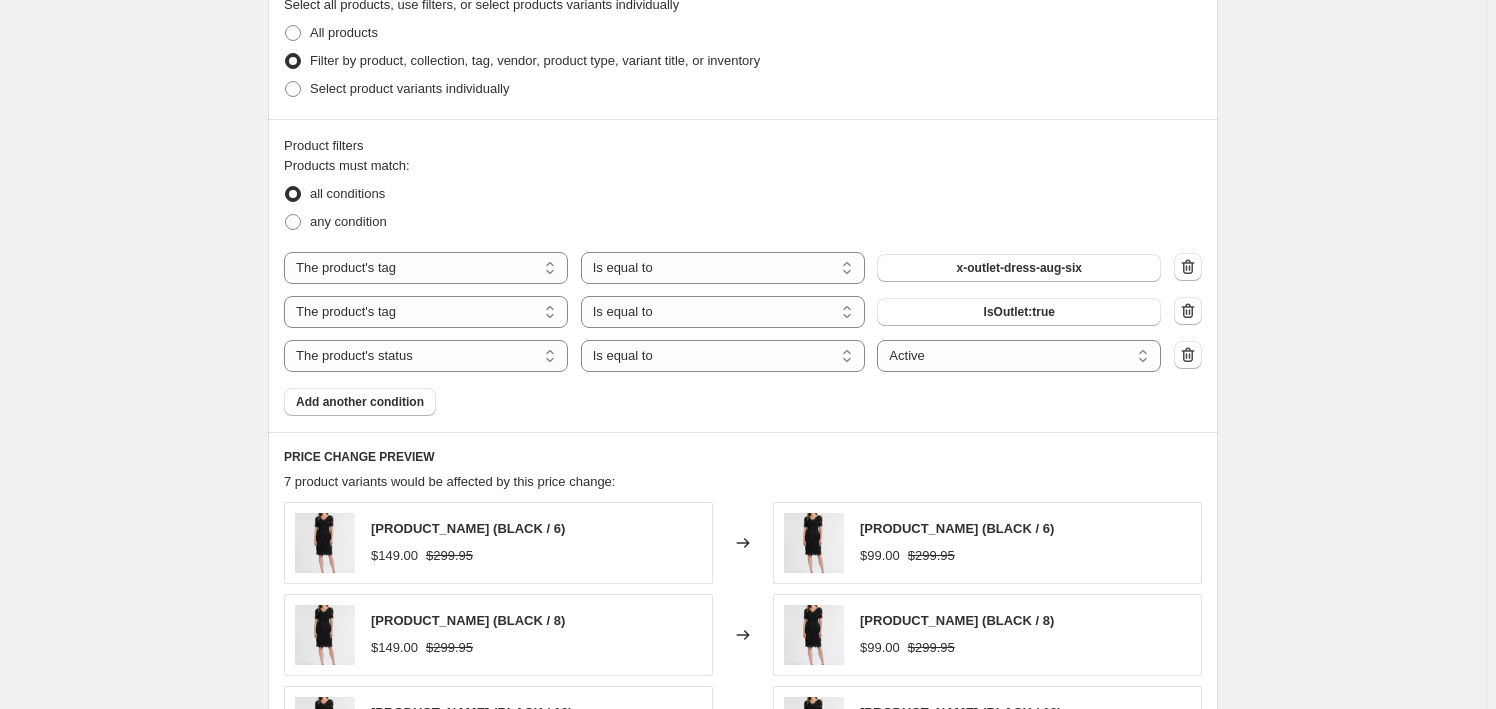 scroll, scrollTop: 818, scrollLeft: 0, axis: vertical 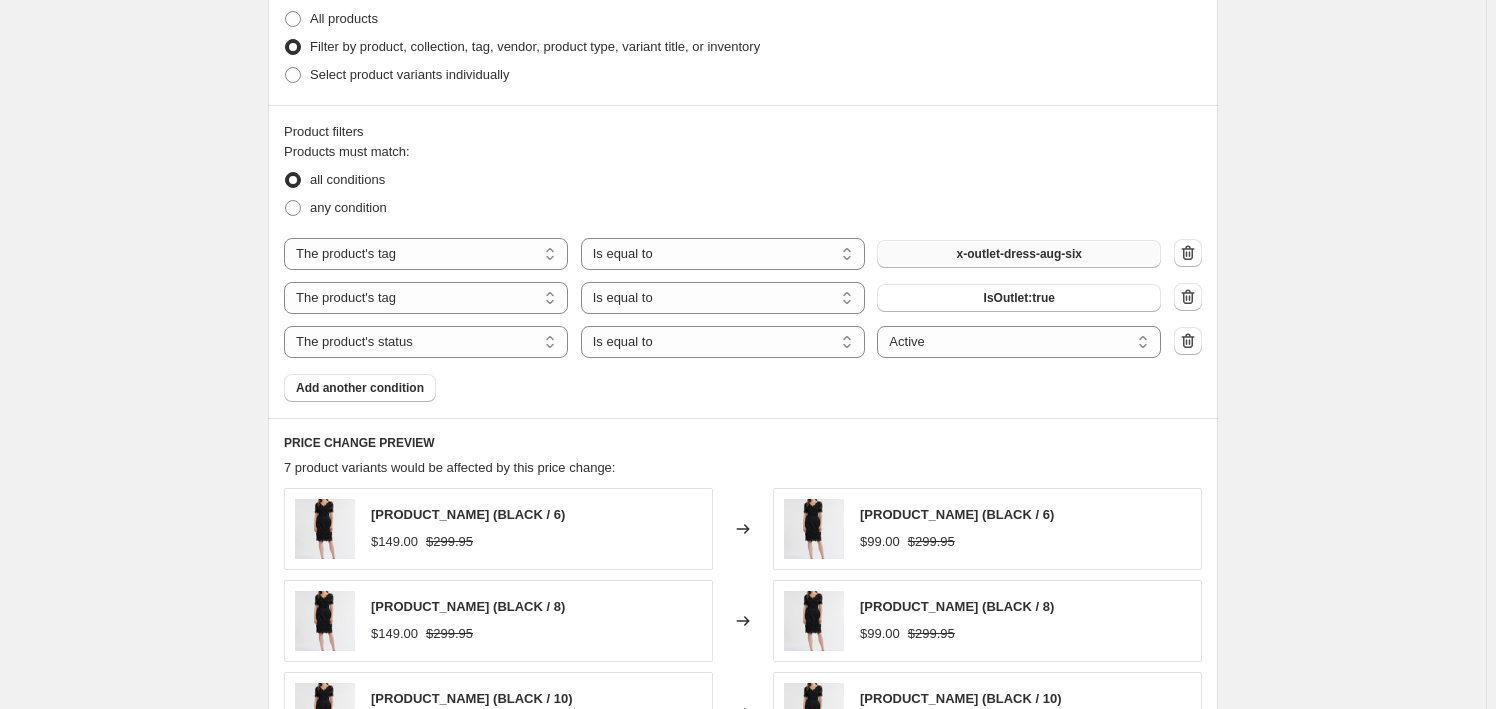 click on "x-outlet-dress-aug-six" at bounding box center [1019, 254] 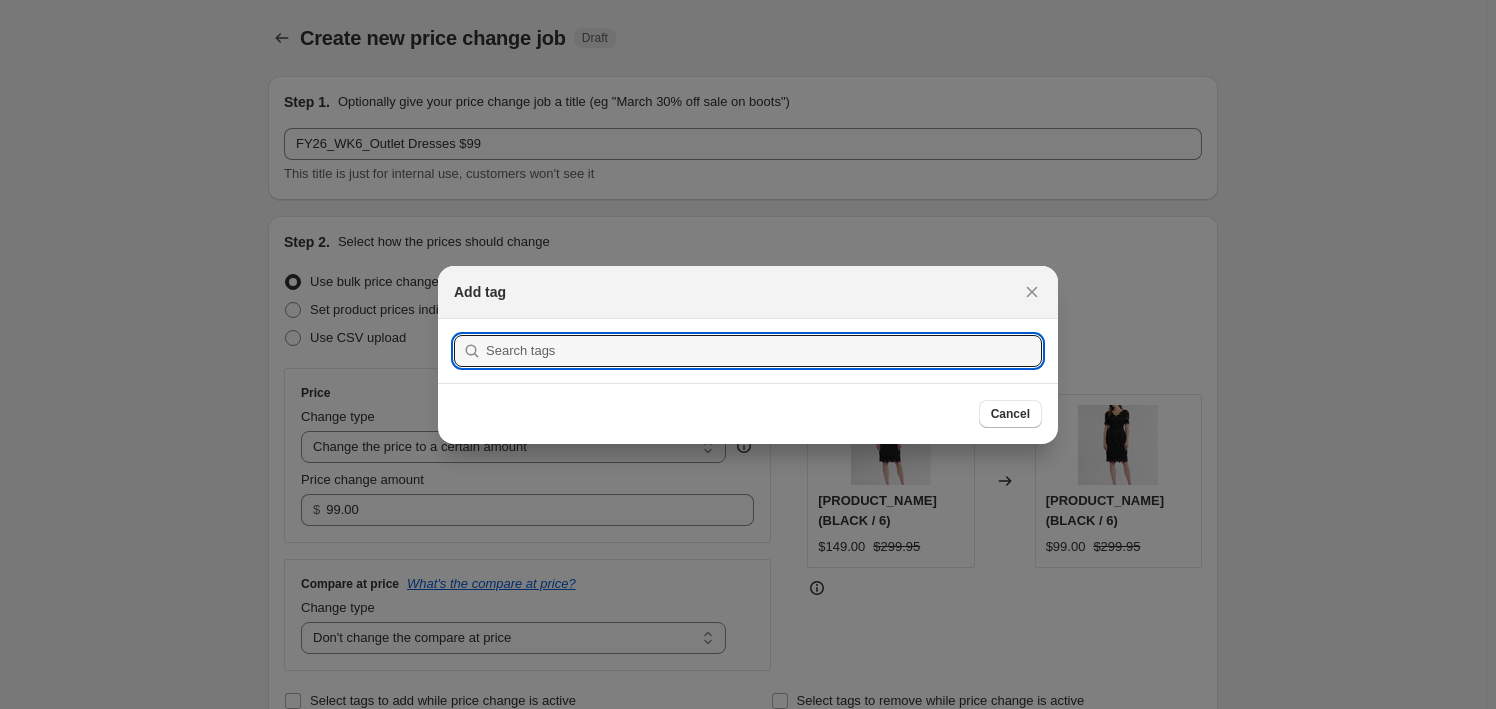scroll, scrollTop: 0, scrollLeft: 0, axis: both 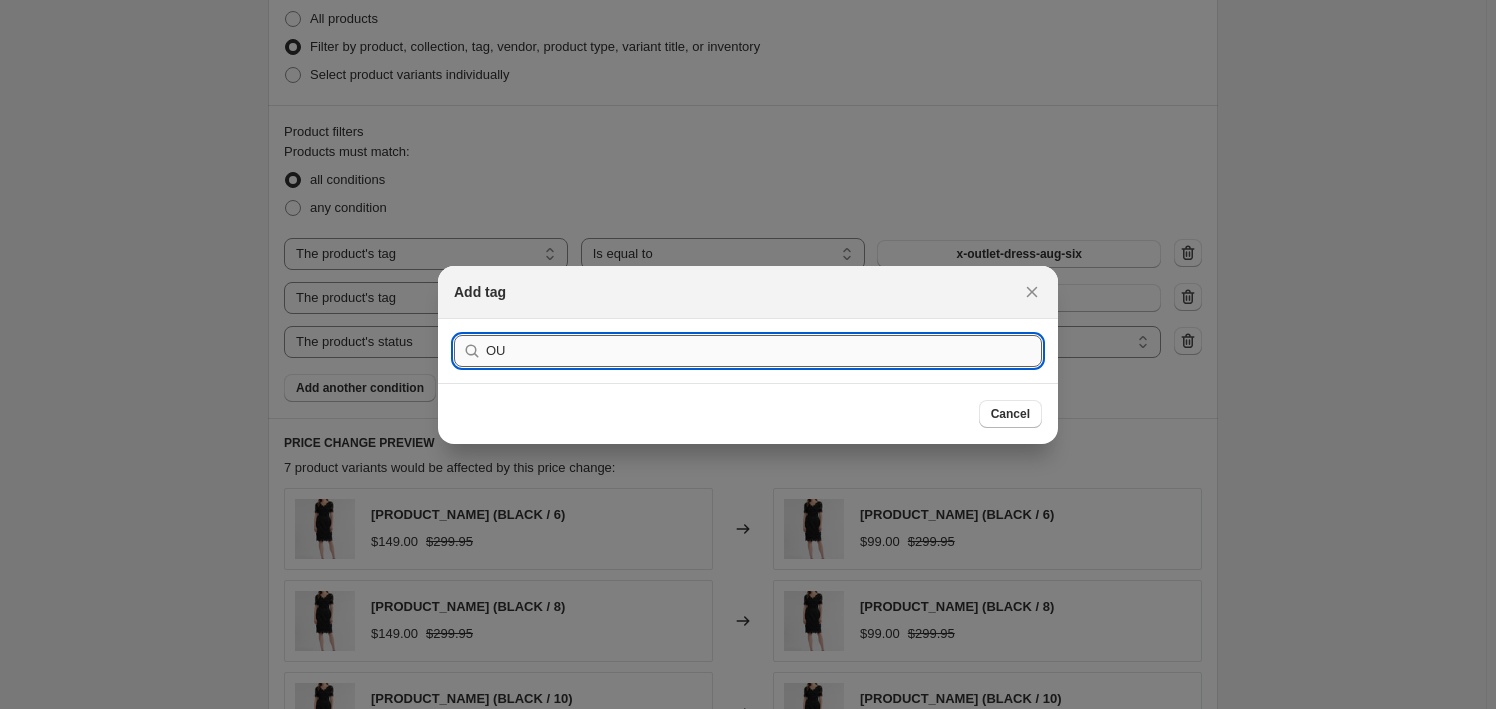 type on "O" 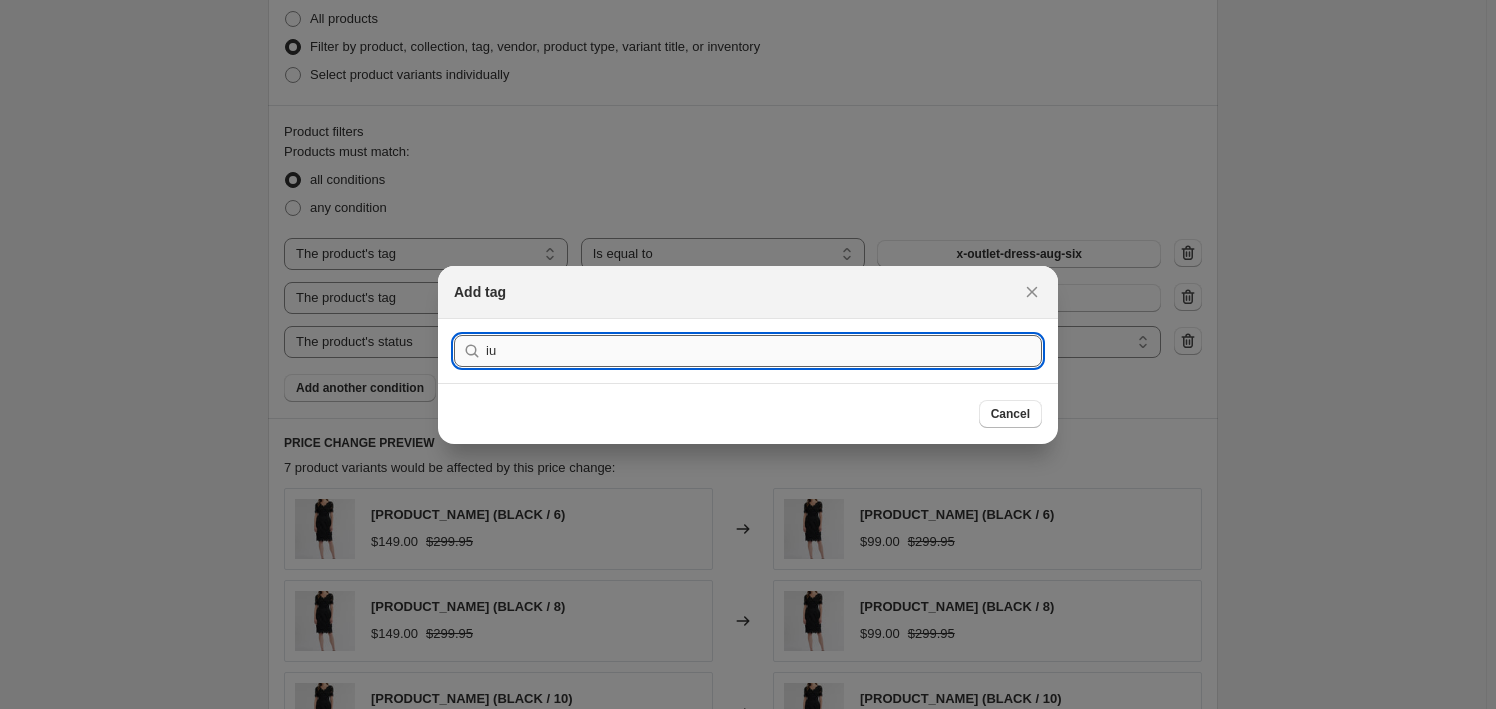 type on "i" 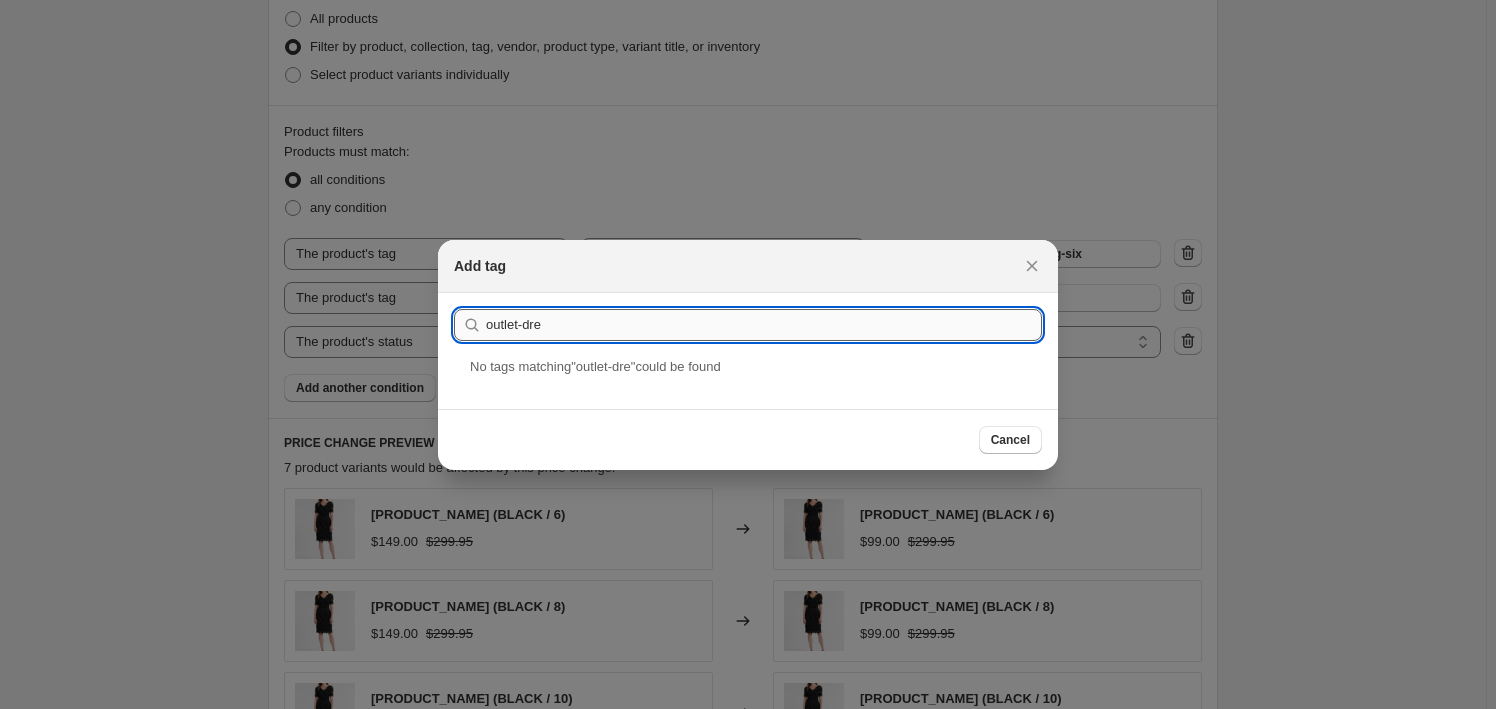 click on "outlet-dre" at bounding box center (764, 325) 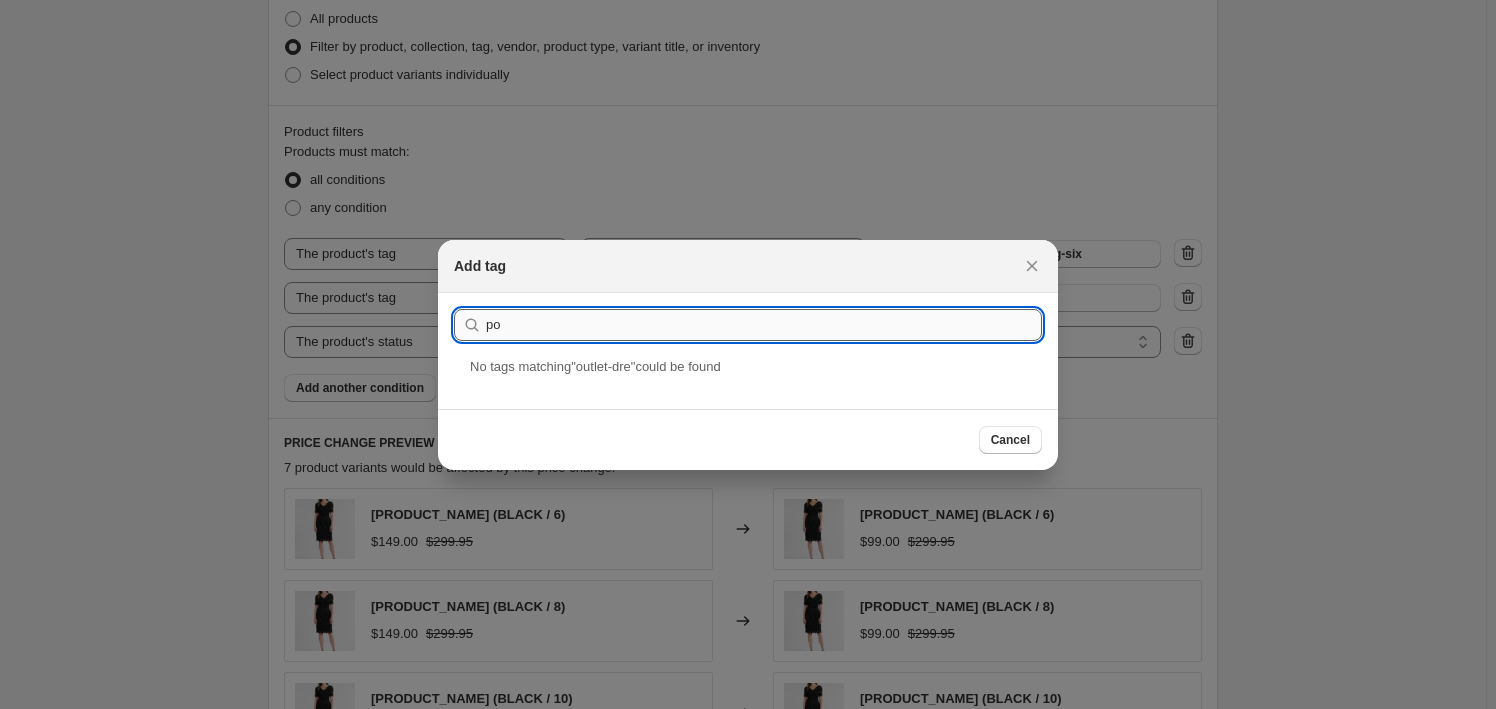 type on "p" 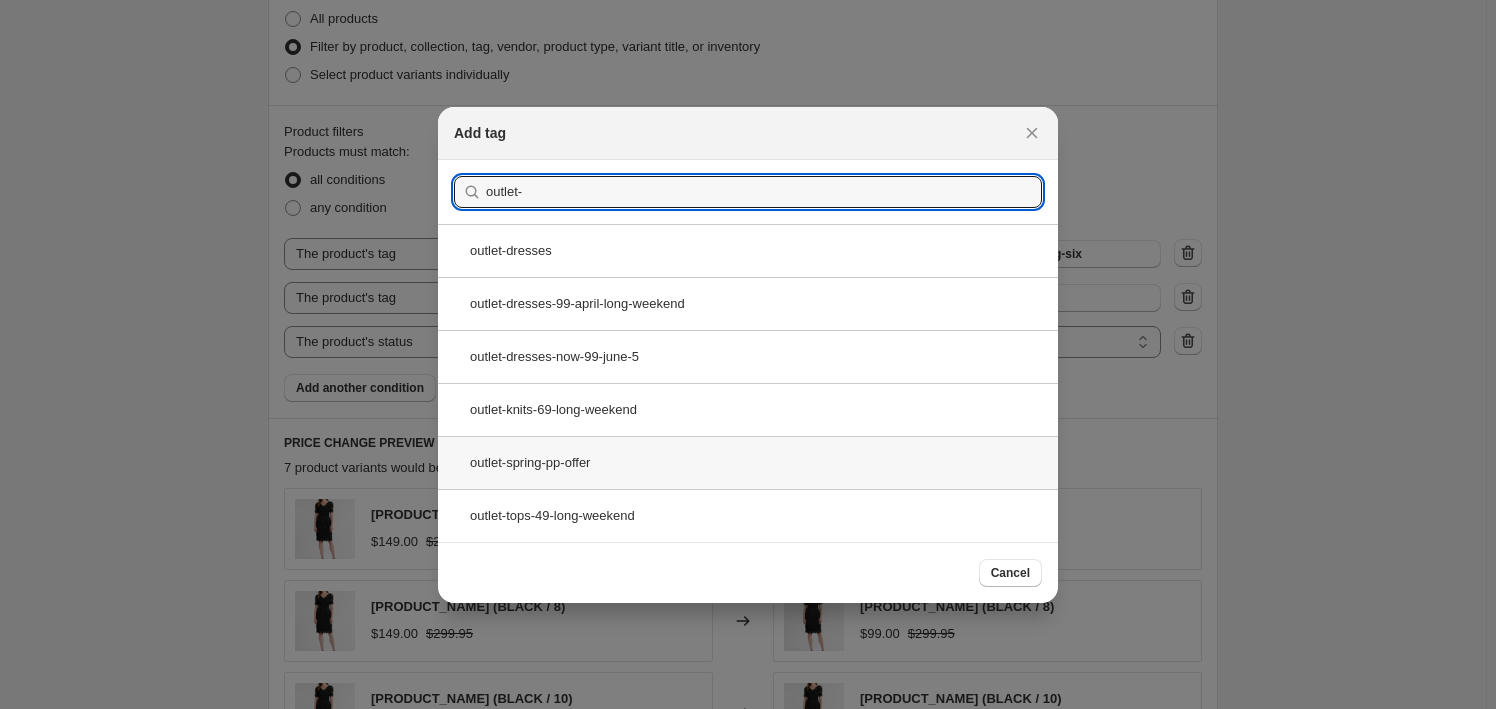 type on "outlet-" 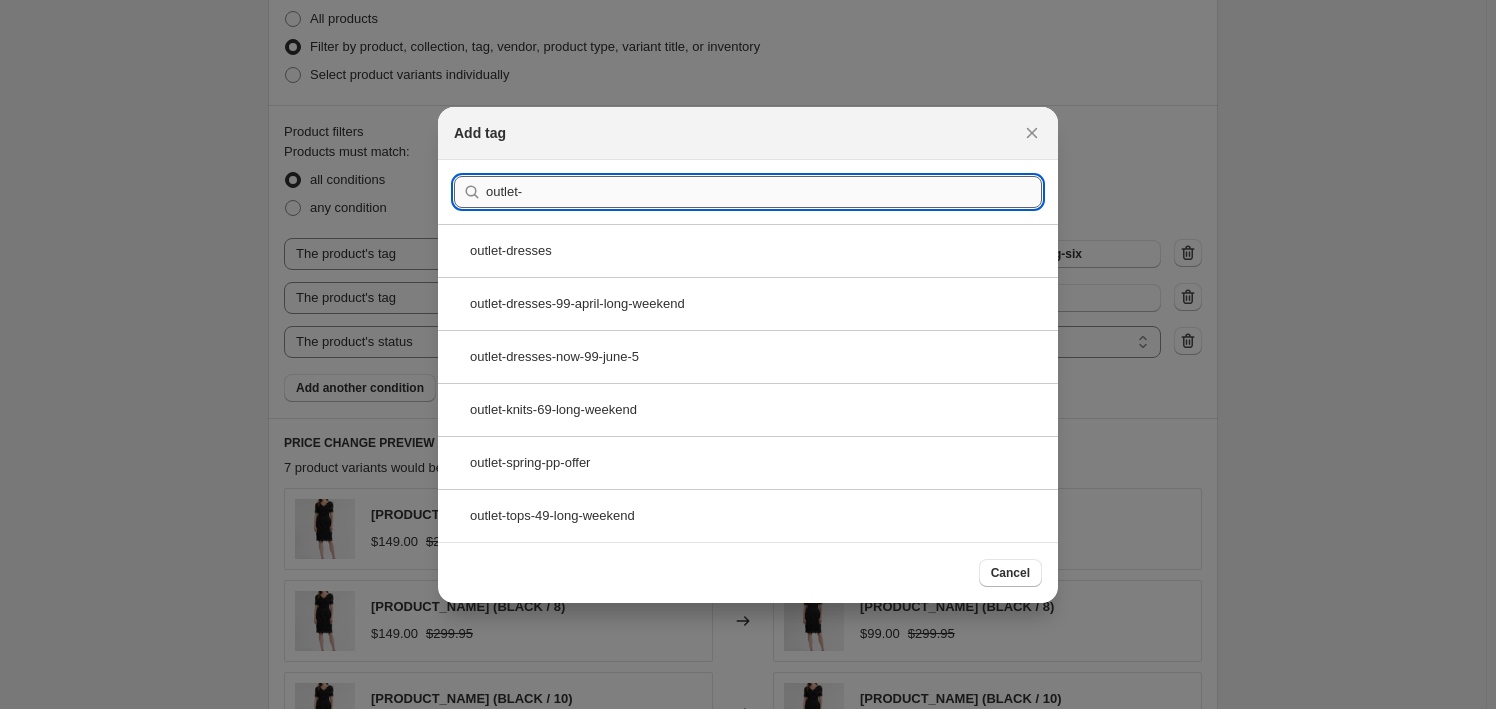 click on "outlet-" at bounding box center [764, 192] 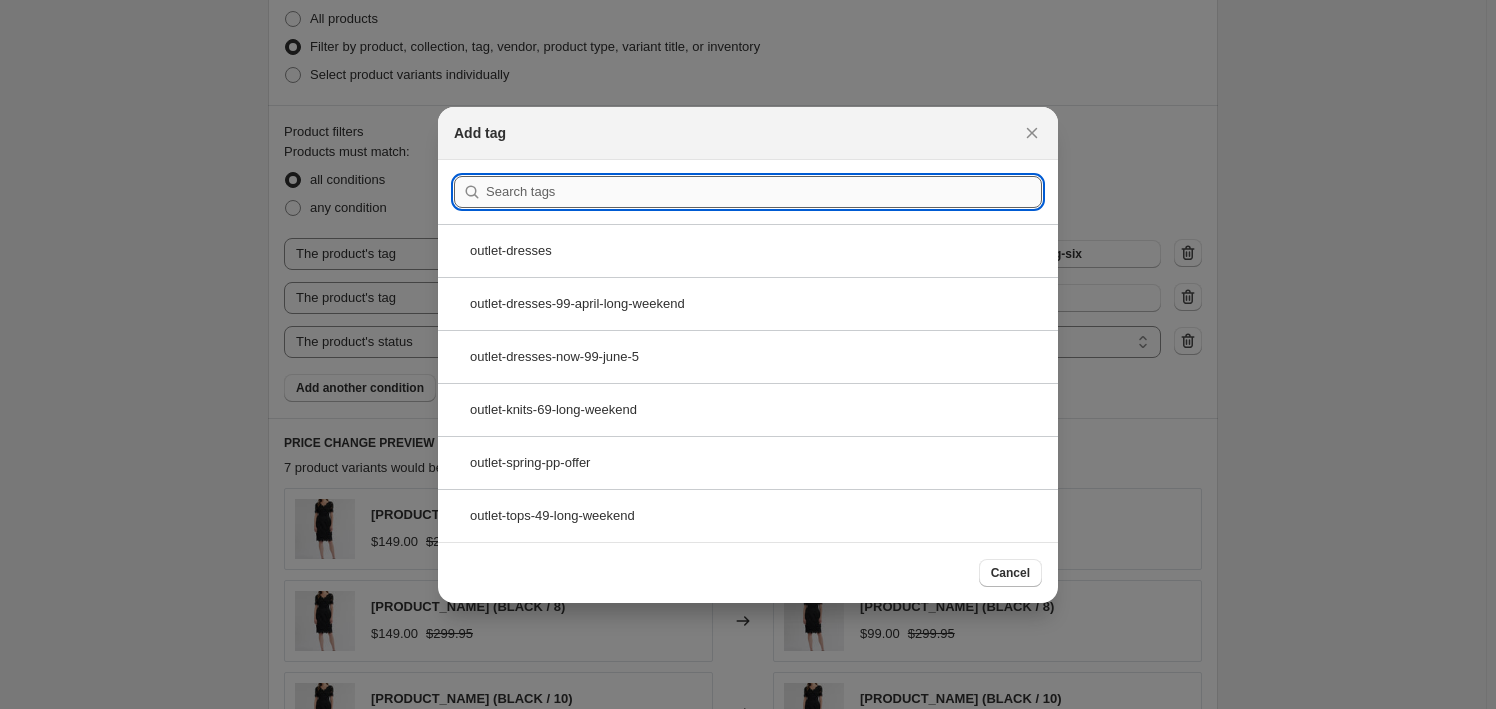paste on "outlet-dresses-99-new-list-aug-seven" 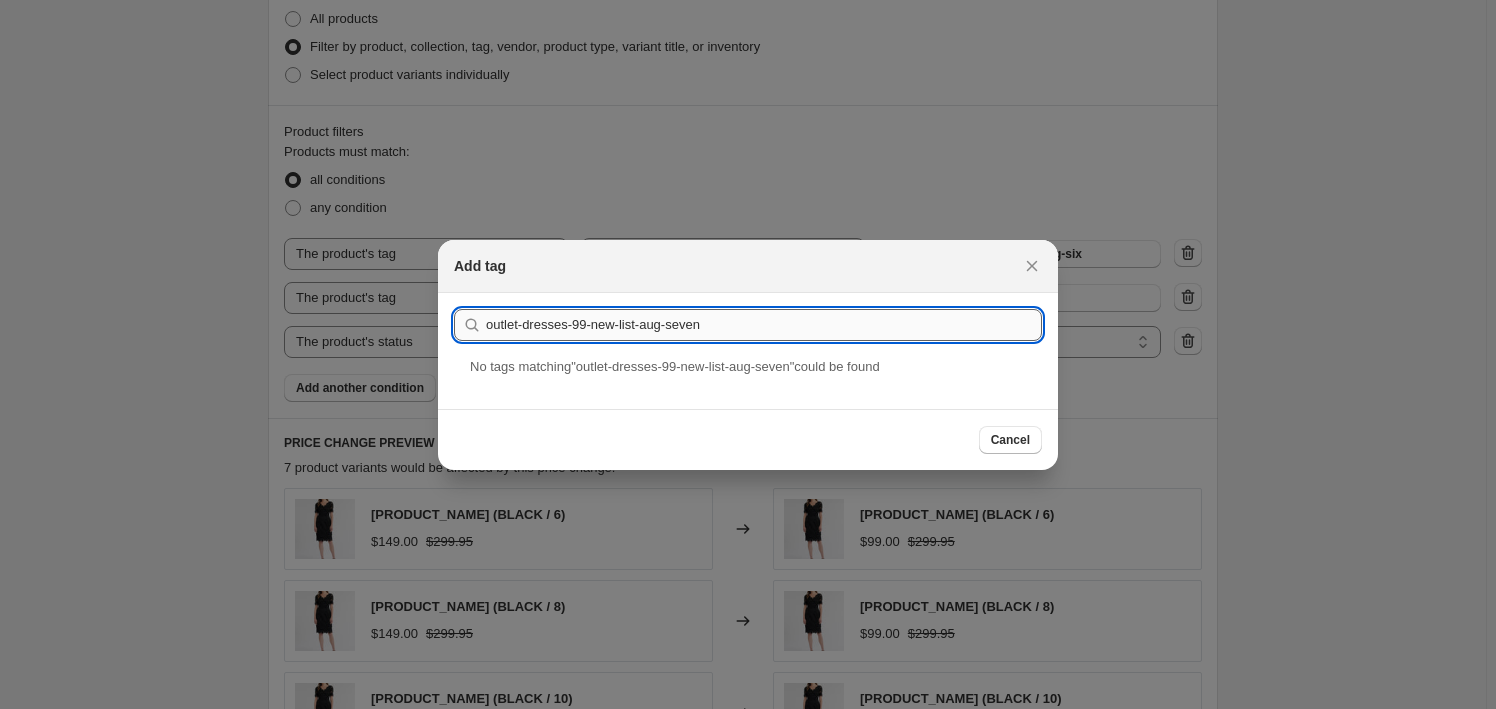 click on "outlet-dresses-99-new-list-aug-seven" at bounding box center [764, 325] 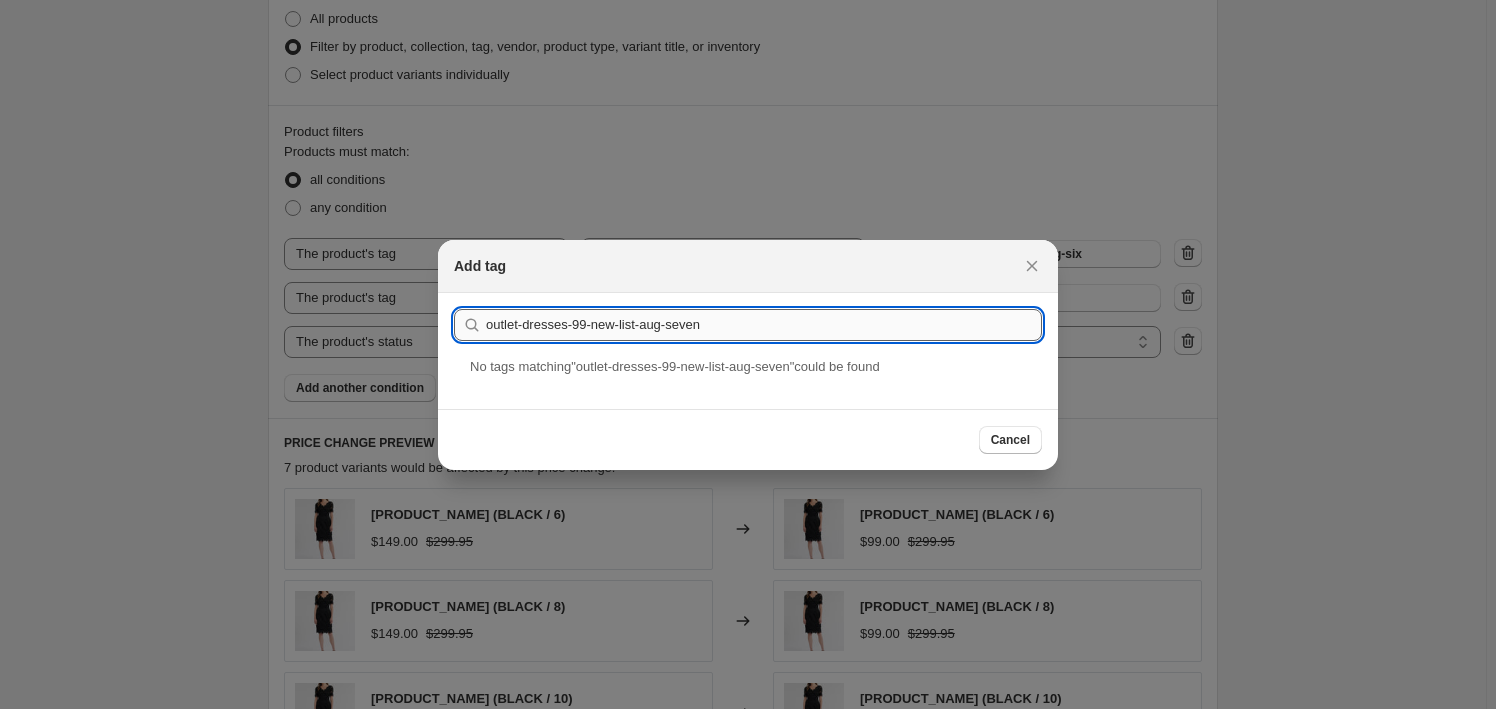 click on "outlet-dresses-99-new-list-aug-seven" at bounding box center [764, 325] 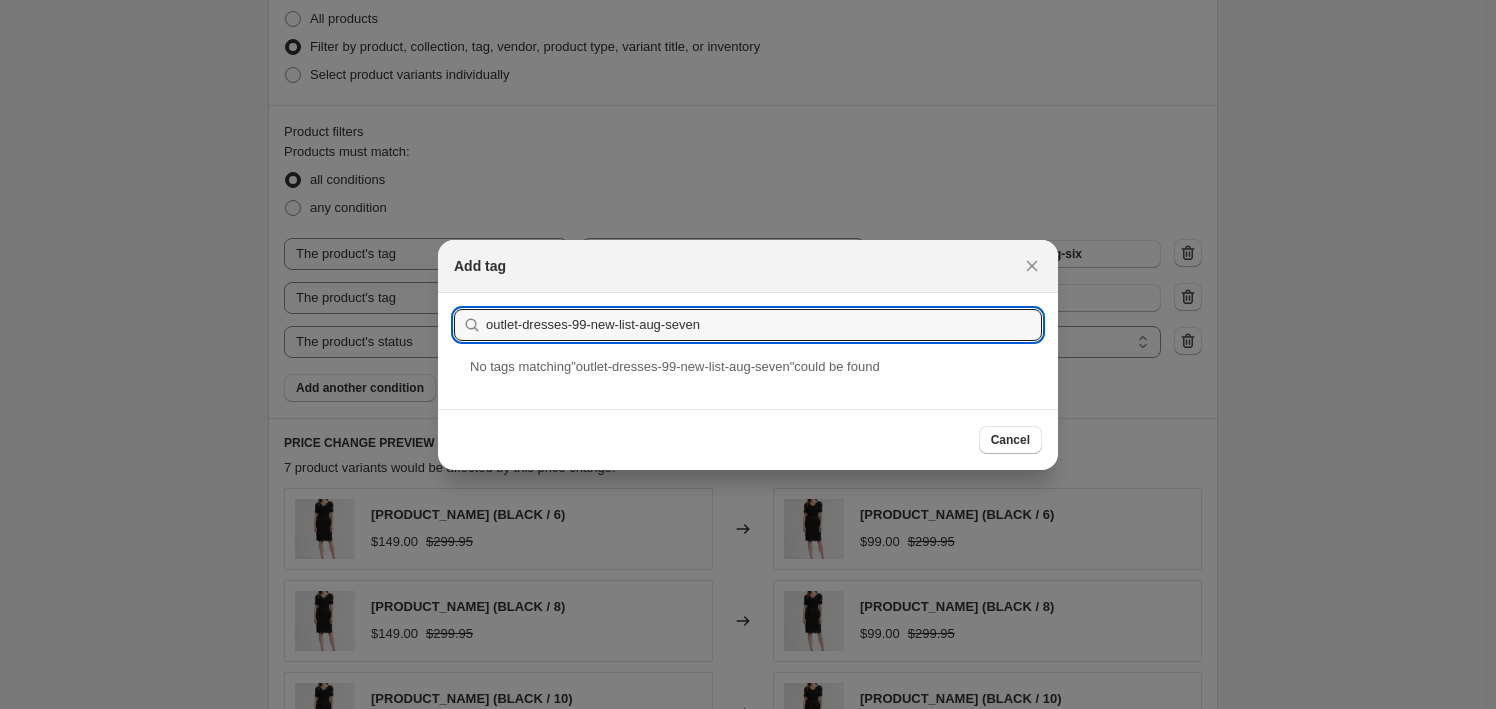 type on "outlet-dresses-99-new-list-aug-seven" 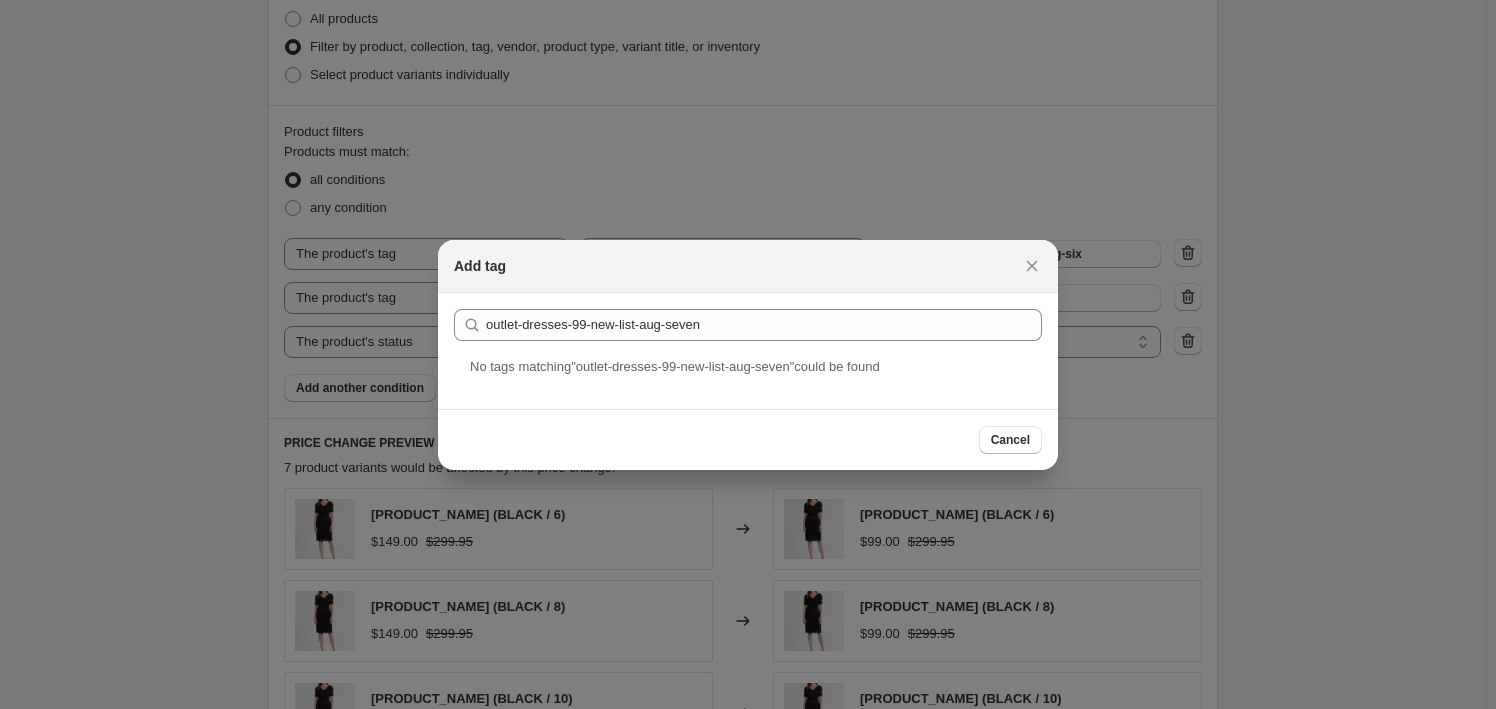click on "Submit outlet-dresses-99-new-list-aug-seven" at bounding box center [748, 325] 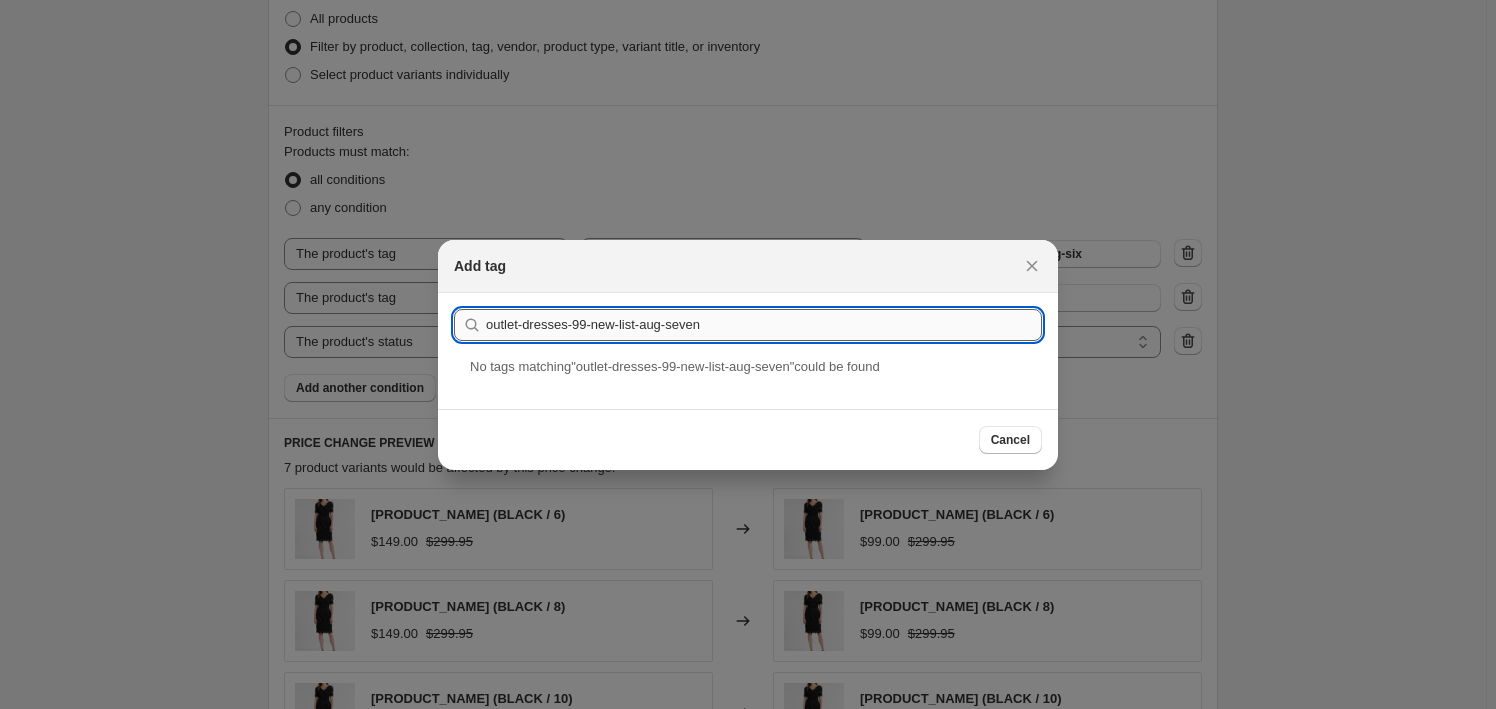 click on "outlet-dresses-99-new-list-aug-seven" at bounding box center (764, 325) 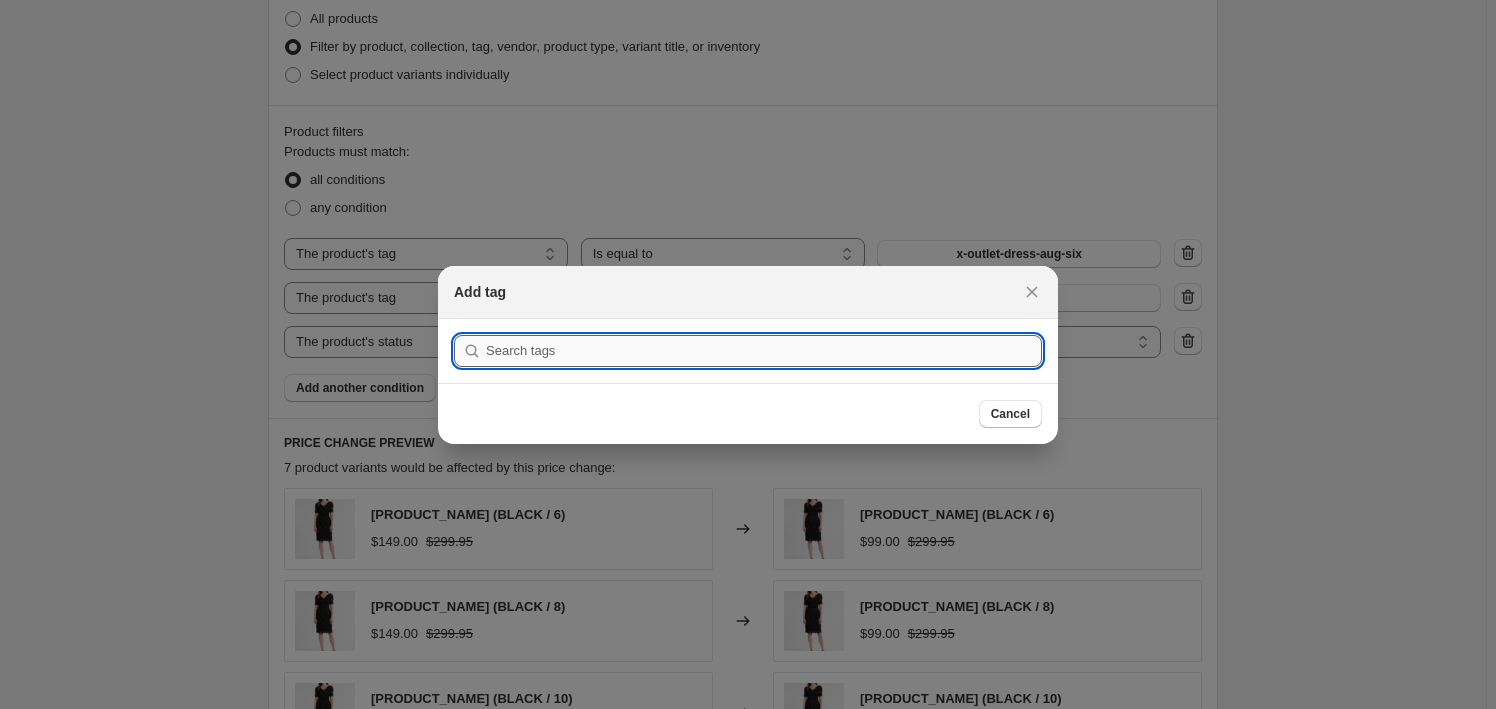 paste on "outlet-dresses-99-new-list-aug-seven" 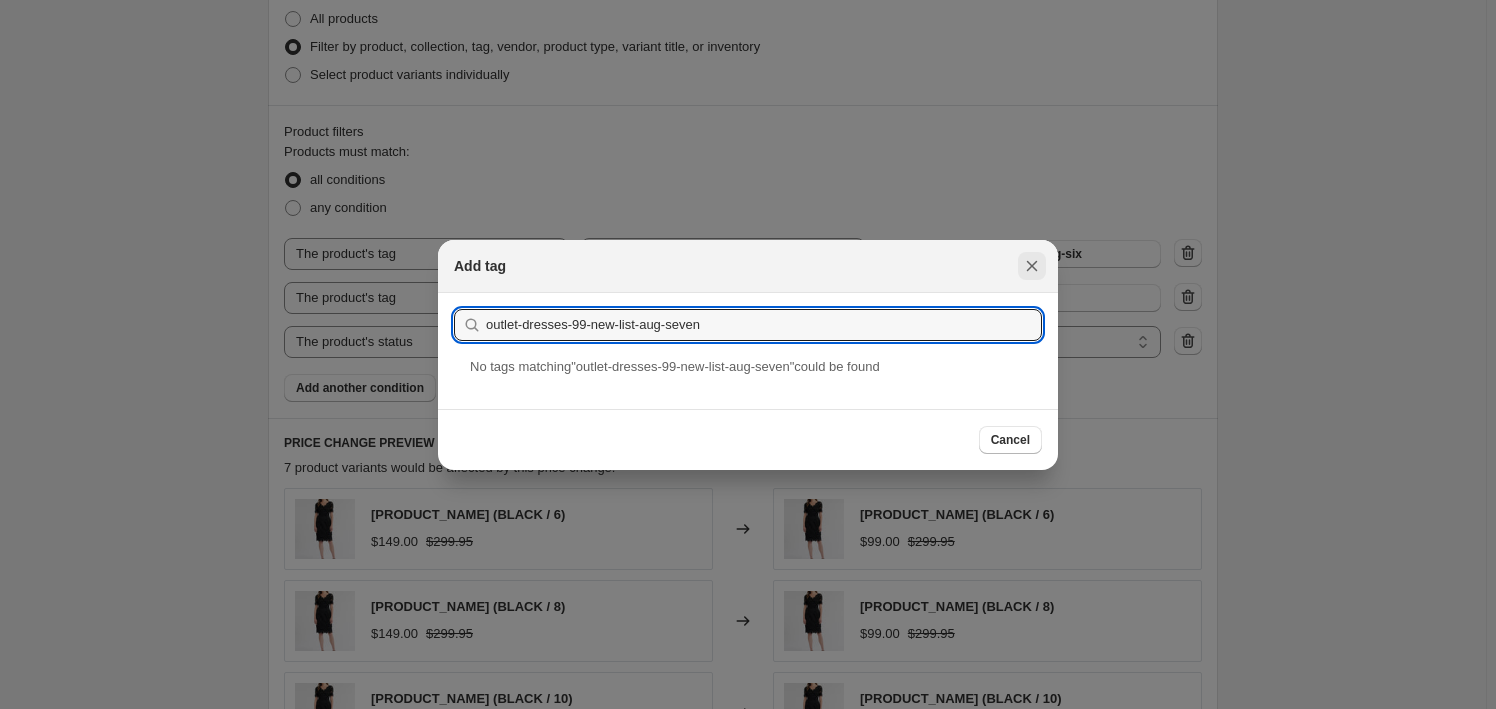 type on "outlet-dresses-99-new-list-aug-seven" 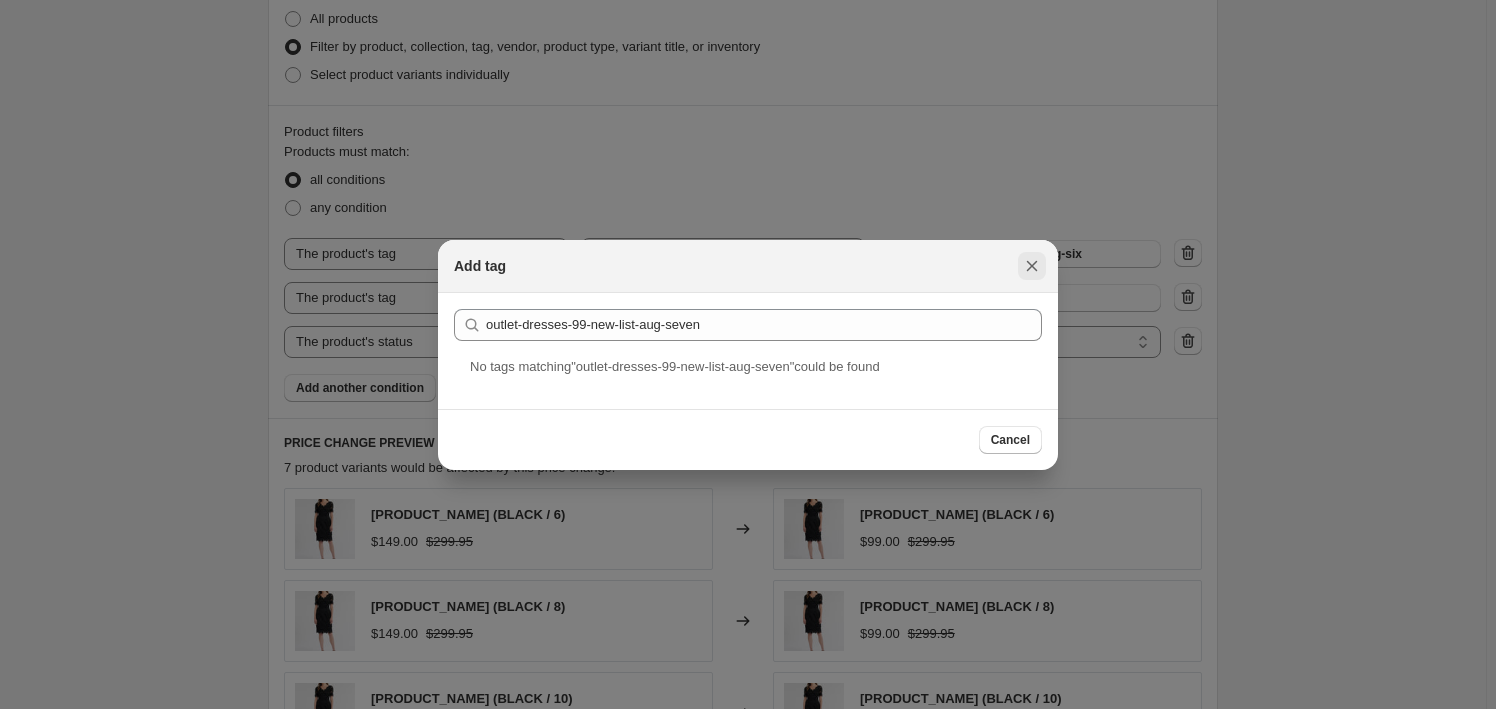 click 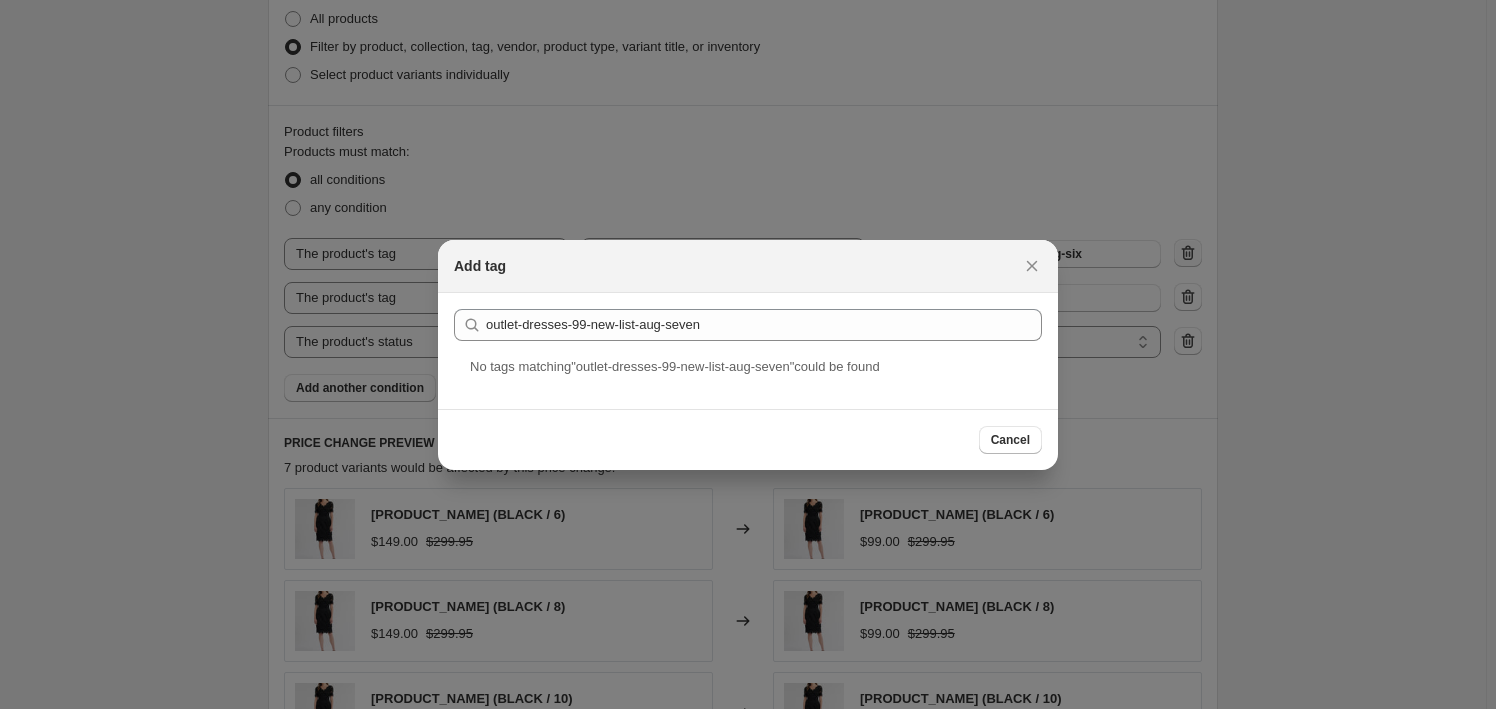 scroll, scrollTop: 818, scrollLeft: 0, axis: vertical 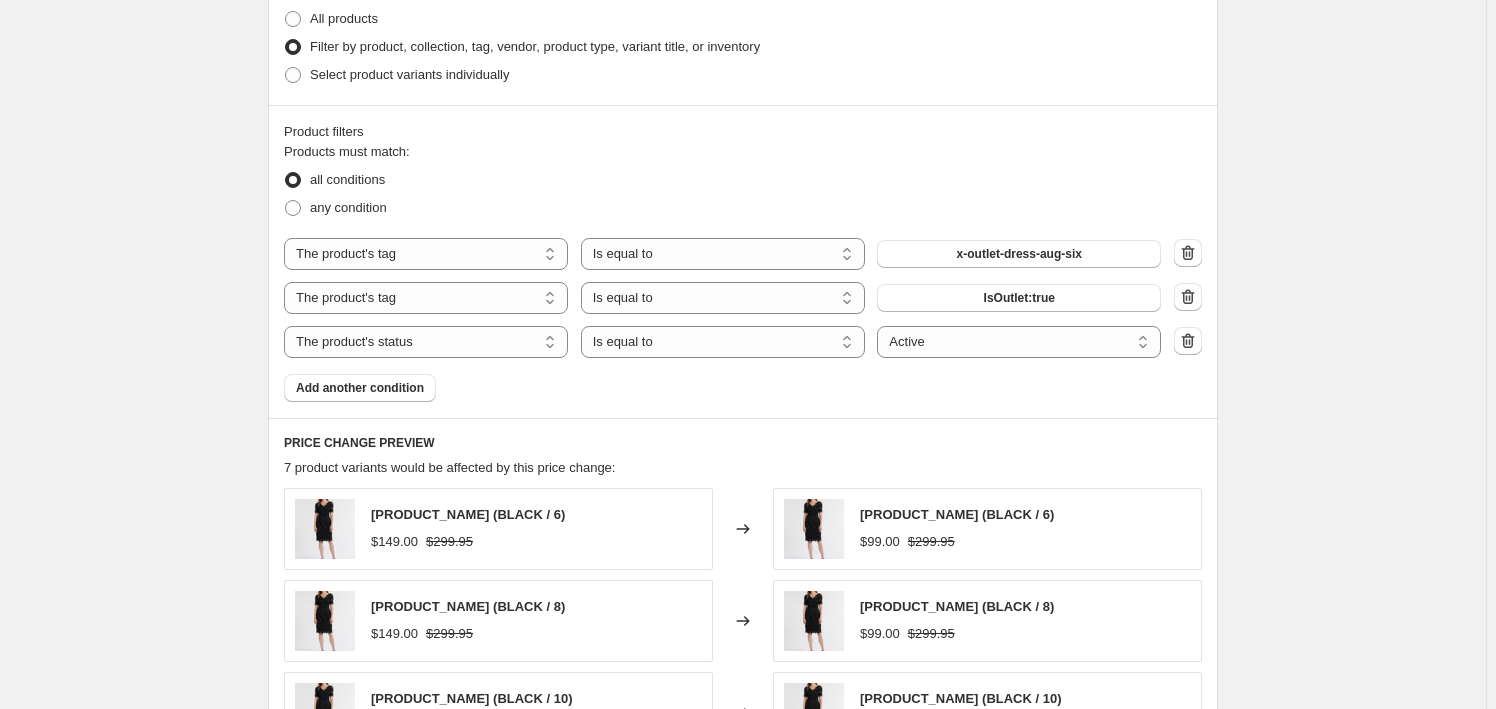 click on "Create new price change job. This page is ready Create new price change job Draft Step 1. Optionally give your price change job a title (eg "March 30% off sale on boots") FY26_WK6_Outlet Dresses $99 This title is just for internal use, customers won't see it Step 2. Select how the prices should change Use bulk price change rules Set product prices individually Use CSV upload Price Change type Change the price to a certain amount Change the price by a certain amount Change the price by a certain percentage Change the price to the current compare at price (price before sale) Change the price by a certain amount relative to the compare at price Change the price by a certain percentage relative to the compare at price Don't change the price Change the price by a certain percentage relative to the cost per item Change price to certain cost margin Change the price to a certain amount Price change amount $ 99.00 Compare at price What's the compare at price? Change type Change the compare at price to a certain amount" at bounding box center (743, 245) 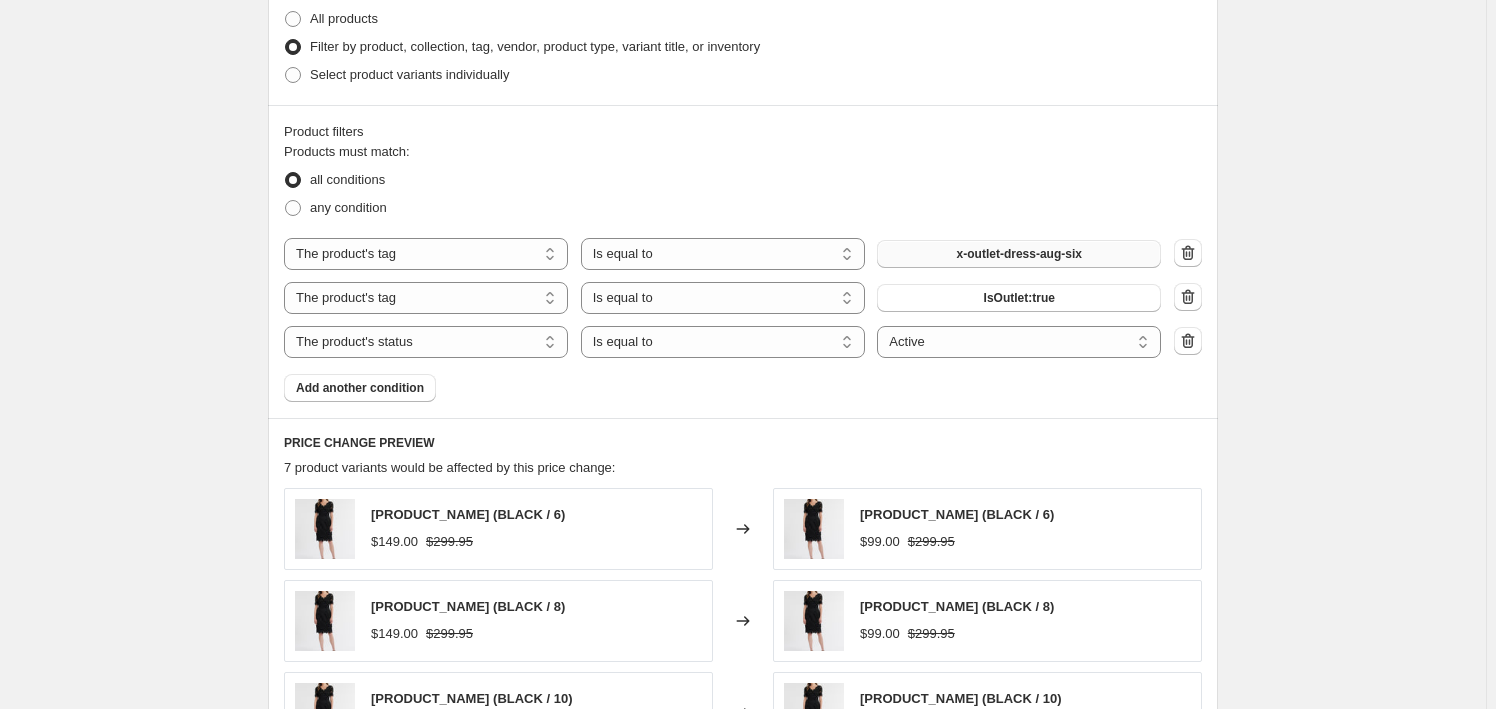 click on "x-outlet-dress-aug-six" at bounding box center [1019, 254] 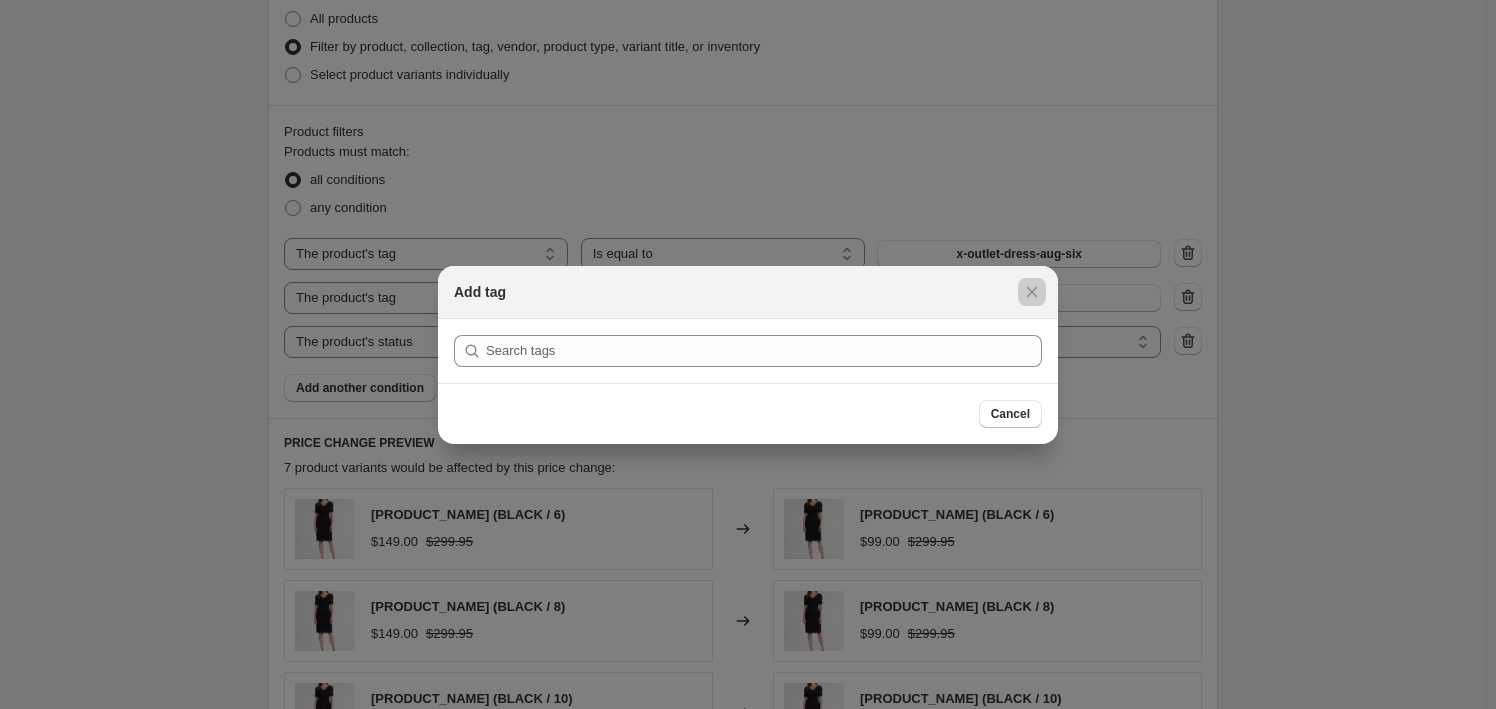 click at bounding box center (748, 354) 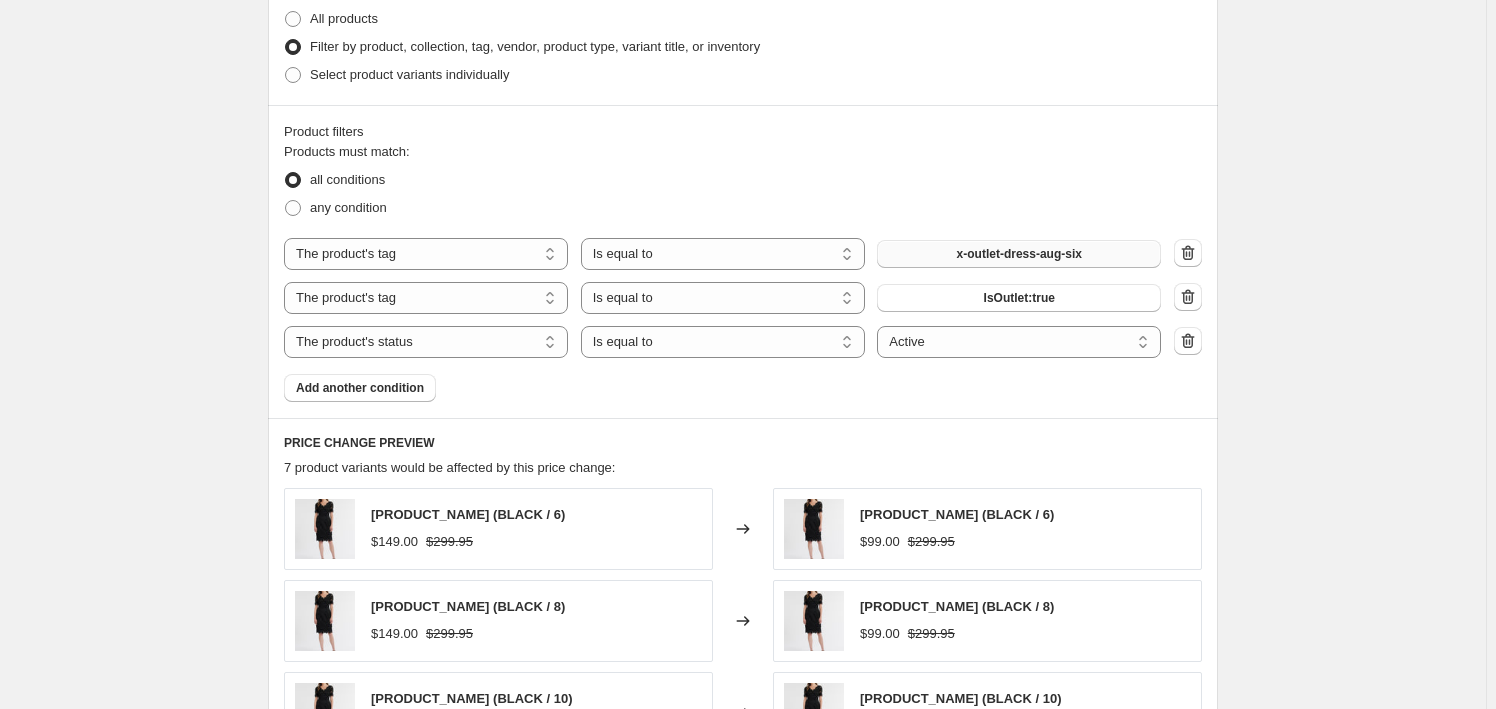 click on "x-outlet-dress-aug-six" at bounding box center (1019, 254) 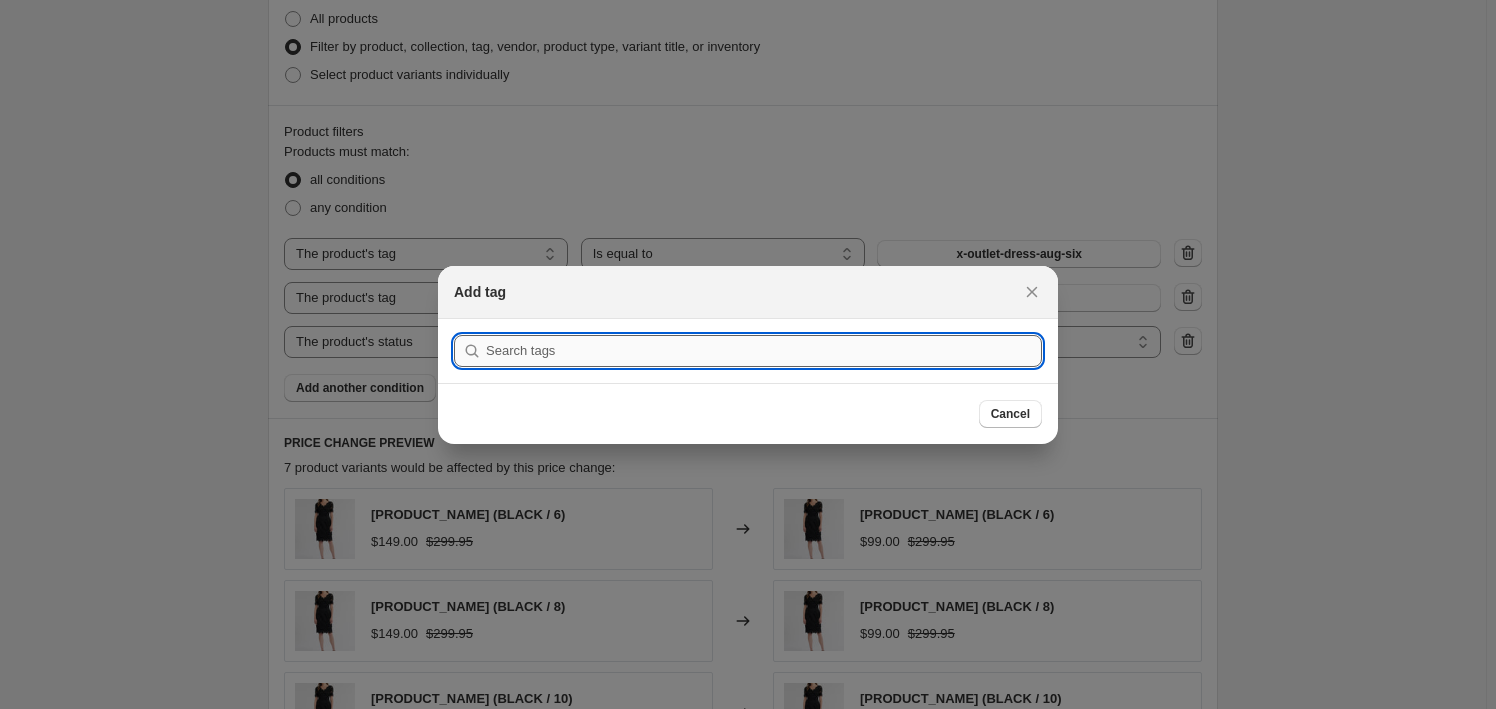 click at bounding box center [764, 351] 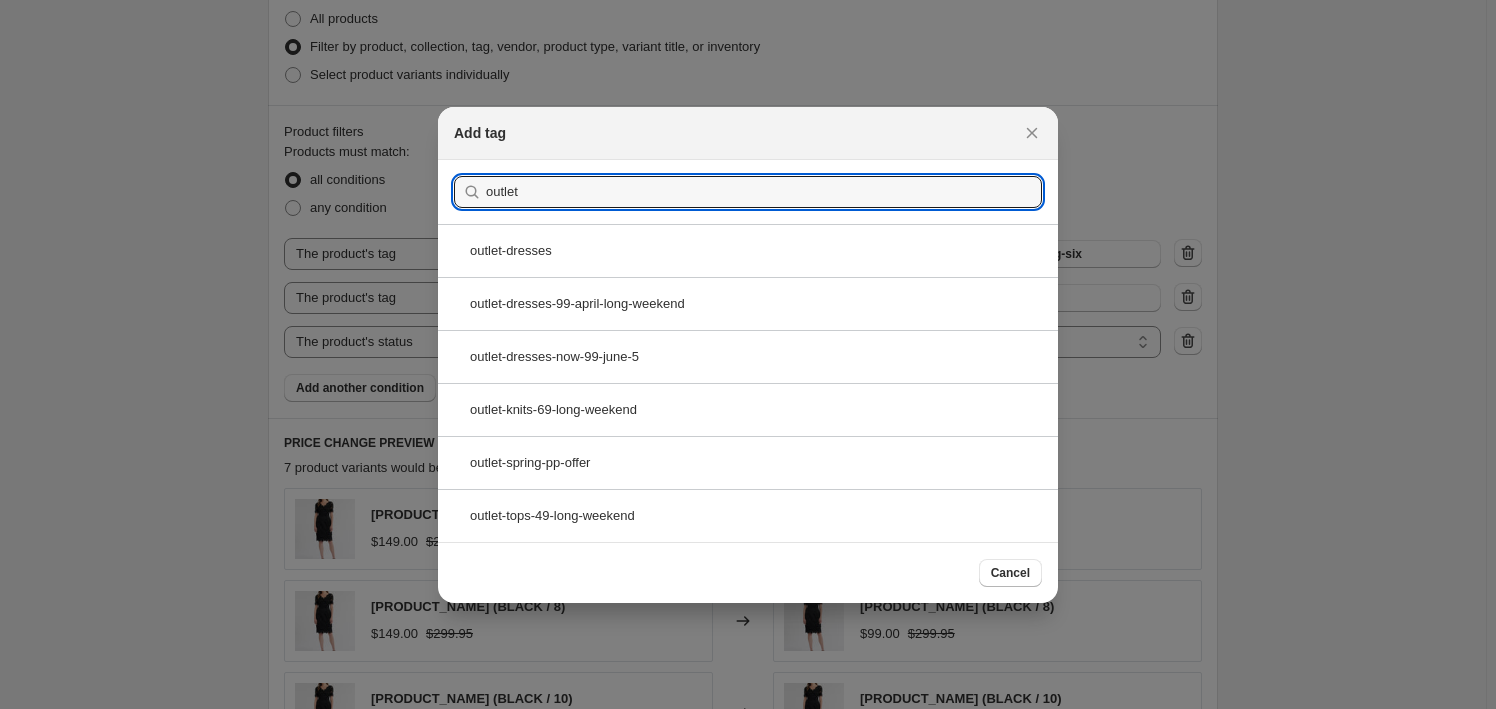 type on "outlet" 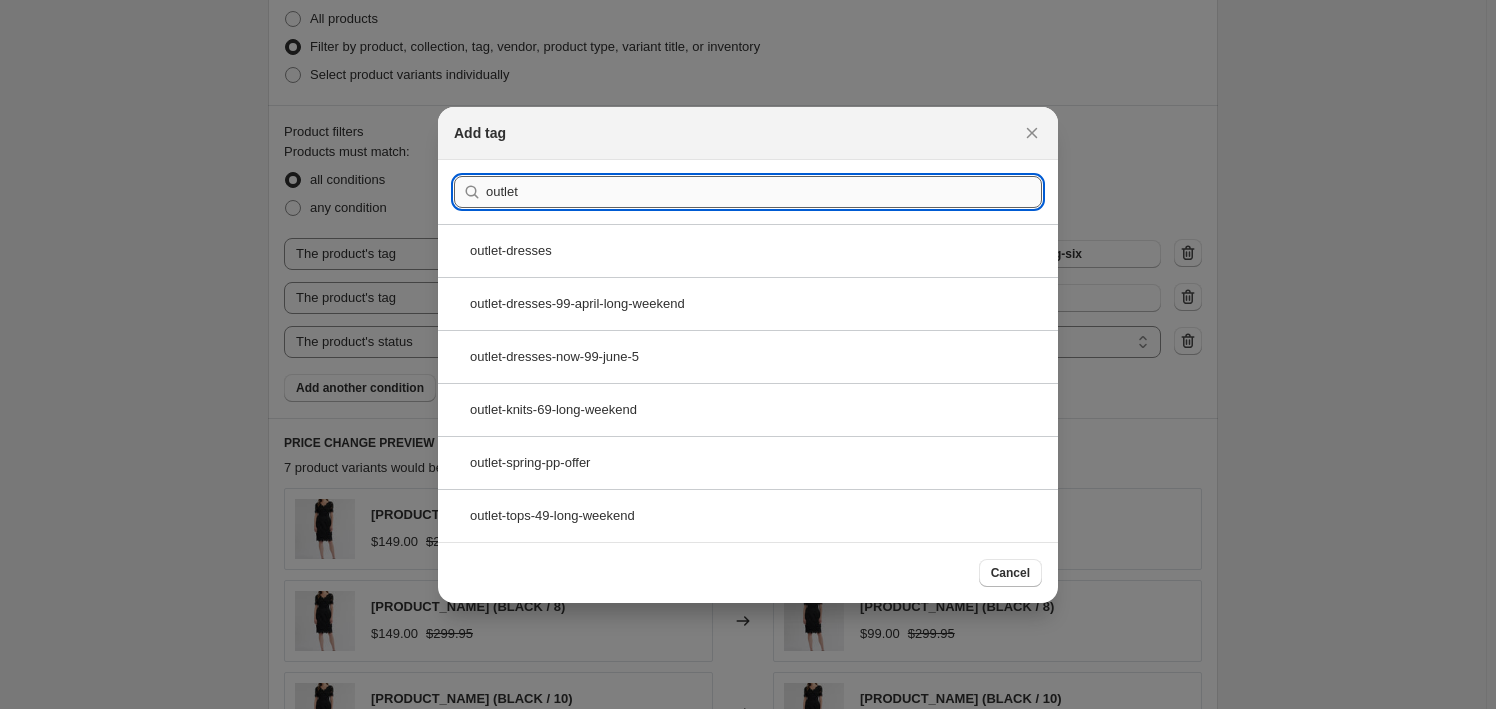 click on "outlet" at bounding box center [764, 192] 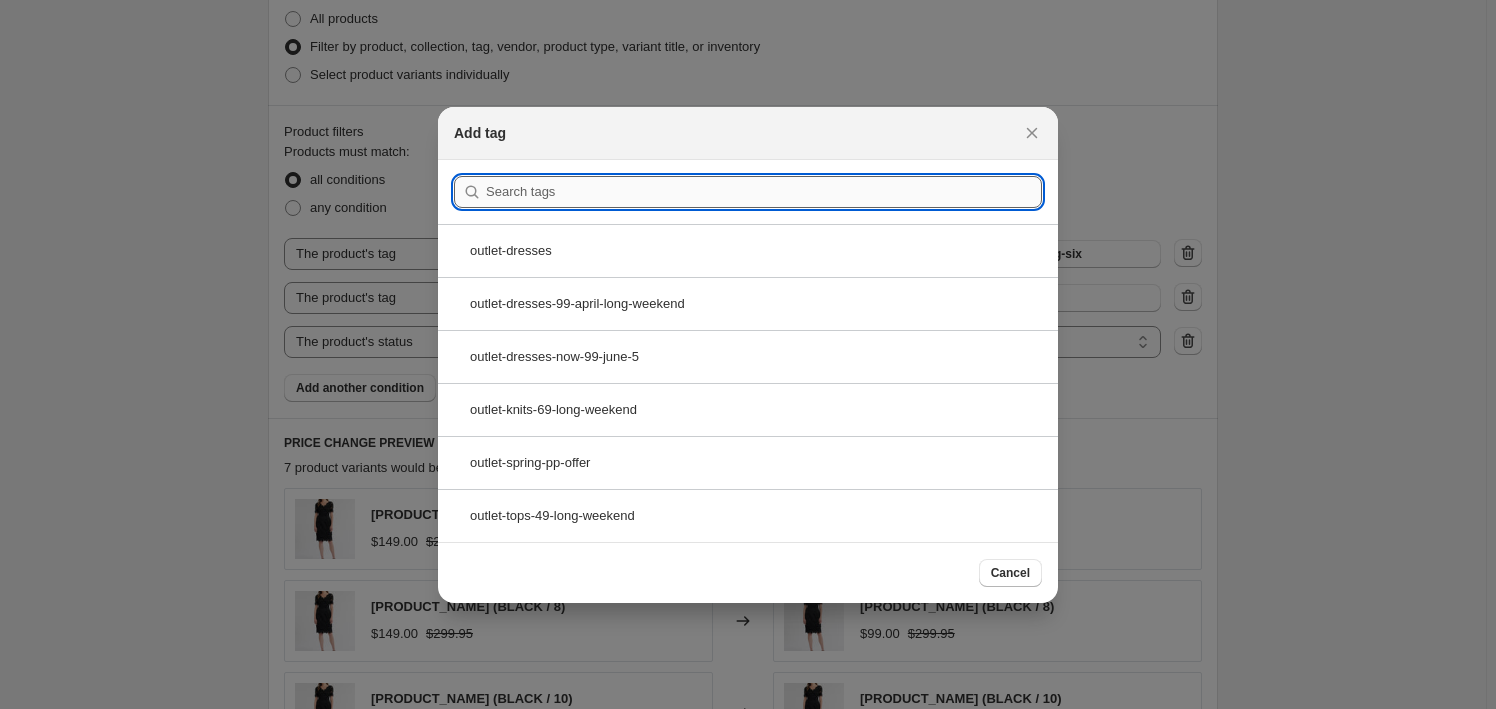 paste on "outlet-dresses-99-new-list-aug-seven" 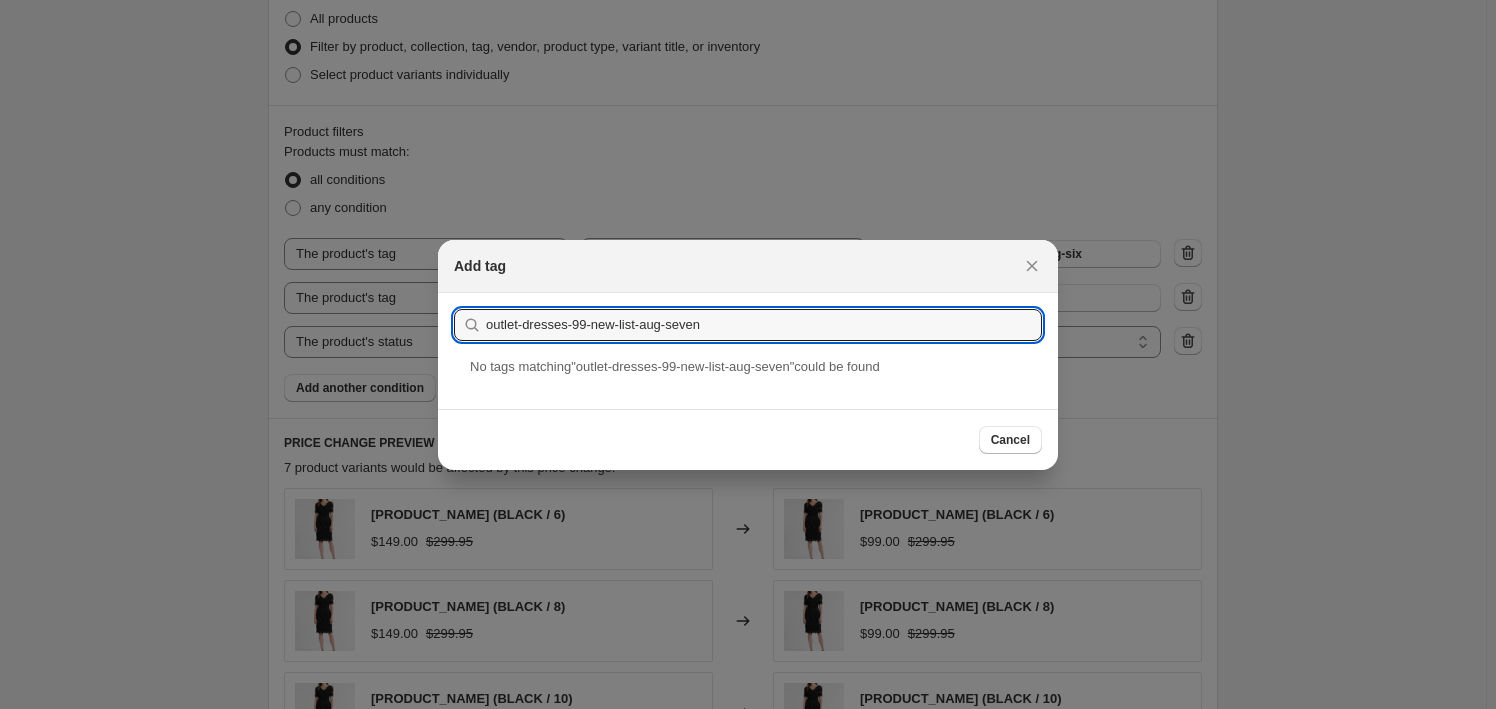 type on "outlet-dresses-99-new-list-aug-seven" 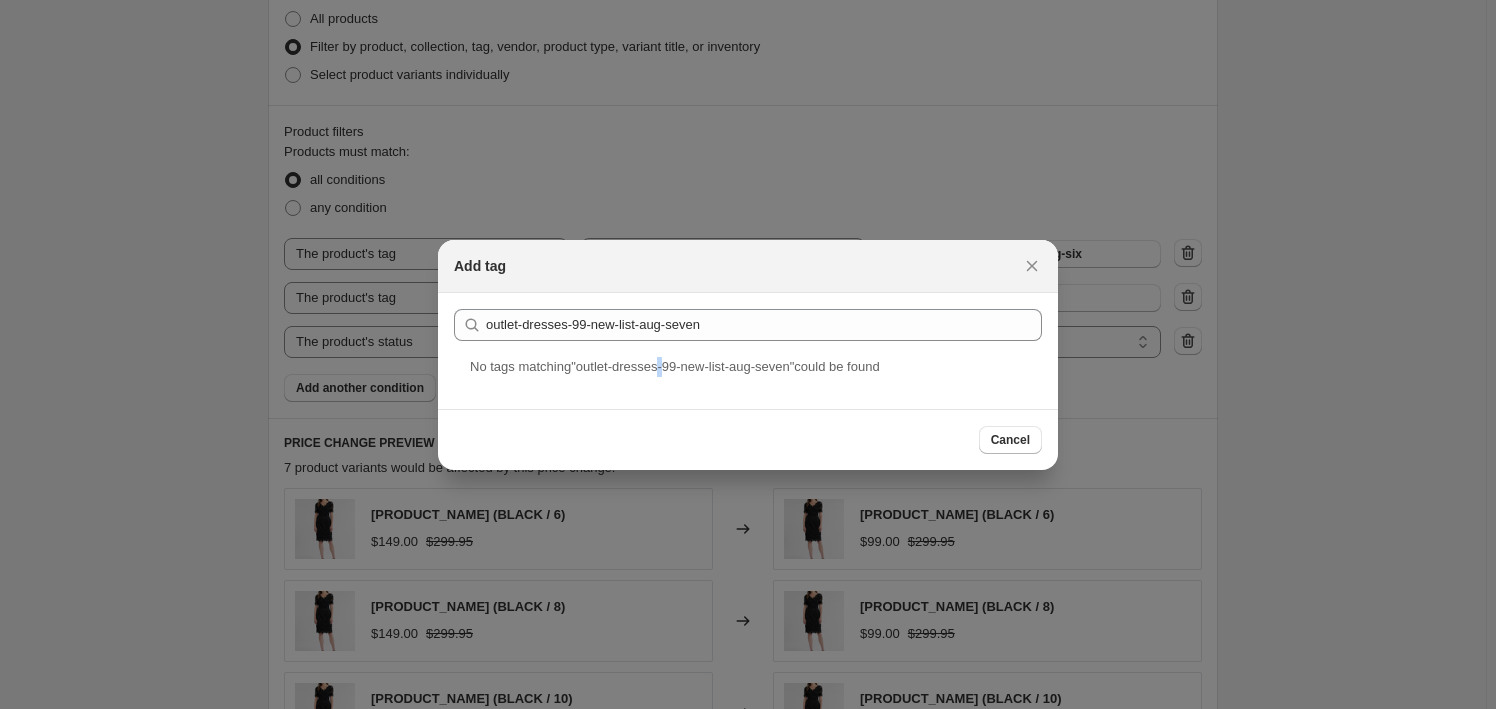 click on "No   tag s matching " outlet-dresses-99-new-list-aug-seven "  could be found" at bounding box center (675, 366) 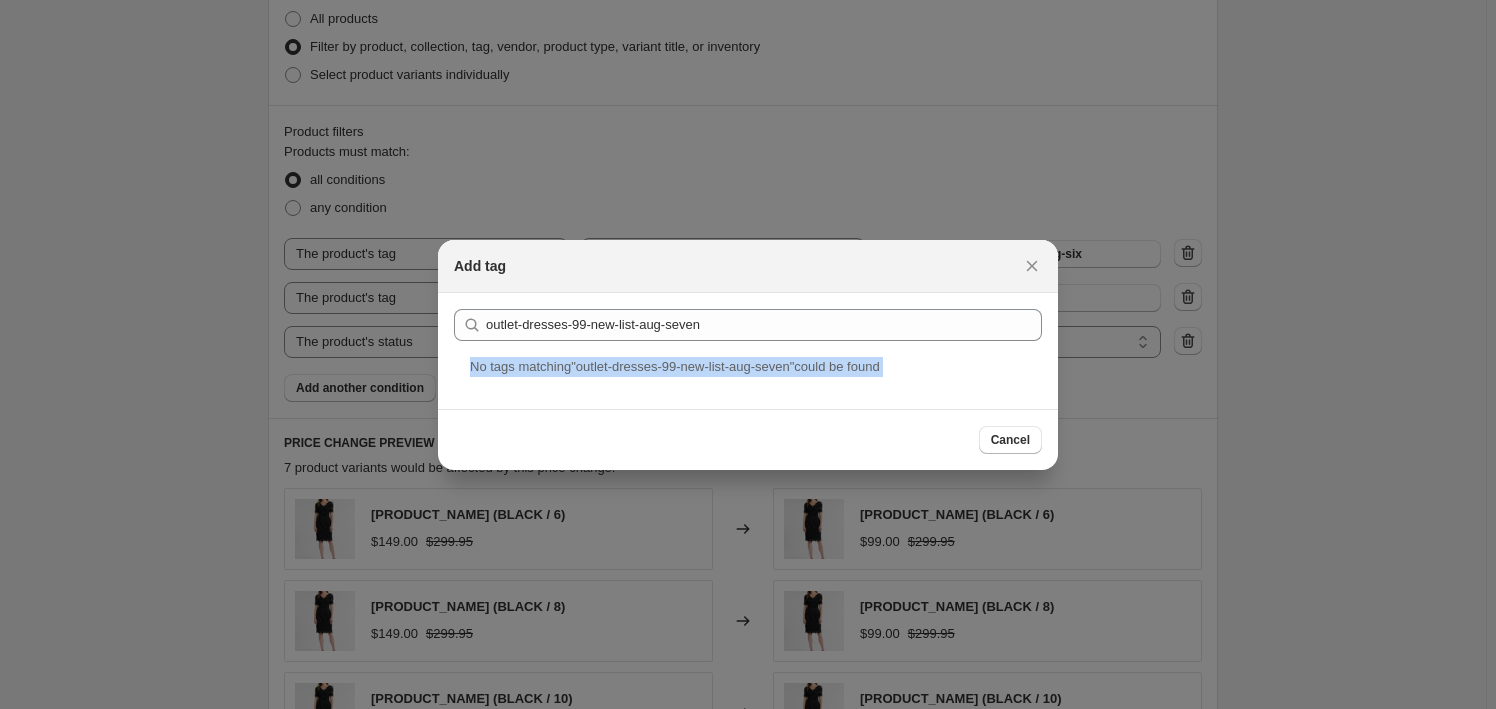 click on "No   tag s matching " outlet-dresses-99-new-list-aug-seven "  could be found" at bounding box center (675, 366) 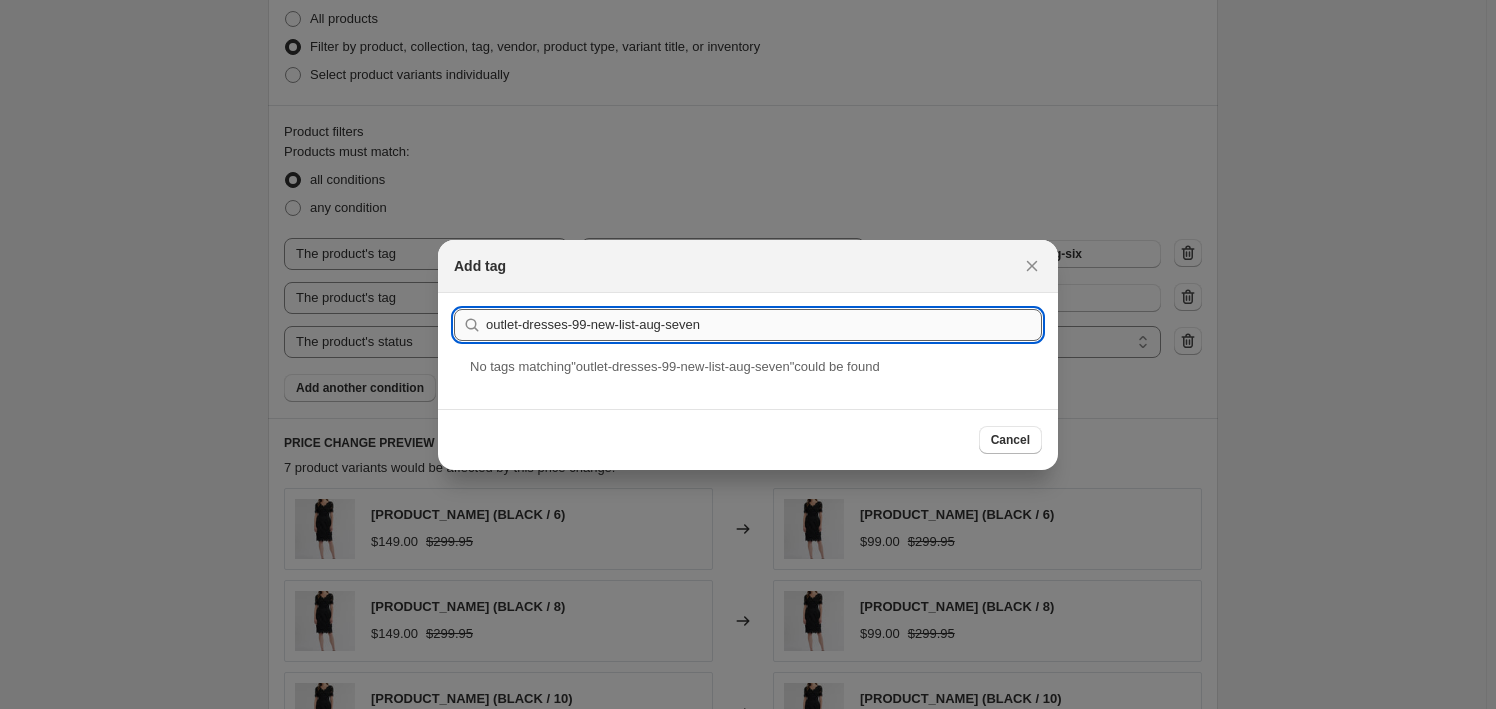 click on "outlet-dresses-99-new-list-aug-seven" at bounding box center [764, 325] 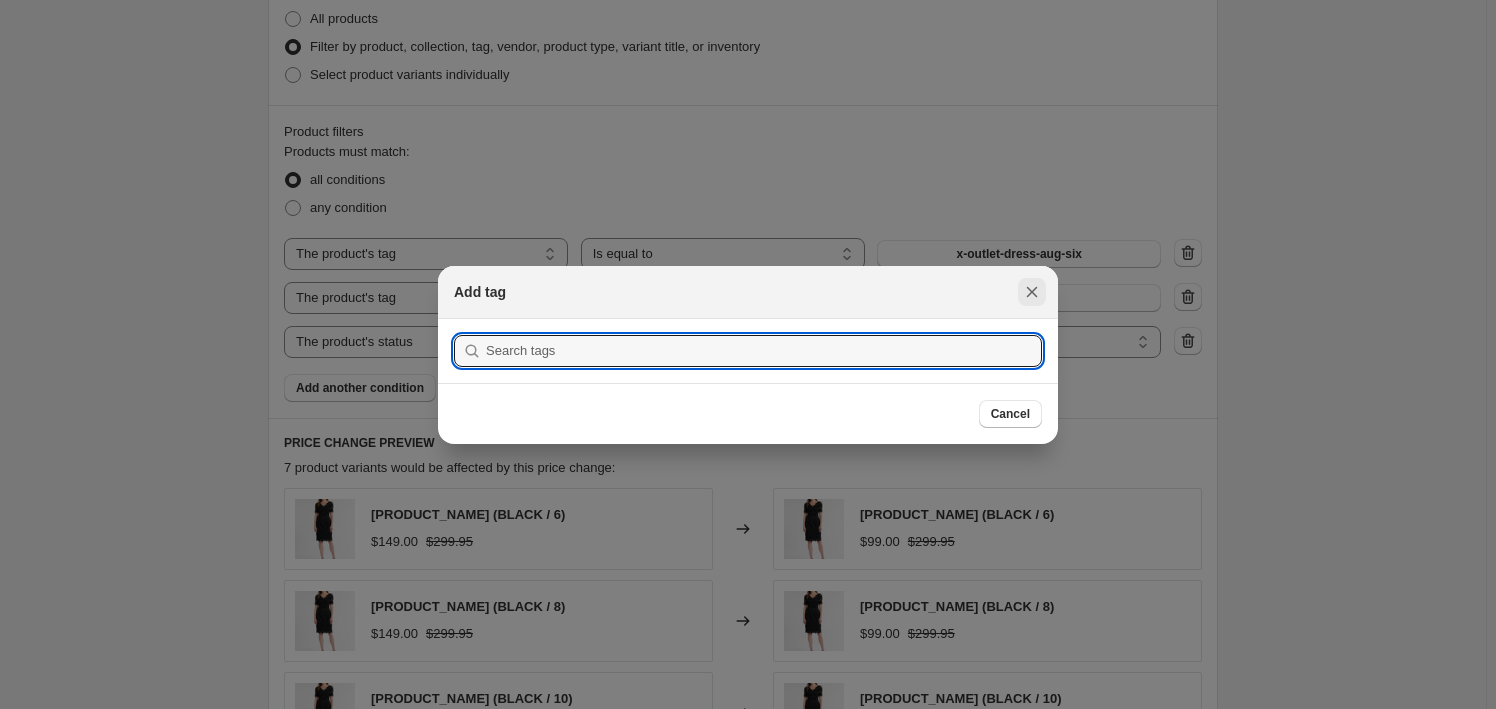 type 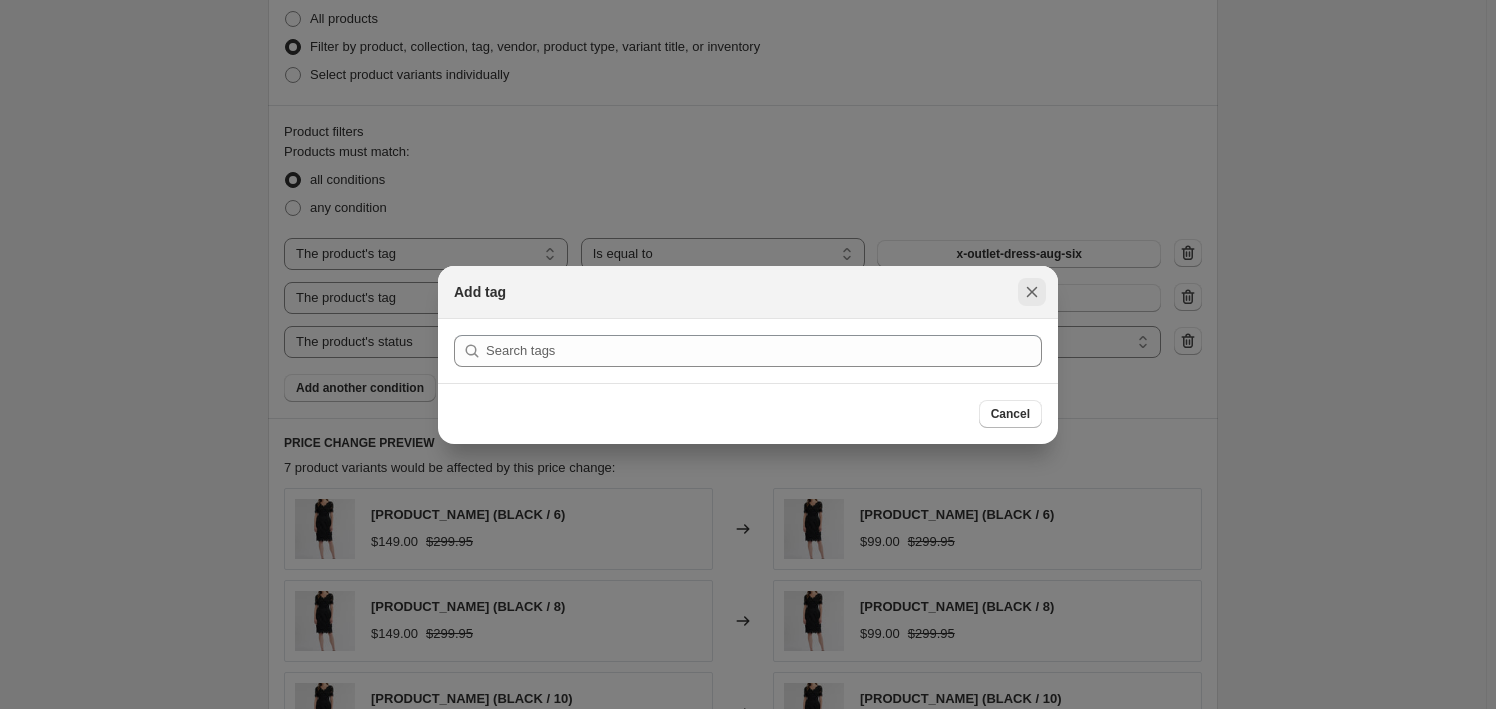 click 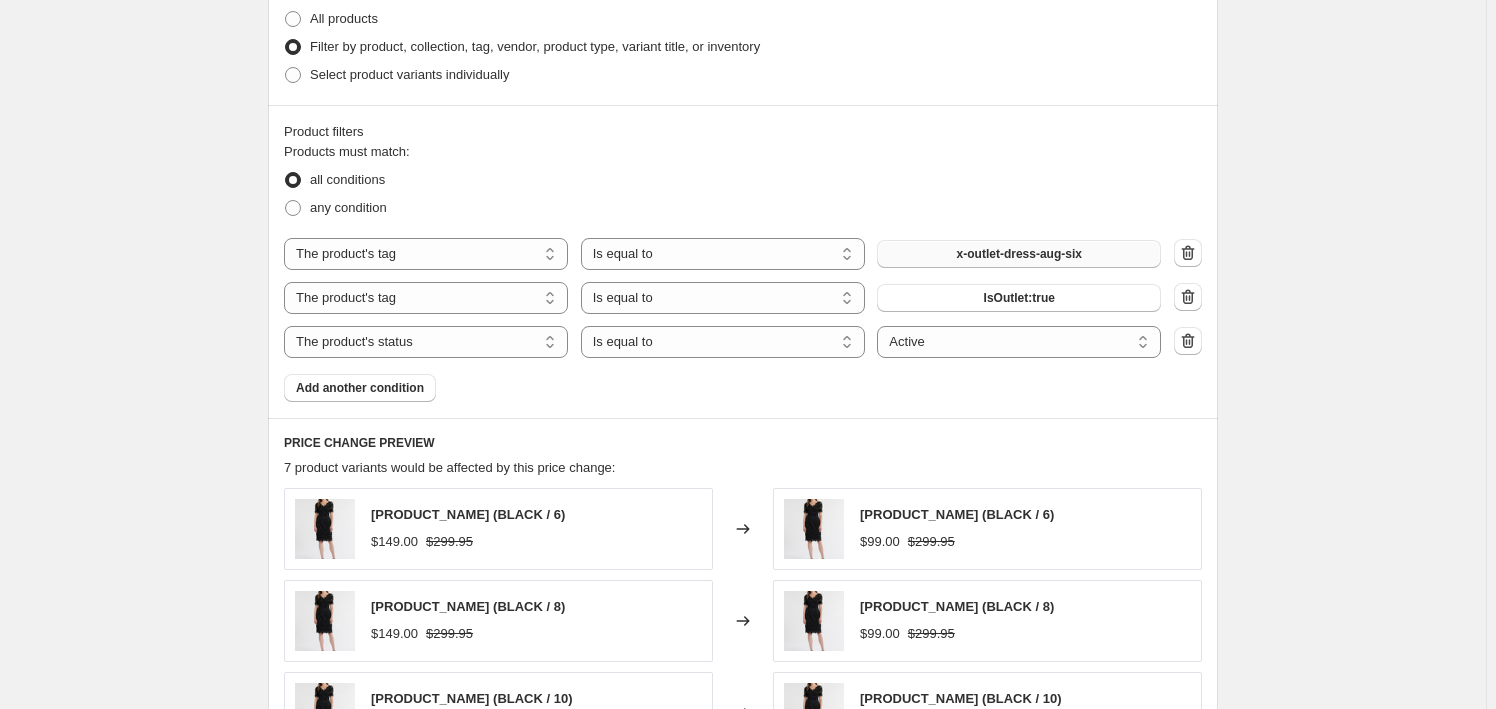 click on "x-outlet-dress-aug-six" at bounding box center [1019, 254] 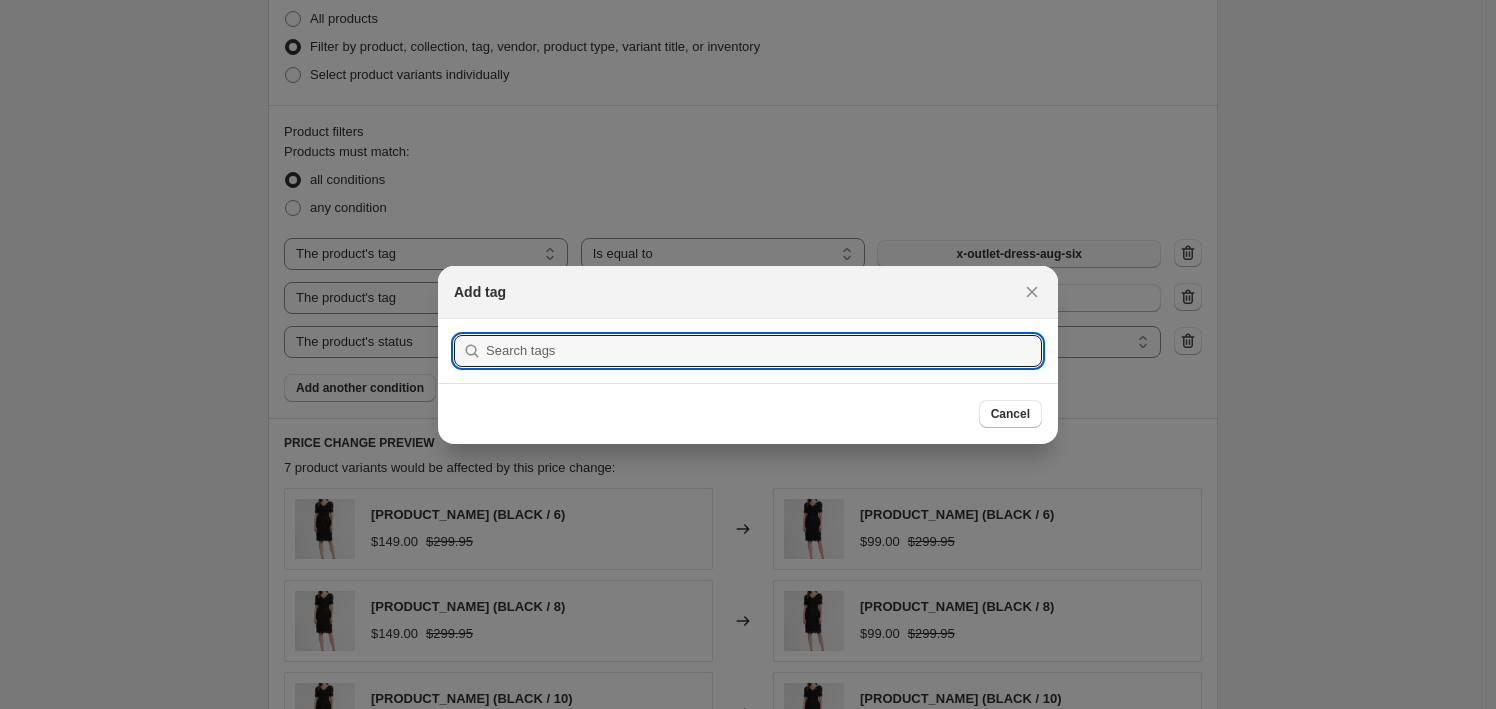 scroll, scrollTop: 0, scrollLeft: 0, axis: both 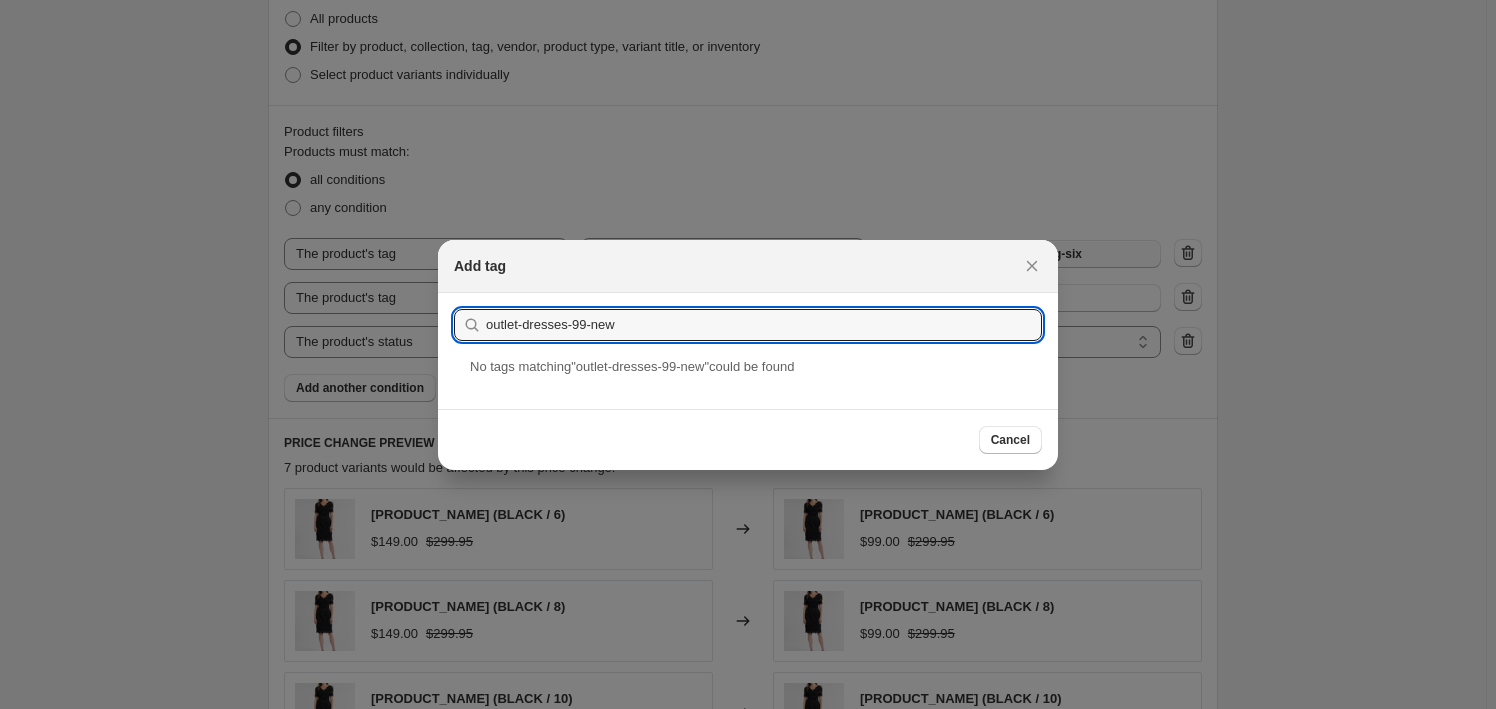 type on "outlet-dresses-99-new" 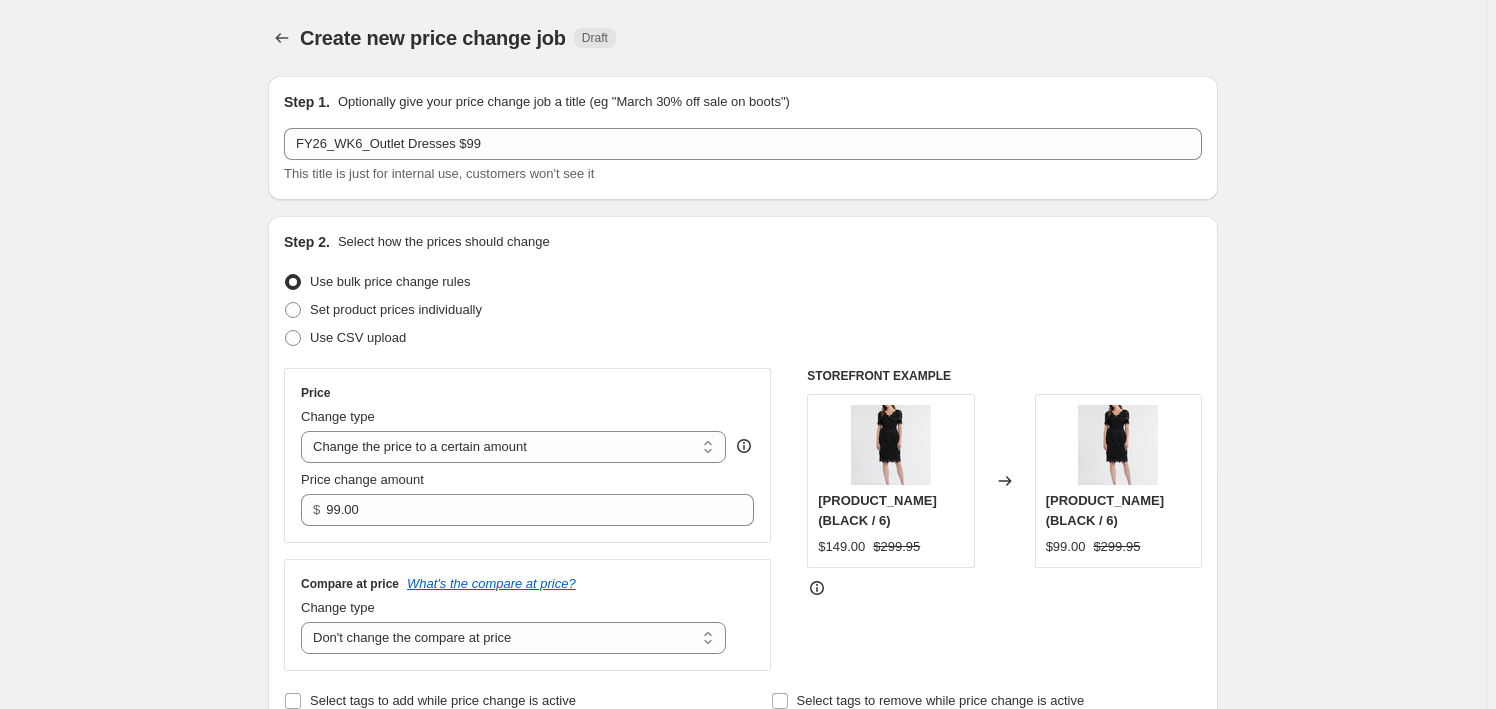 scroll, scrollTop: 818, scrollLeft: 0, axis: vertical 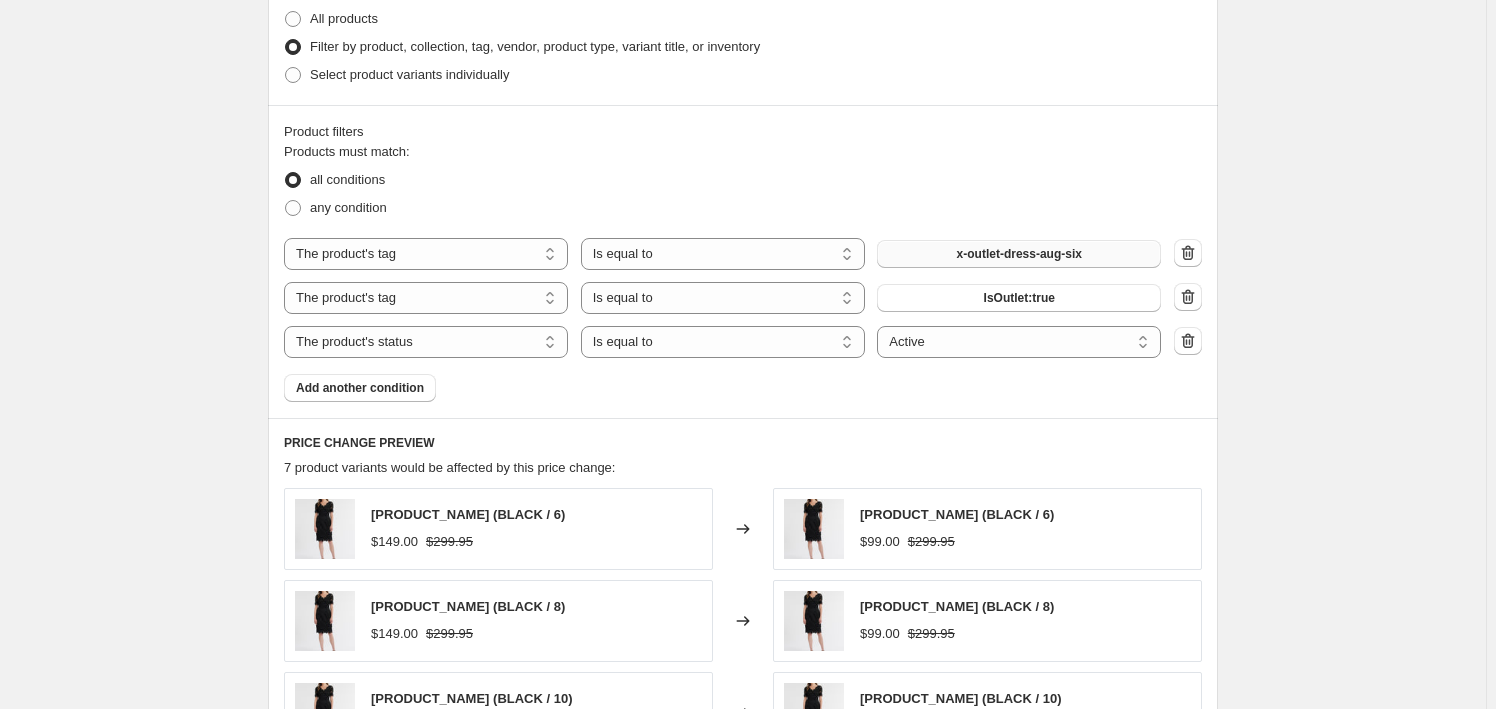 click on "x-outlet-dress-aug-six" at bounding box center (1019, 254) 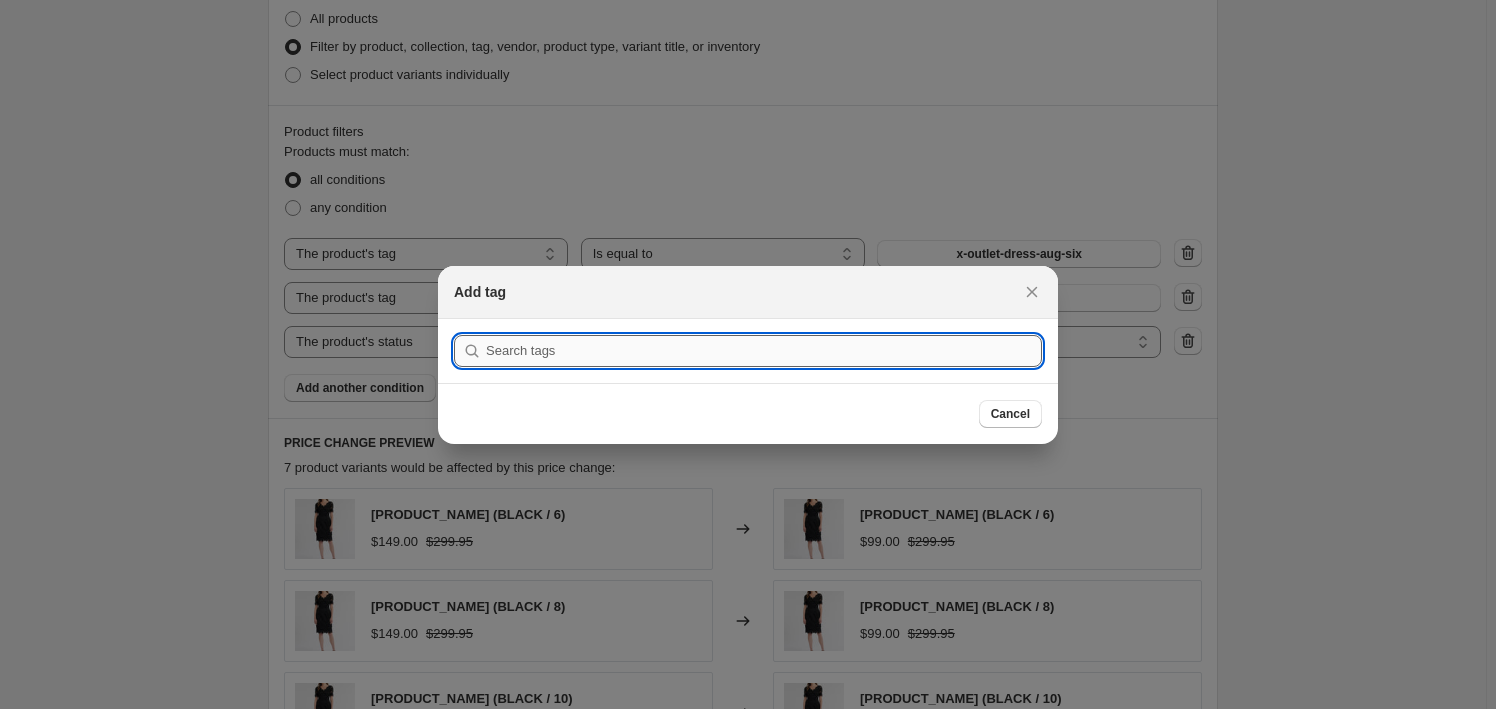click at bounding box center (764, 351) 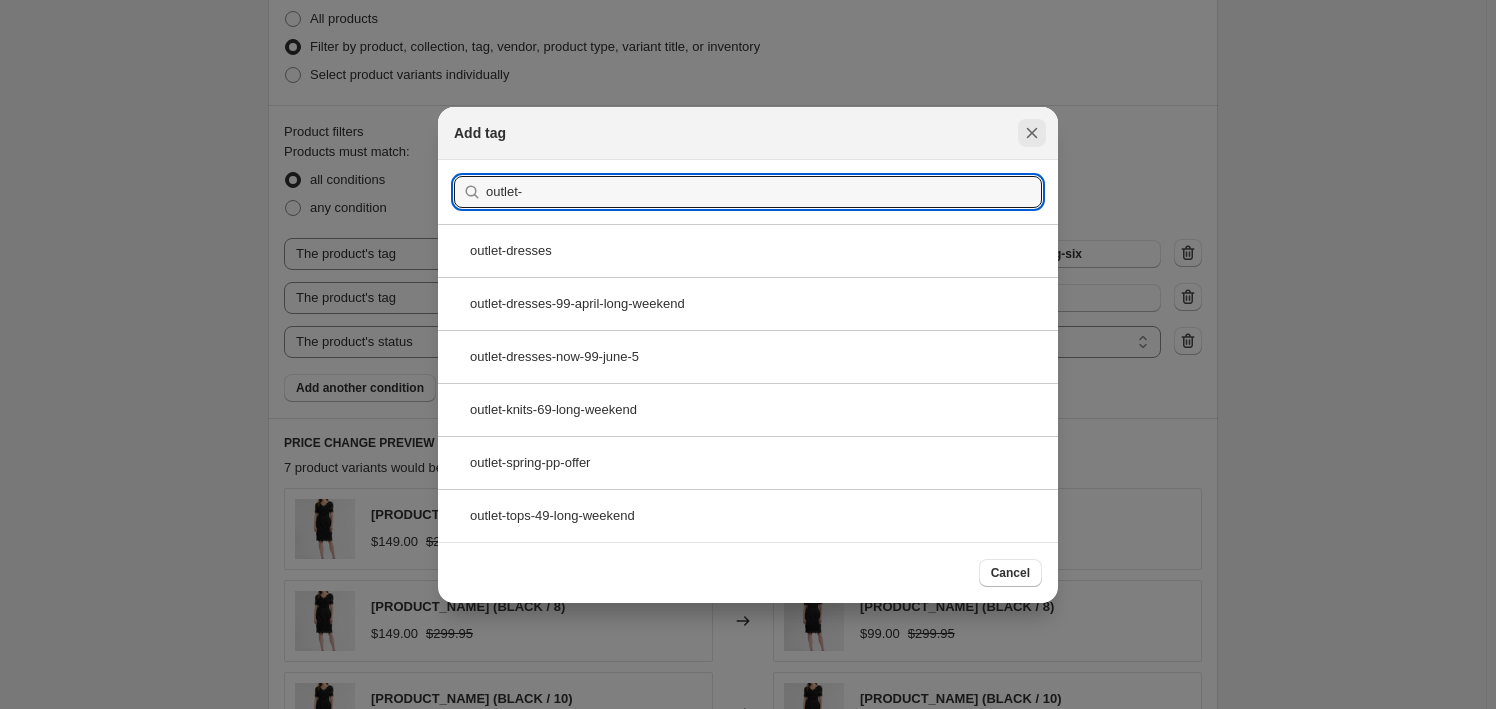 type on "outlet-" 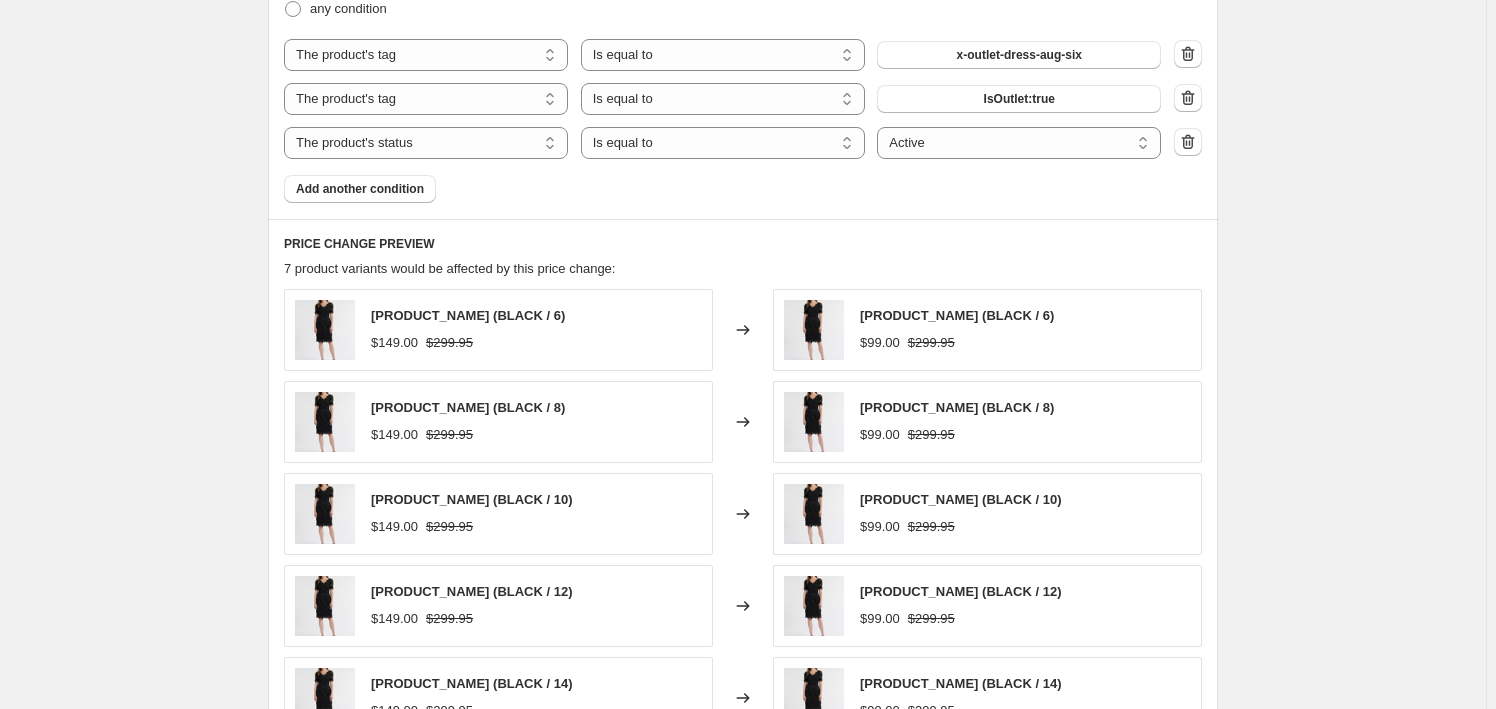 scroll, scrollTop: 818, scrollLeft: 0, axis: vertical 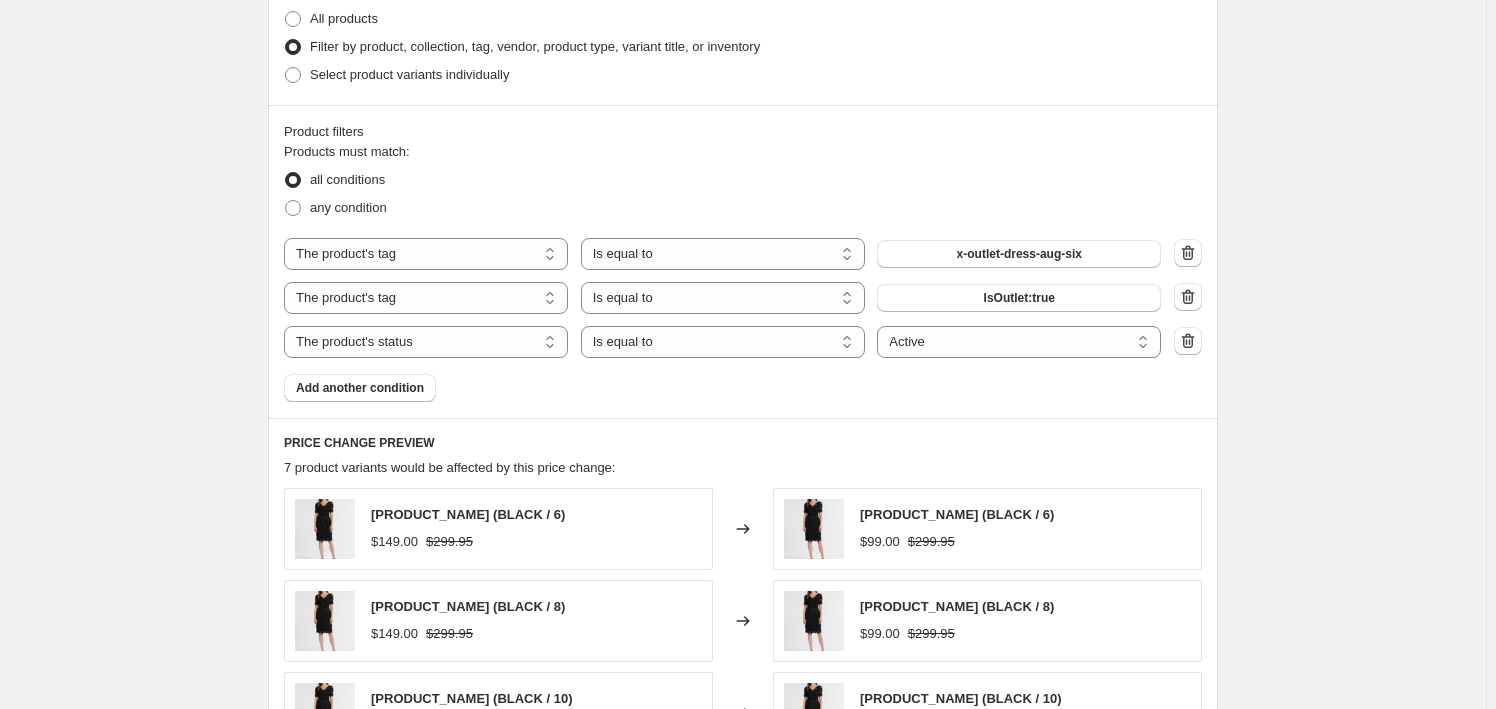 click on "The product The product's collection The product's tag The product's vendor The product's type The product's status The variant's title Inventory quantity The product's tag Is equal to Is not equal to Is equal to x-outlet-dress-aug-six" at bounding box center [722, 254] 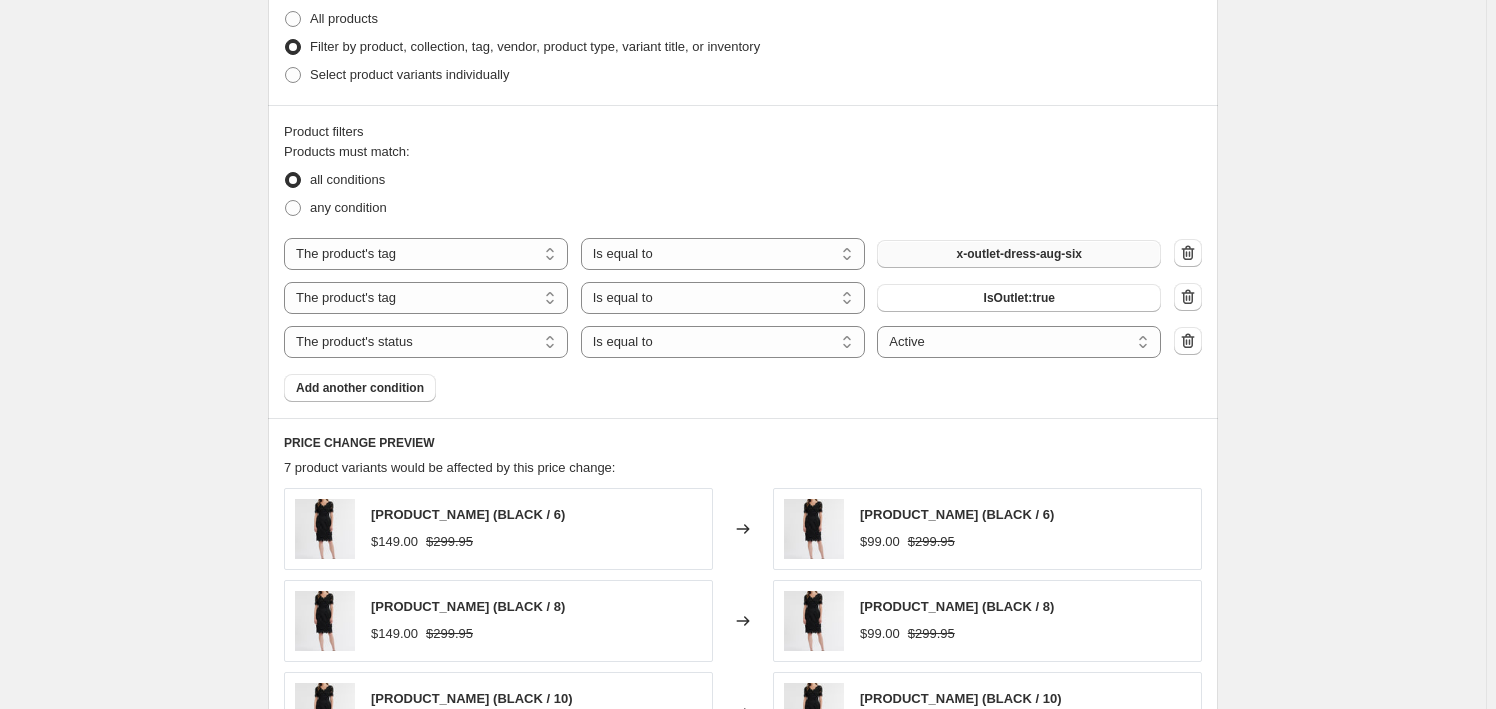 click on "x-outlet-dress-aug-six" at bounding box center [1019, 254] 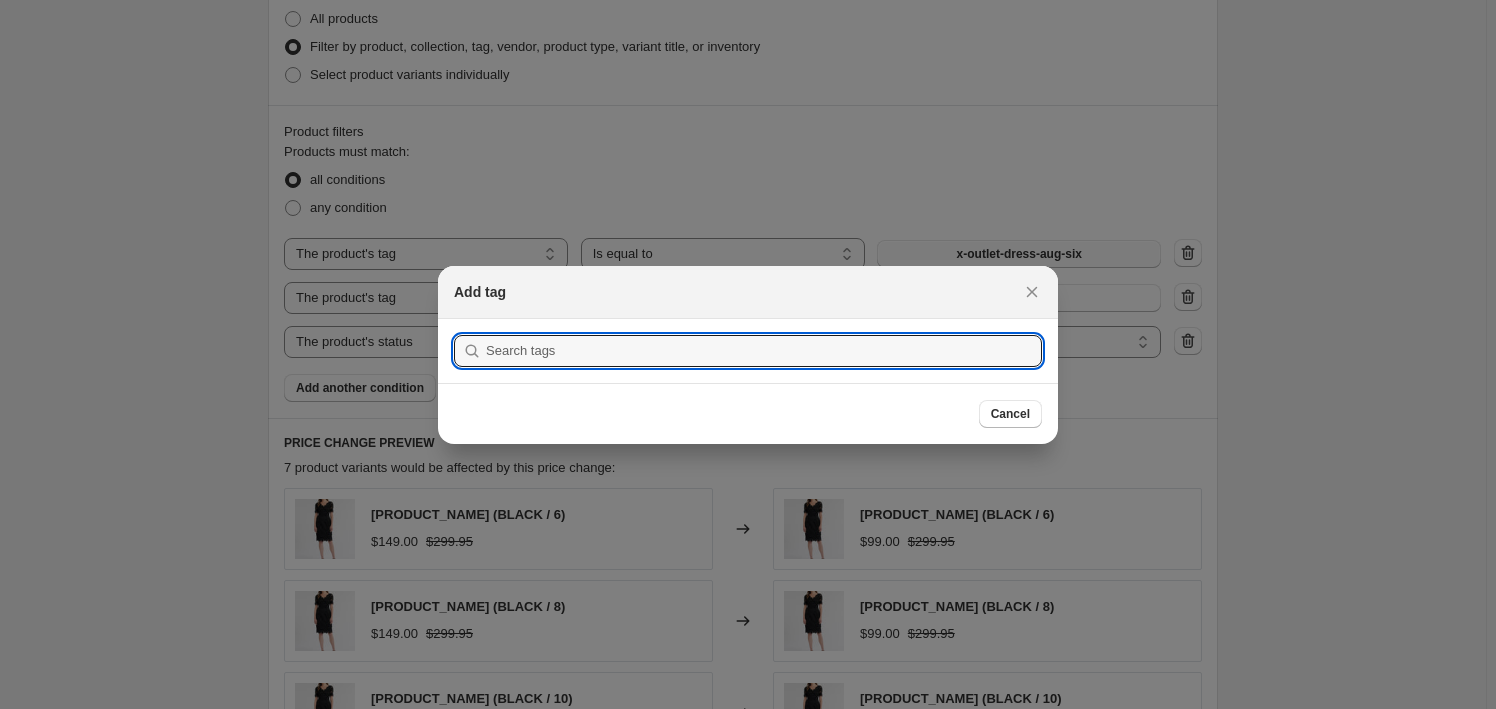 scroll, scrollTop: 0, scrollLeft: 0, axis: both 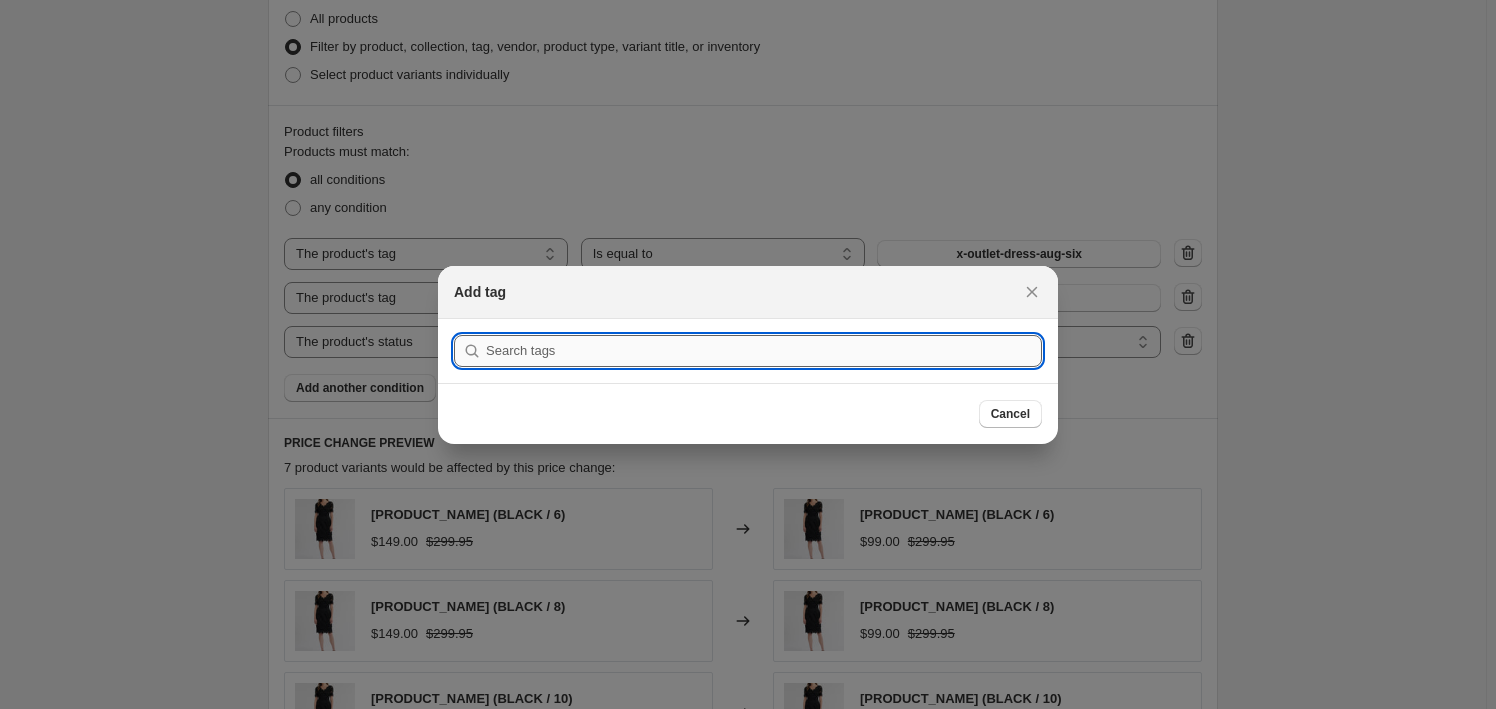click at bounding box center [764, 351] 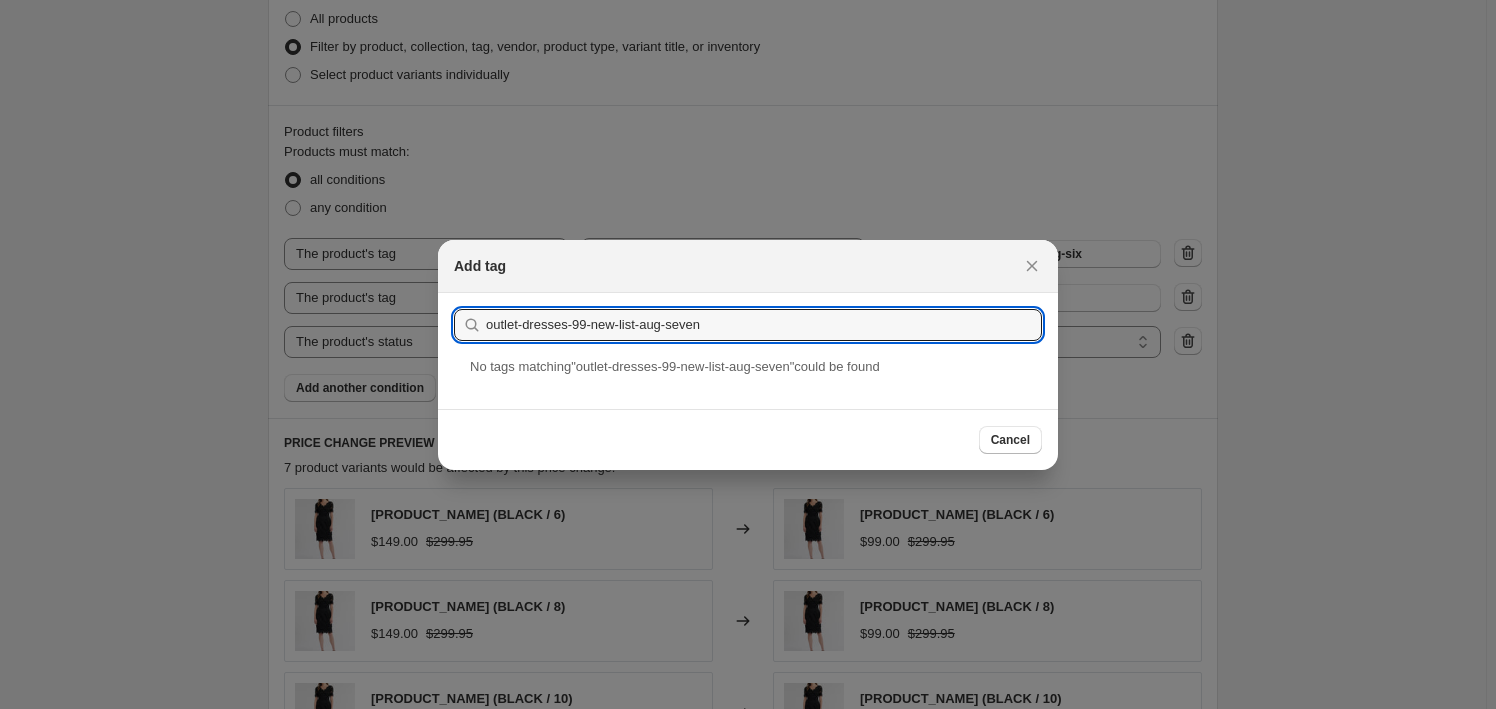 type on "outlet-dresses-99-new-list-aug-seven" 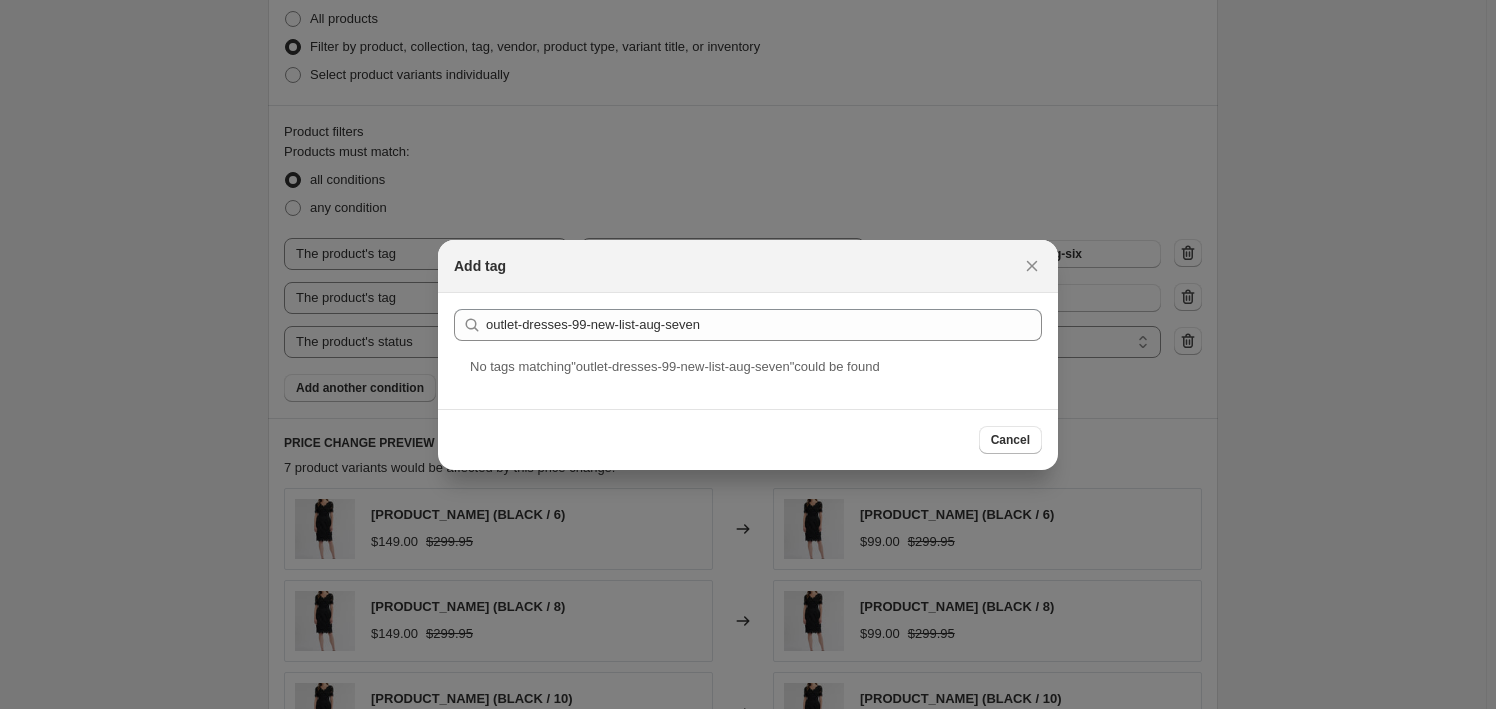 click on "No   tag s matching " outlet-dresses-99-new-list-aug-seven "  could be found" at bounding box center [748, 383] 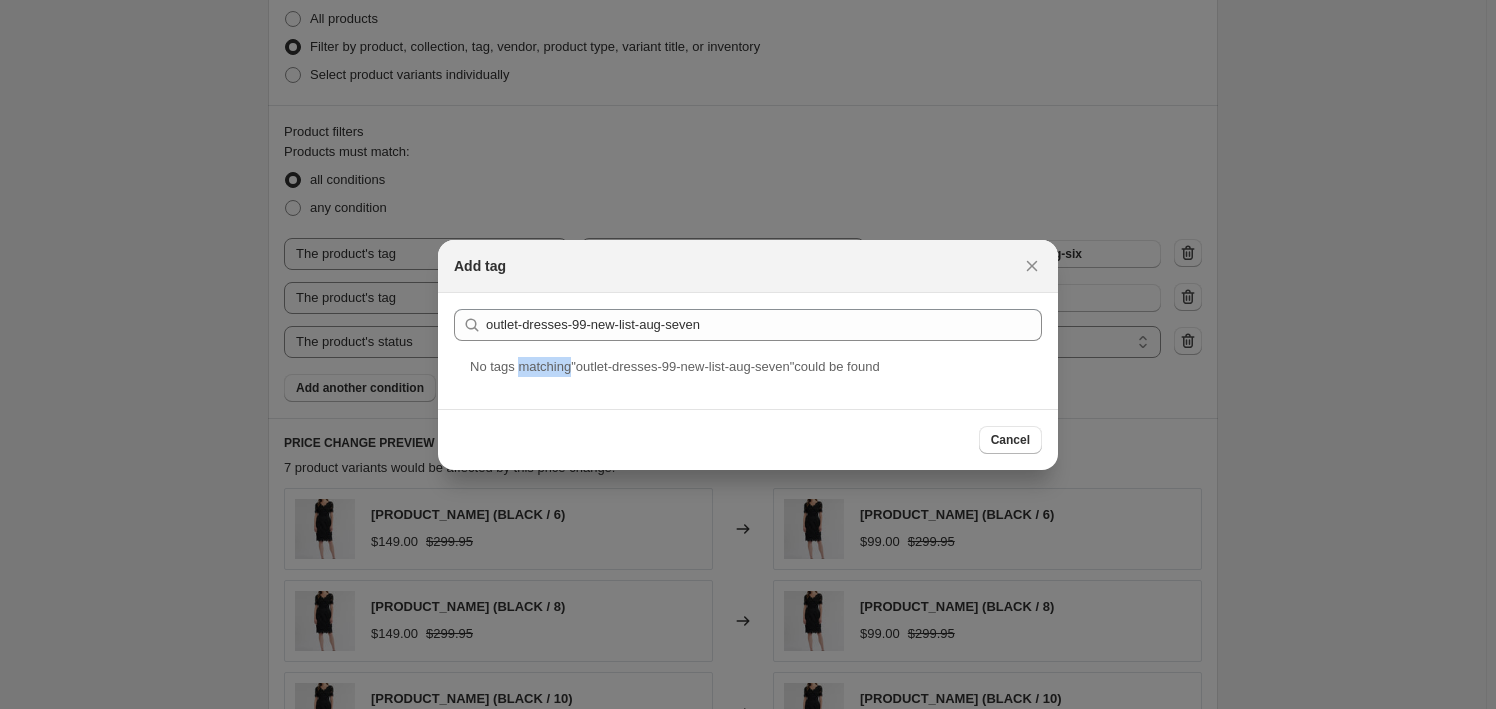 click on "No   tag s matching " outlet-dresses-99-new-list-aug-seven "  could be found" at bounding box center [748, 383] 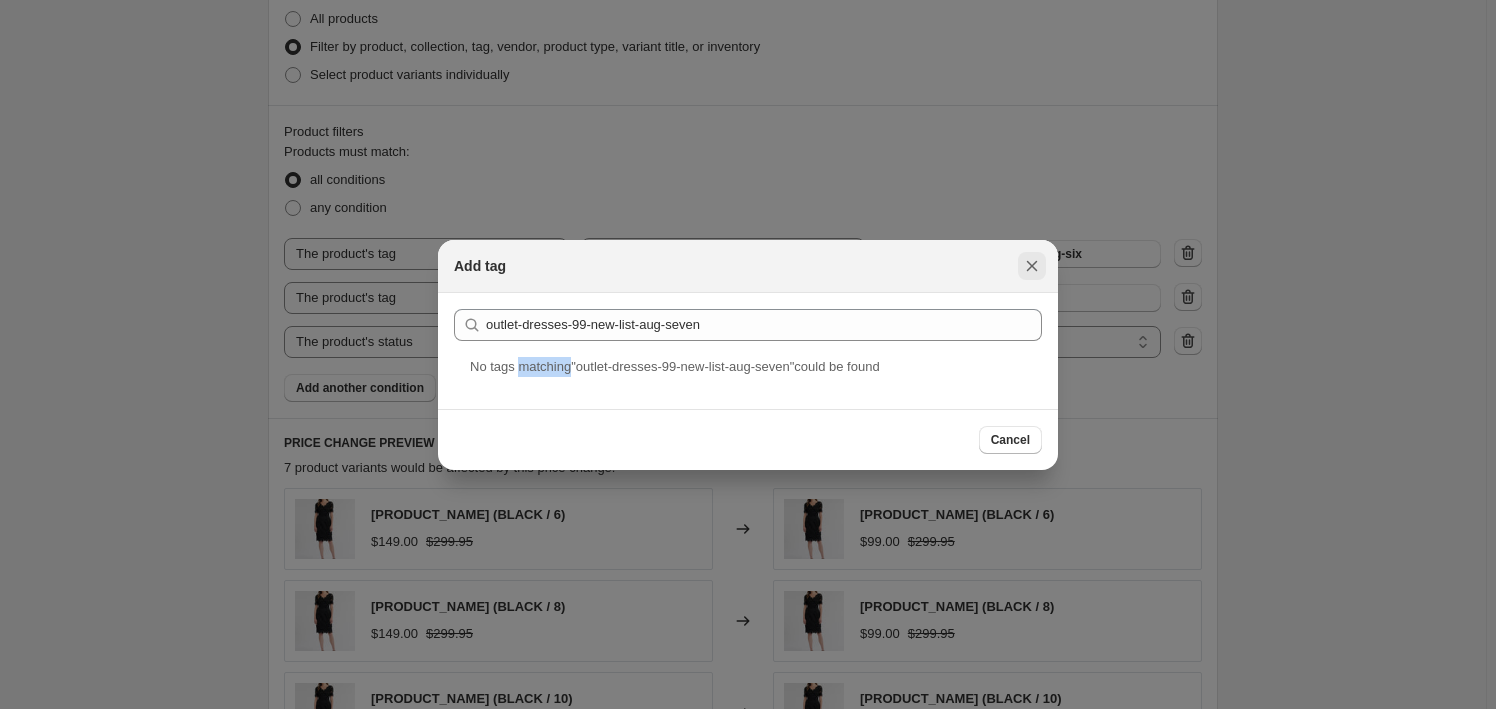 click 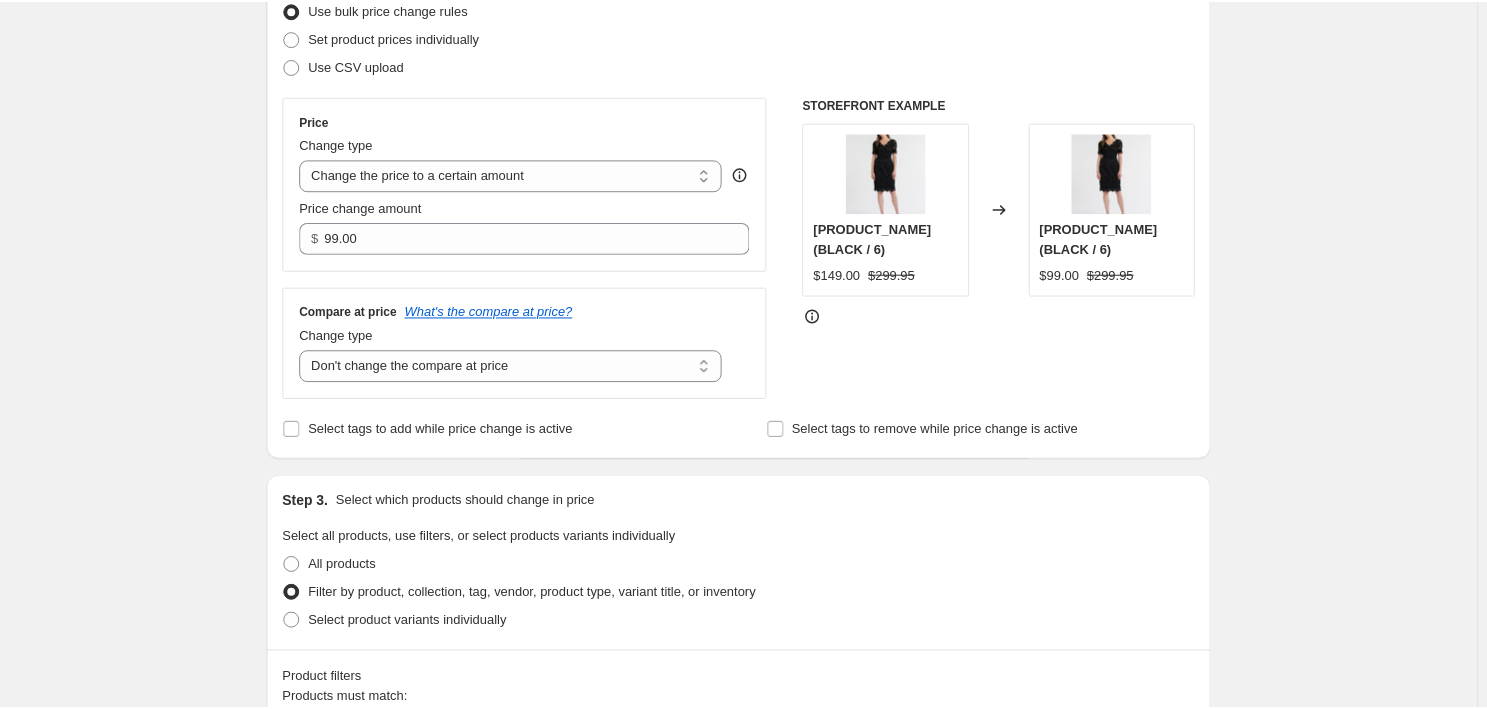 scroll, scrollTop: 0, scrollLeft: 0, axis: both 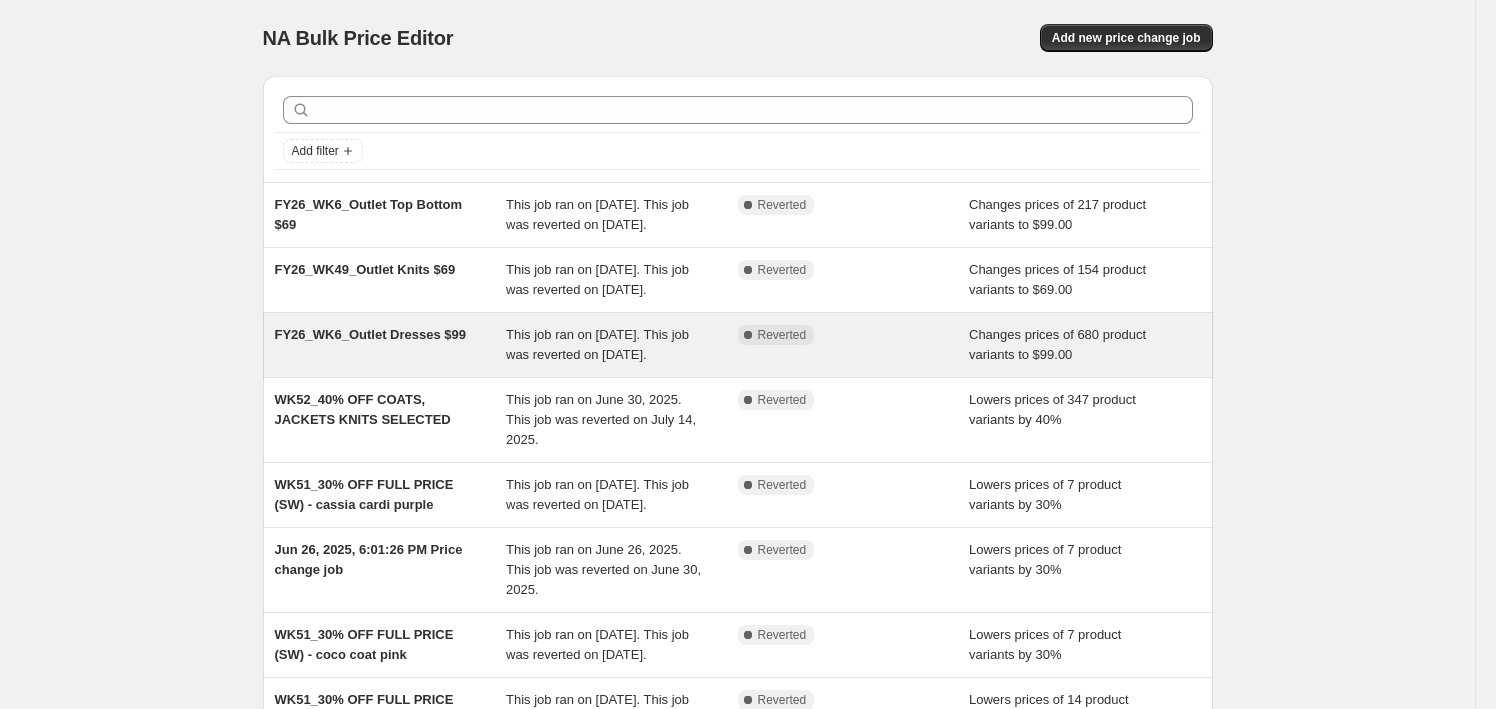 click on "FY26_WK6_Outlet Dresses $99" at bounding box center [391, 345] 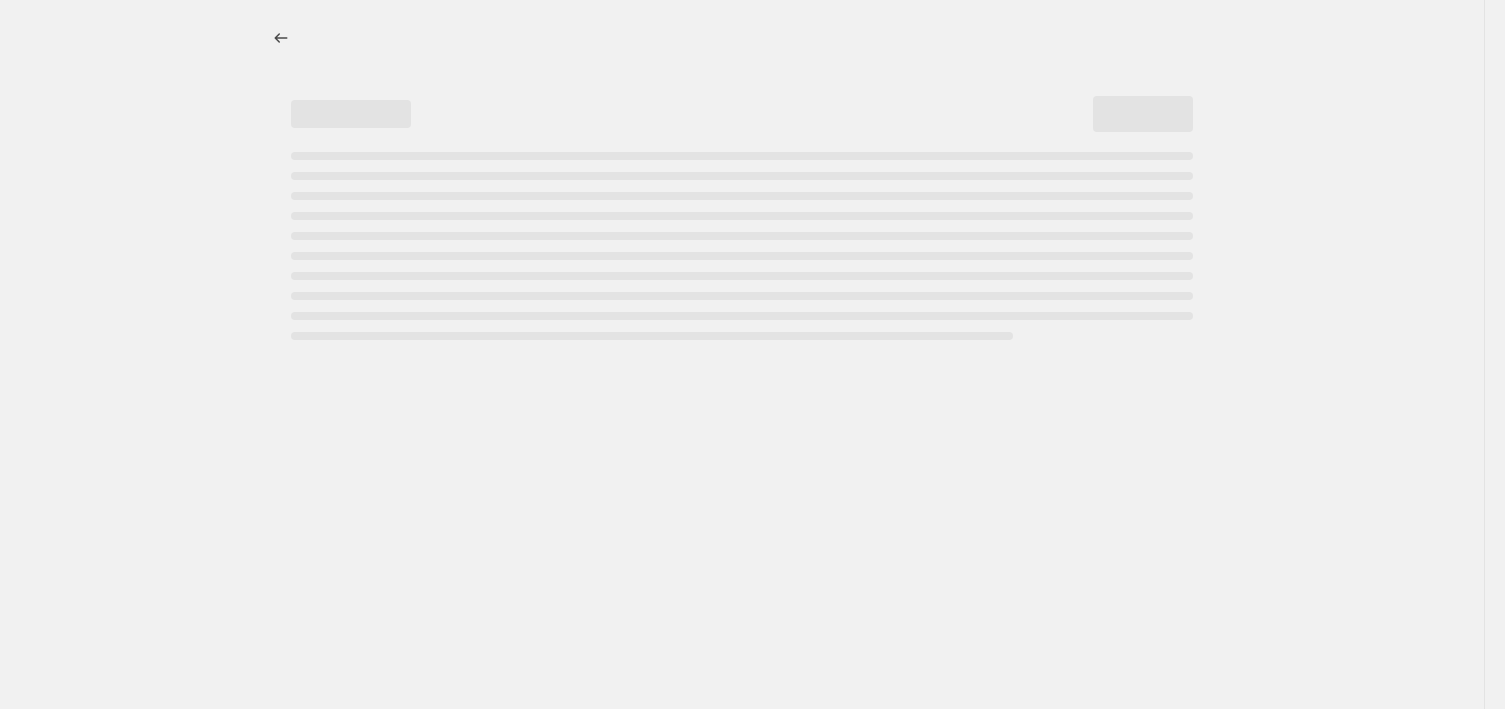 select on "no_change" 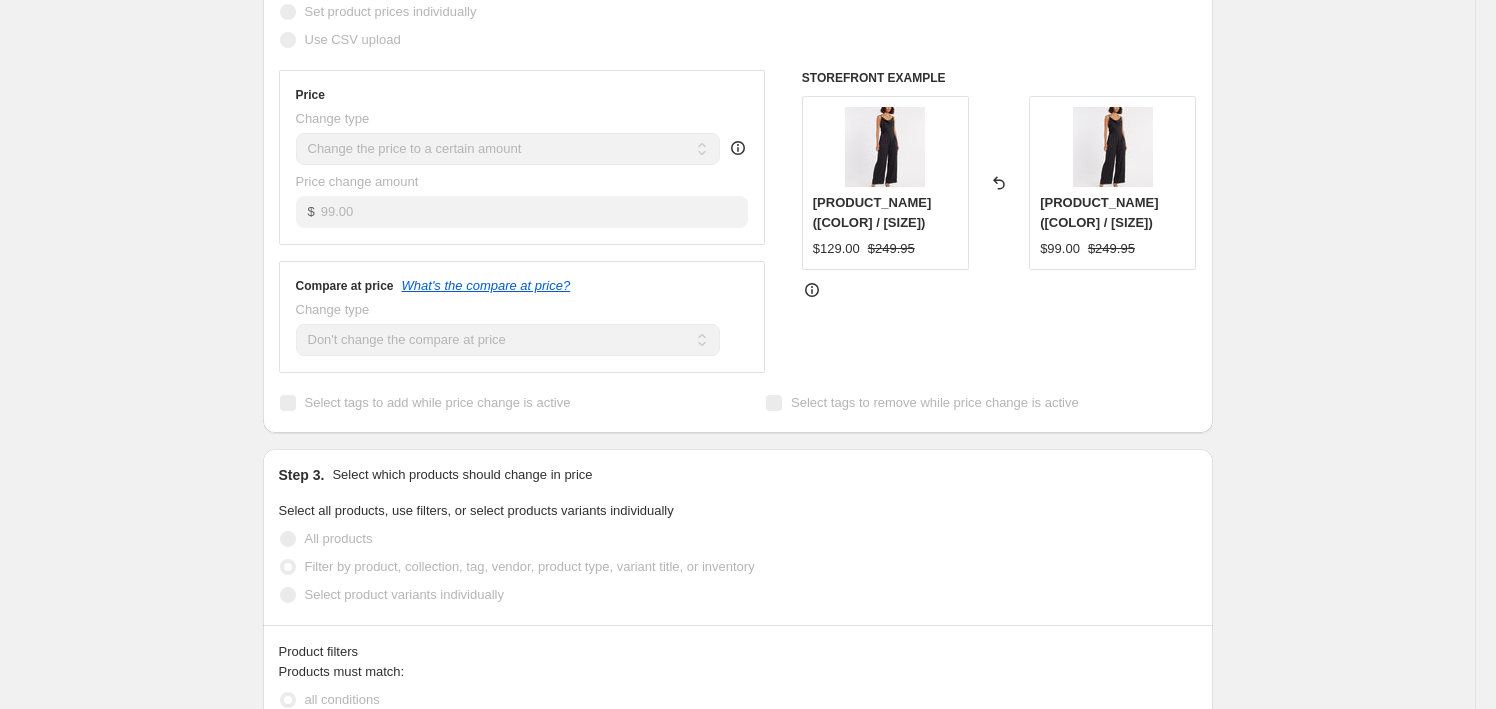 scroll, scrollTop: 0, scrollLeft: 0, axis: both 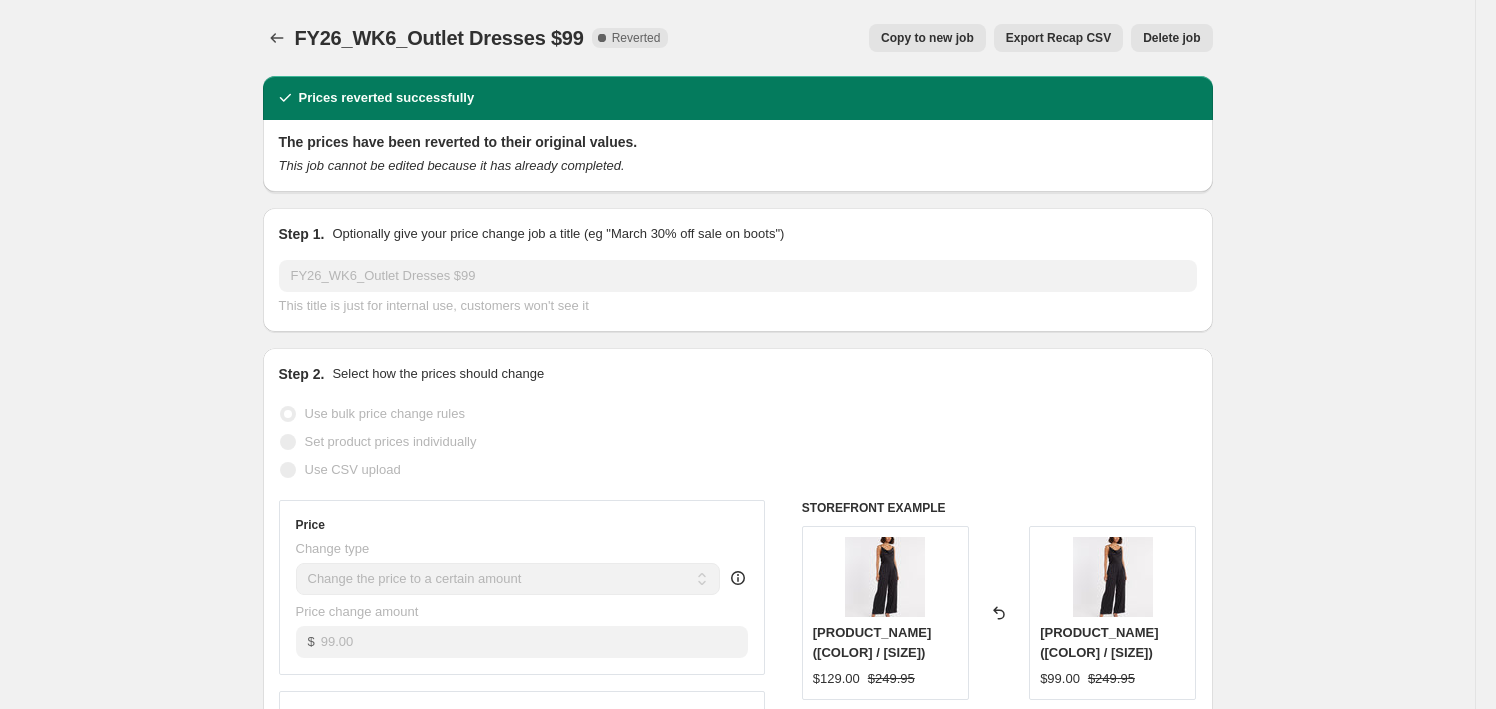click on "Copy to new job" at bounding box center [927, 38] 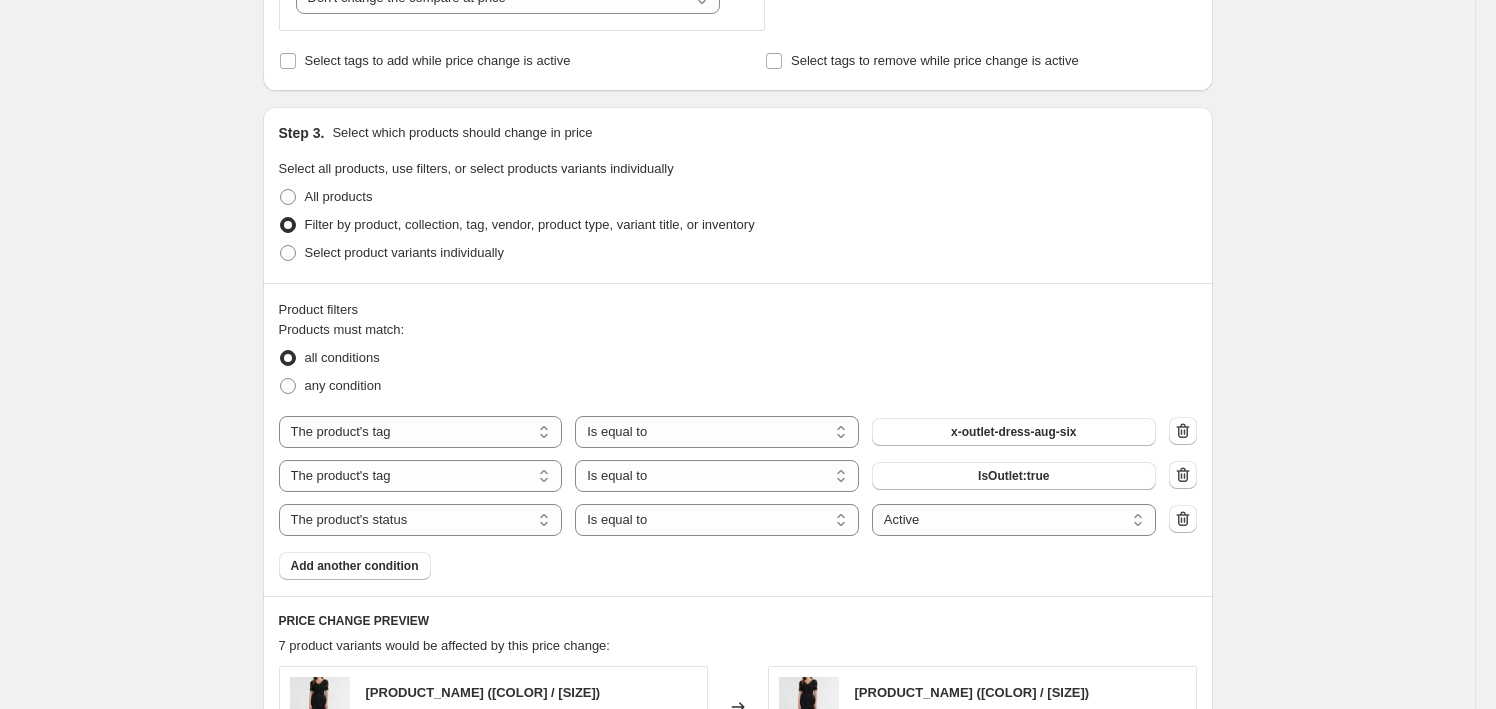 scroll, scrollTop: 909, scrollLeft: 0, axis: vertical 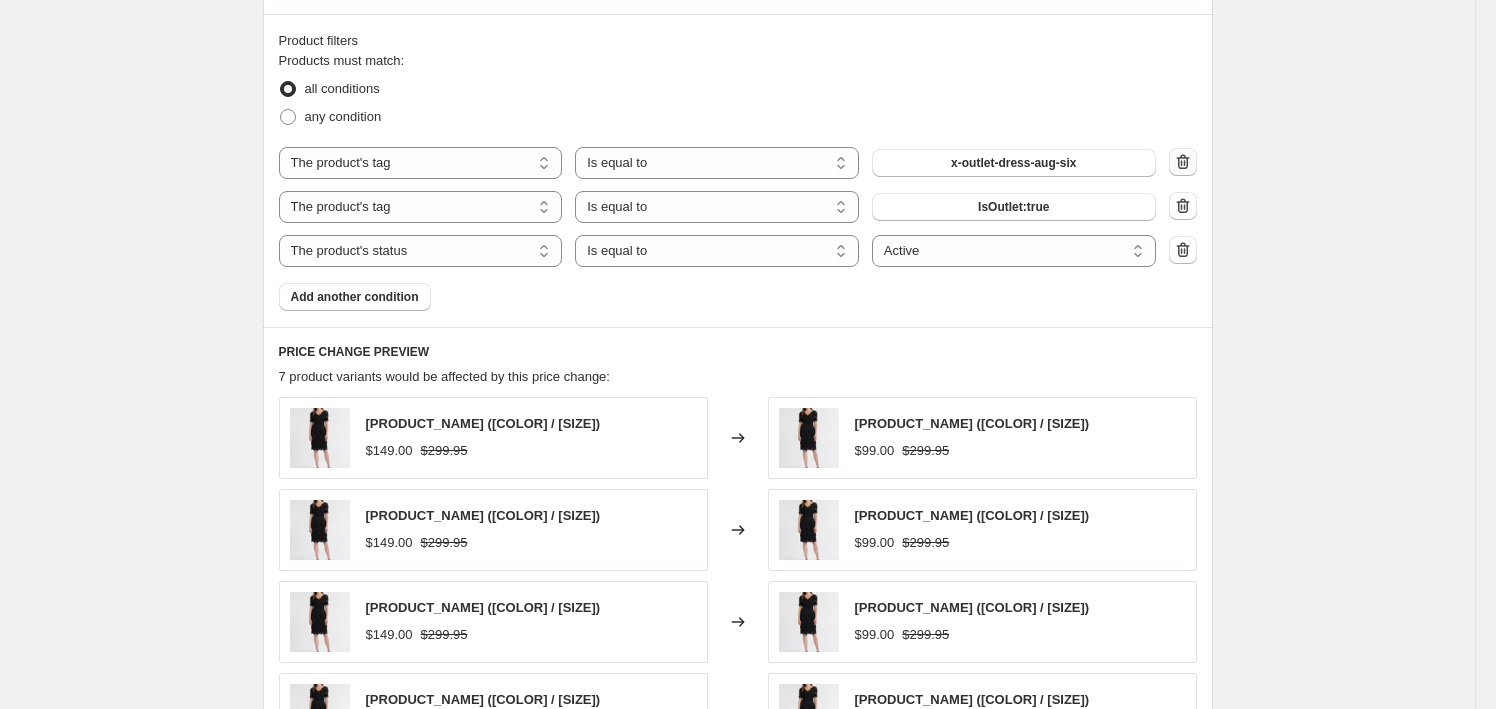 click at bounding box center [1183, 162] 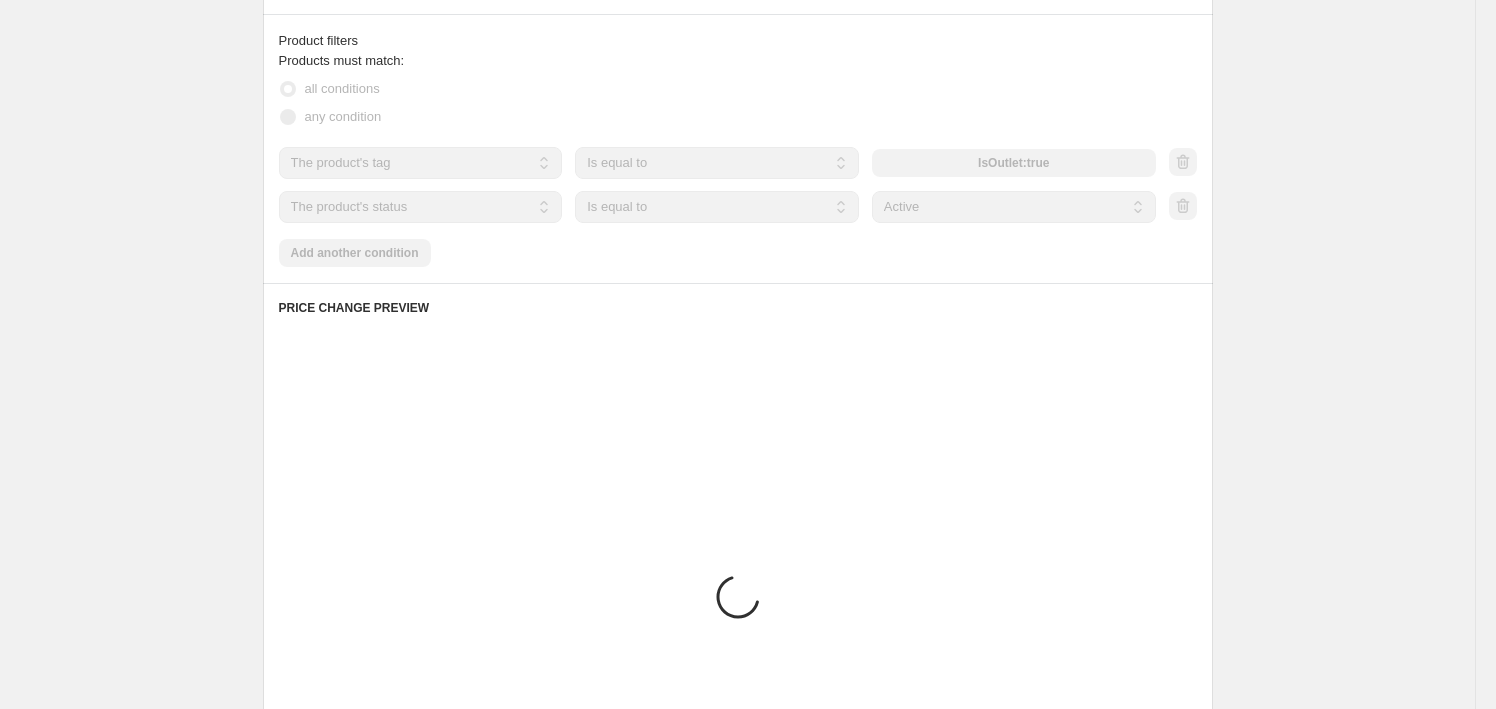 click 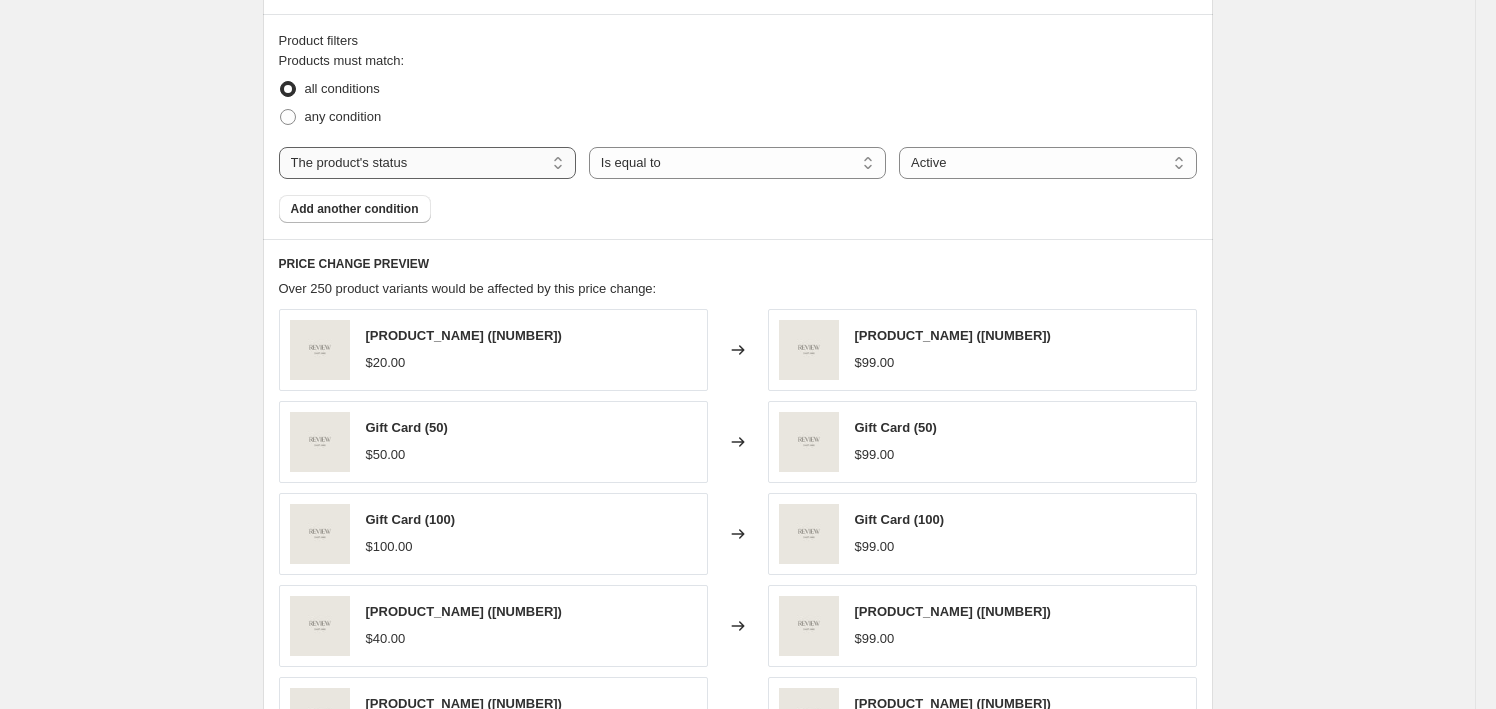 click on "The product The product's collection The product's tag The product's vendor The product's type The product's status The variant's title Inventory quantity" at bounding box center [427, 163] 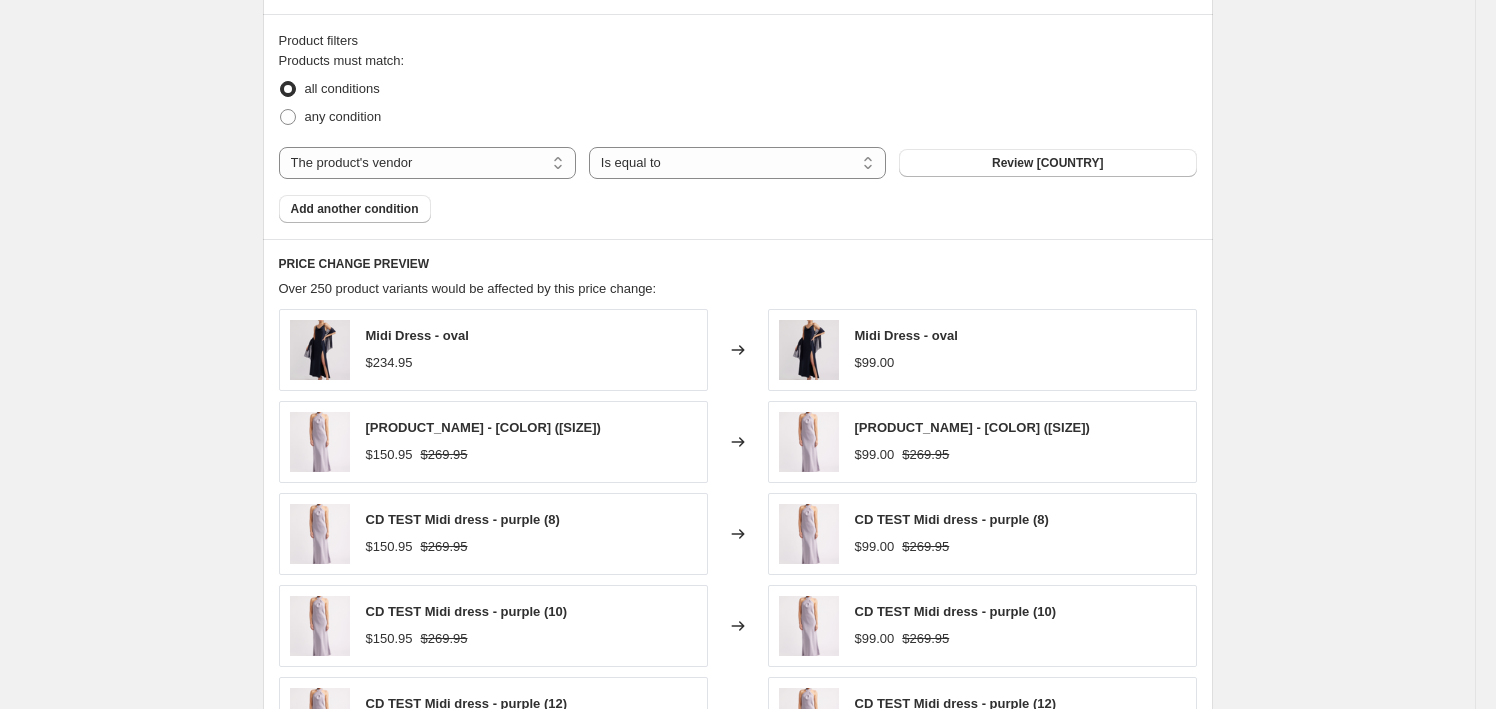 click on "Review Australia" at bounding box center [1048, 163] 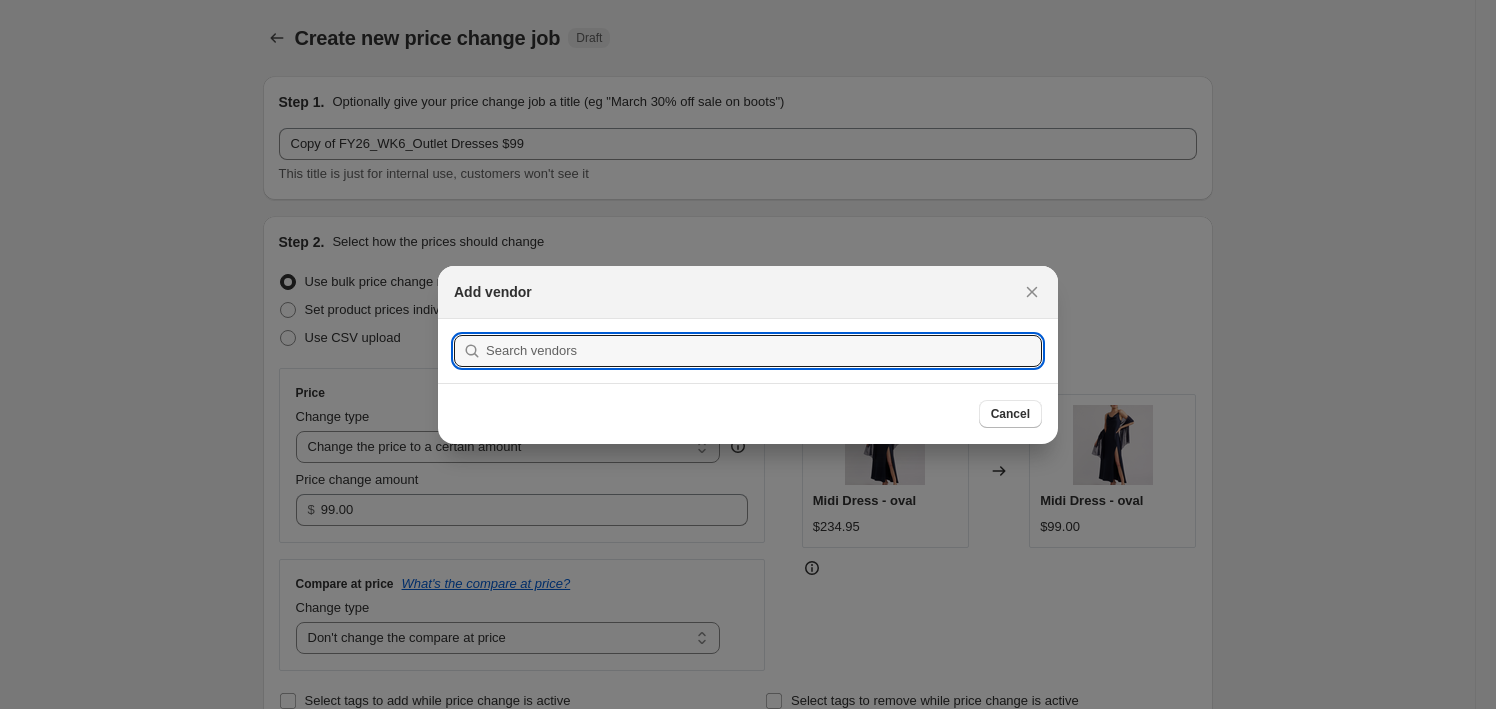 scroll, scrollTop: 0, scrollLeft: 0, axis: both 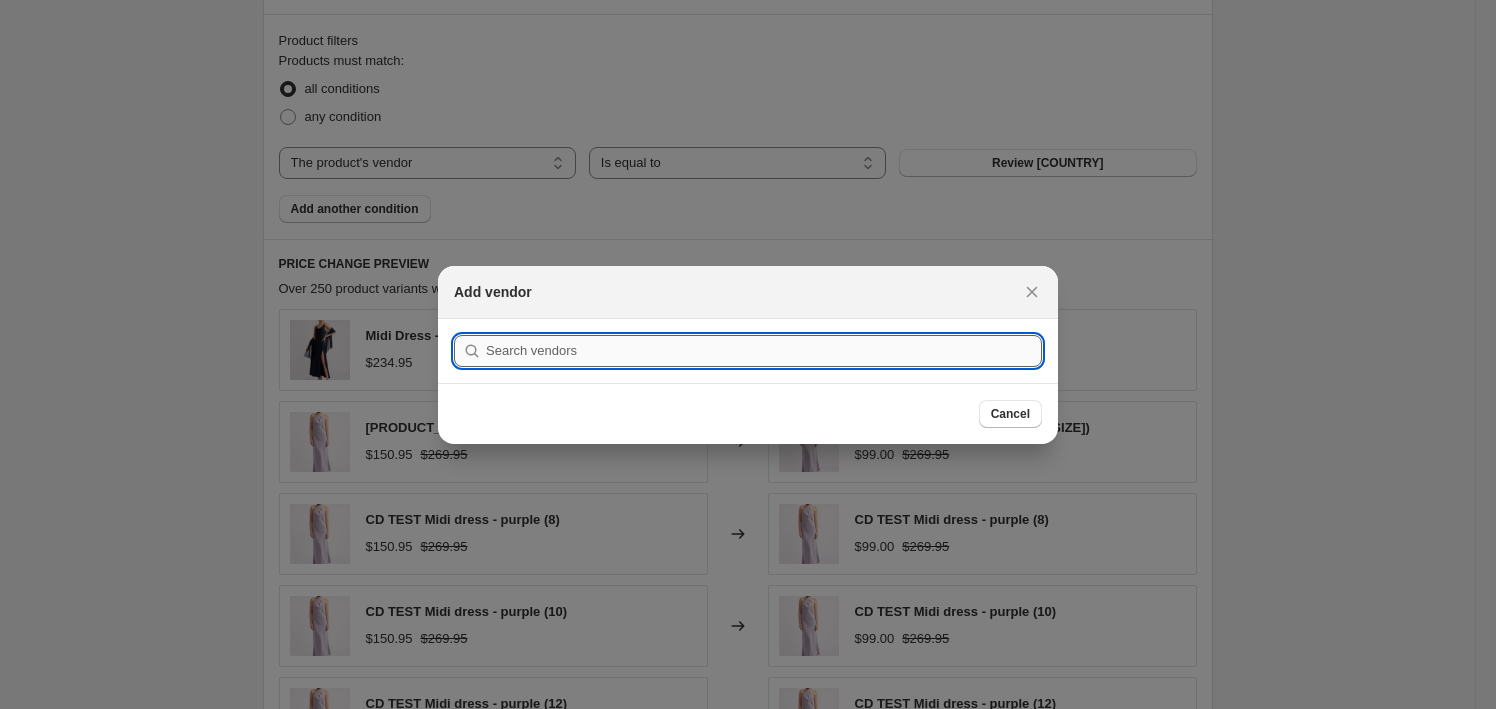 click at bounding box center (764, 351) 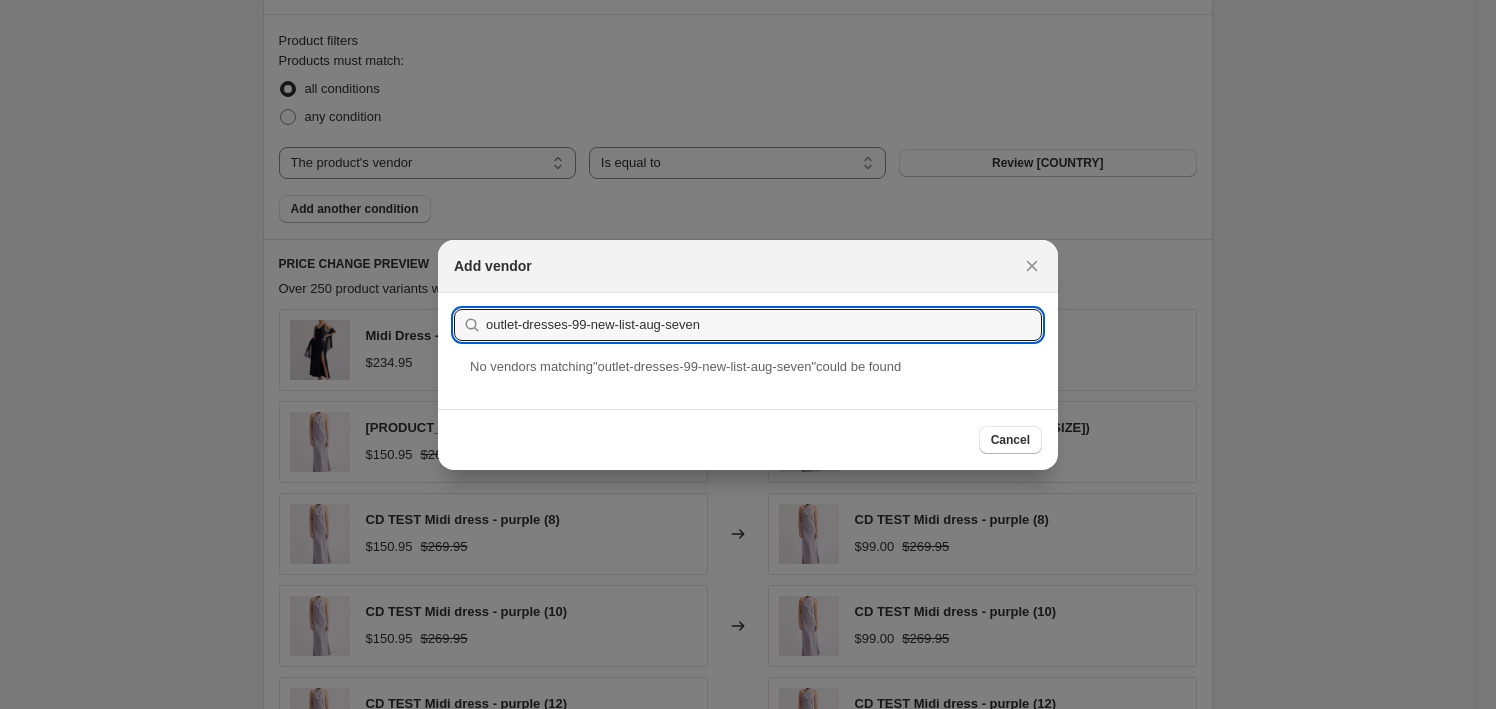 type on "outlet-dresses-99-new-list-aug-seven" 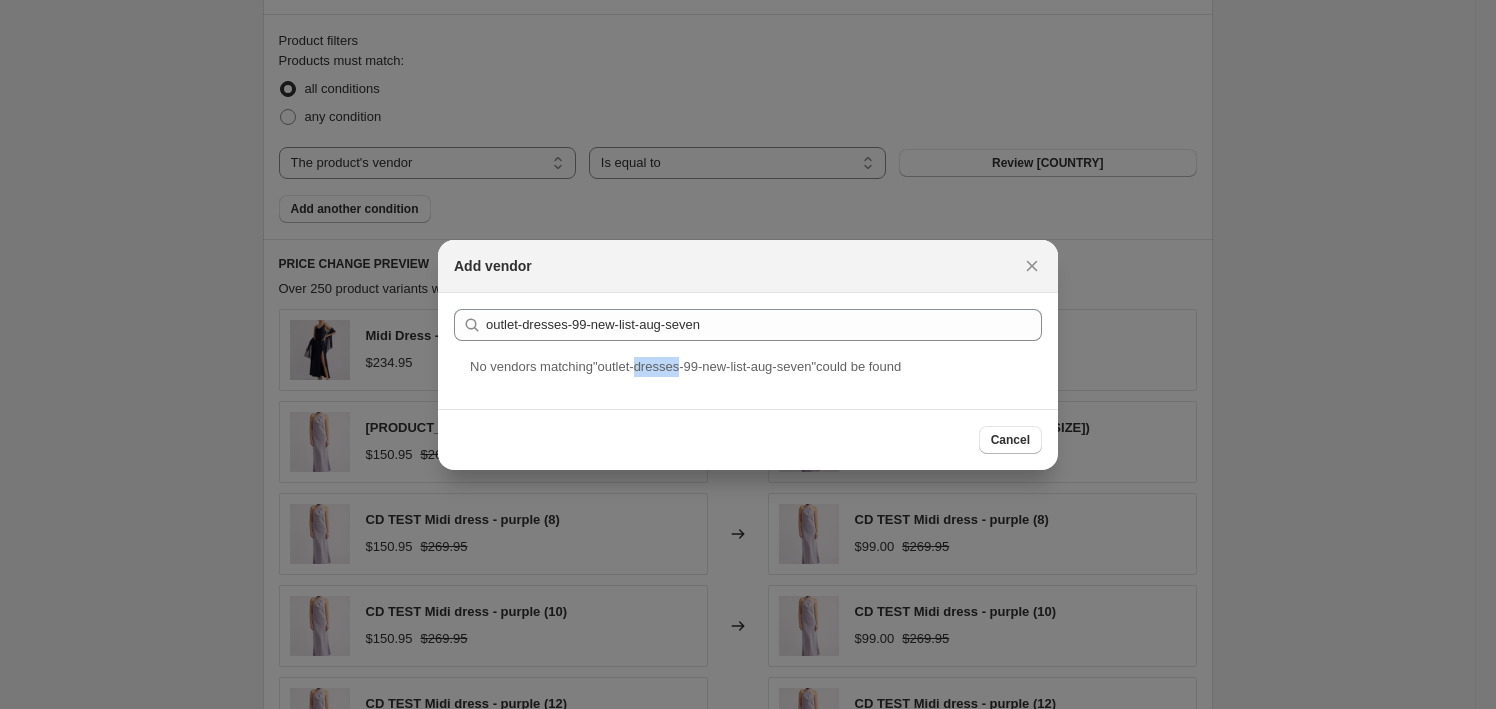 click on "No   vendor s matching " outlet-dresses-99-new-list-aug-seven "  could be found" at bounding box center (685, 366) 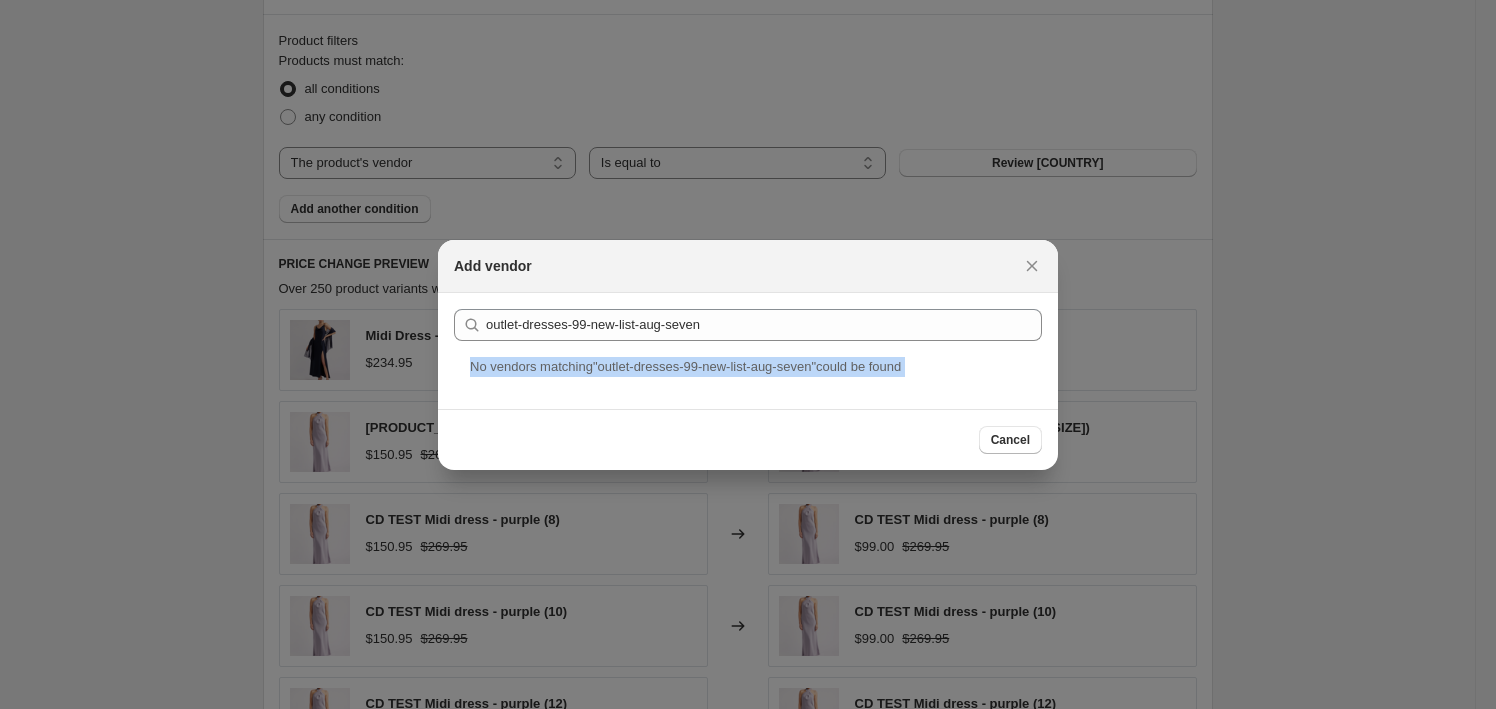 click on "No   vendor s matching " outlet-dresses-99-new-list-aug-seven "  could be found" at bounding box center (685, 366) 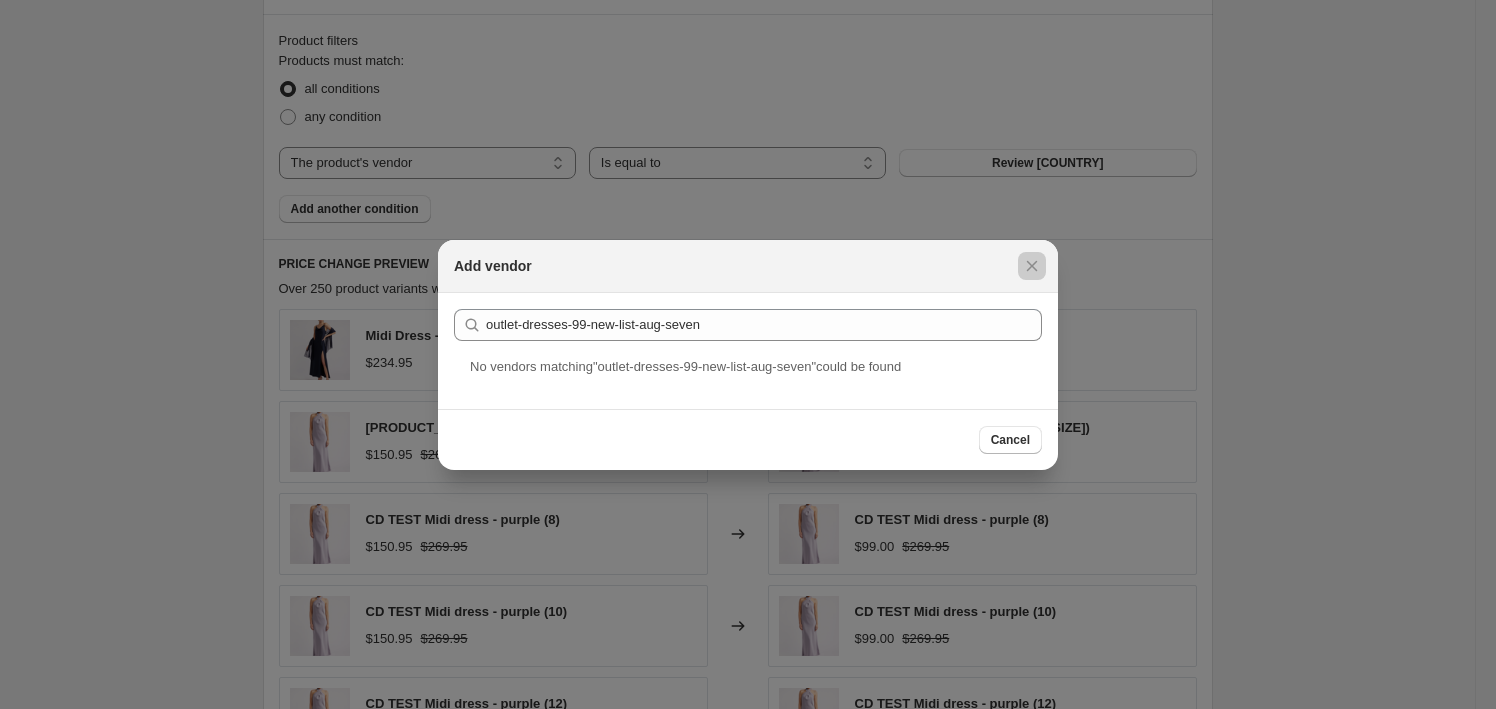 click on "Add vendor" at bounding box center [748, 266] 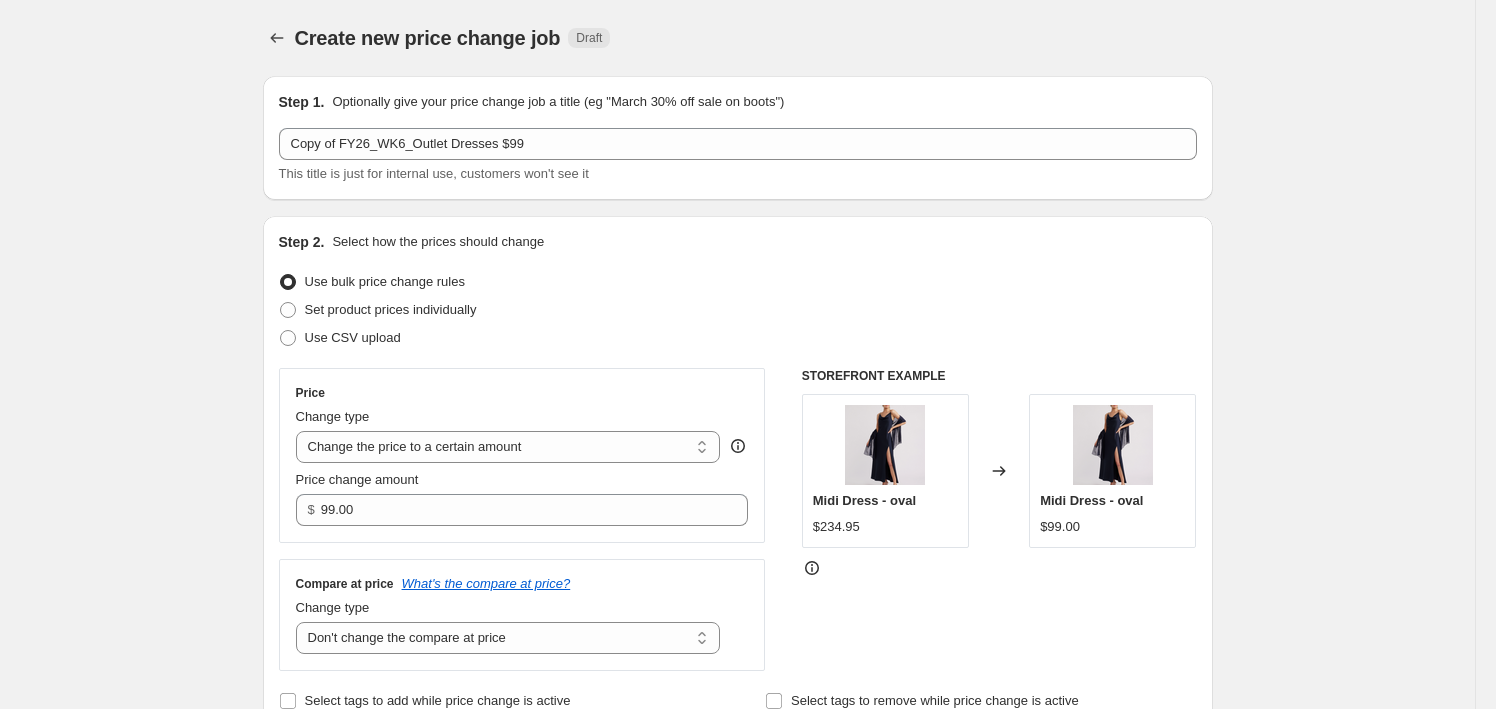 scroll, scrollTop: 909, scrollLeft: 0, axis: vertical 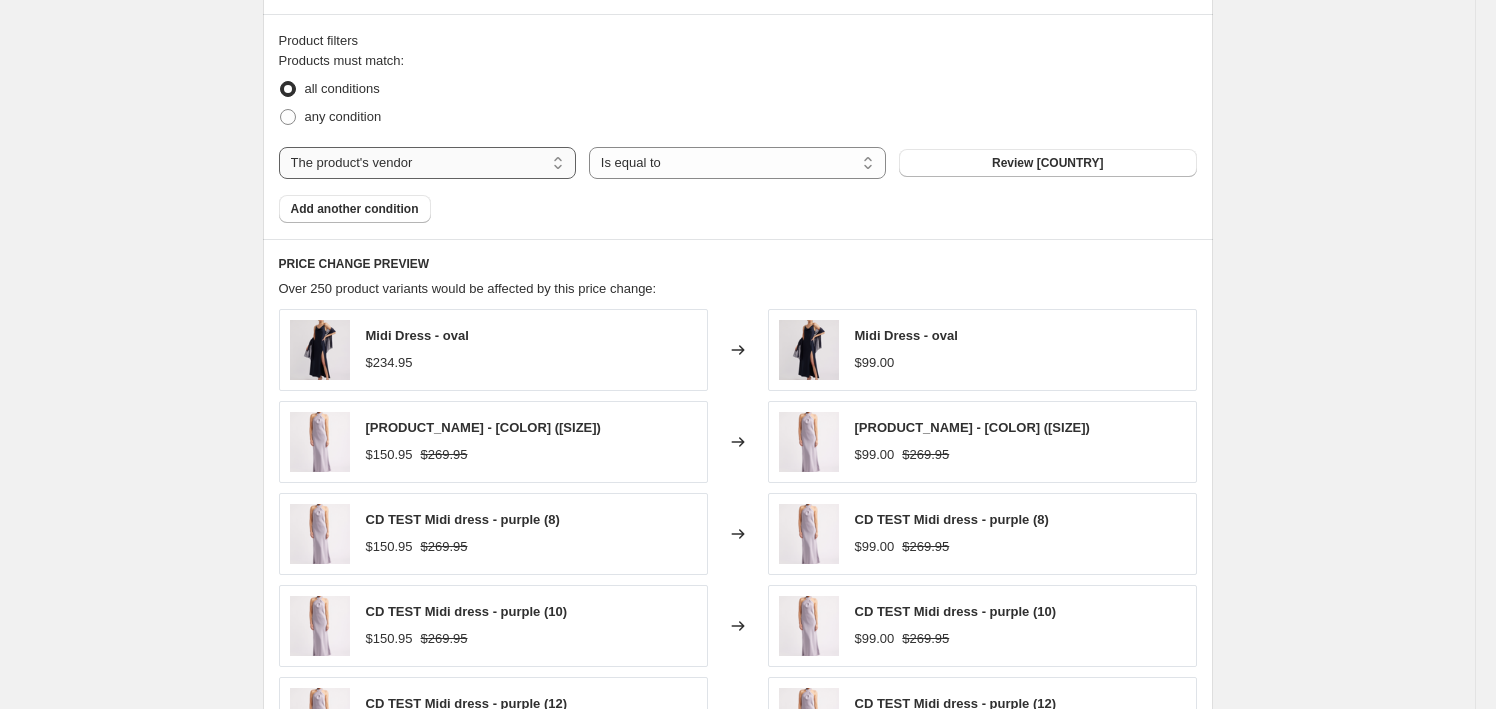 click on "The product The product's collection The product's tag The product's vendor The product's type The product's status The variant's title Inventory quantity" at bounding box center [427, 163] 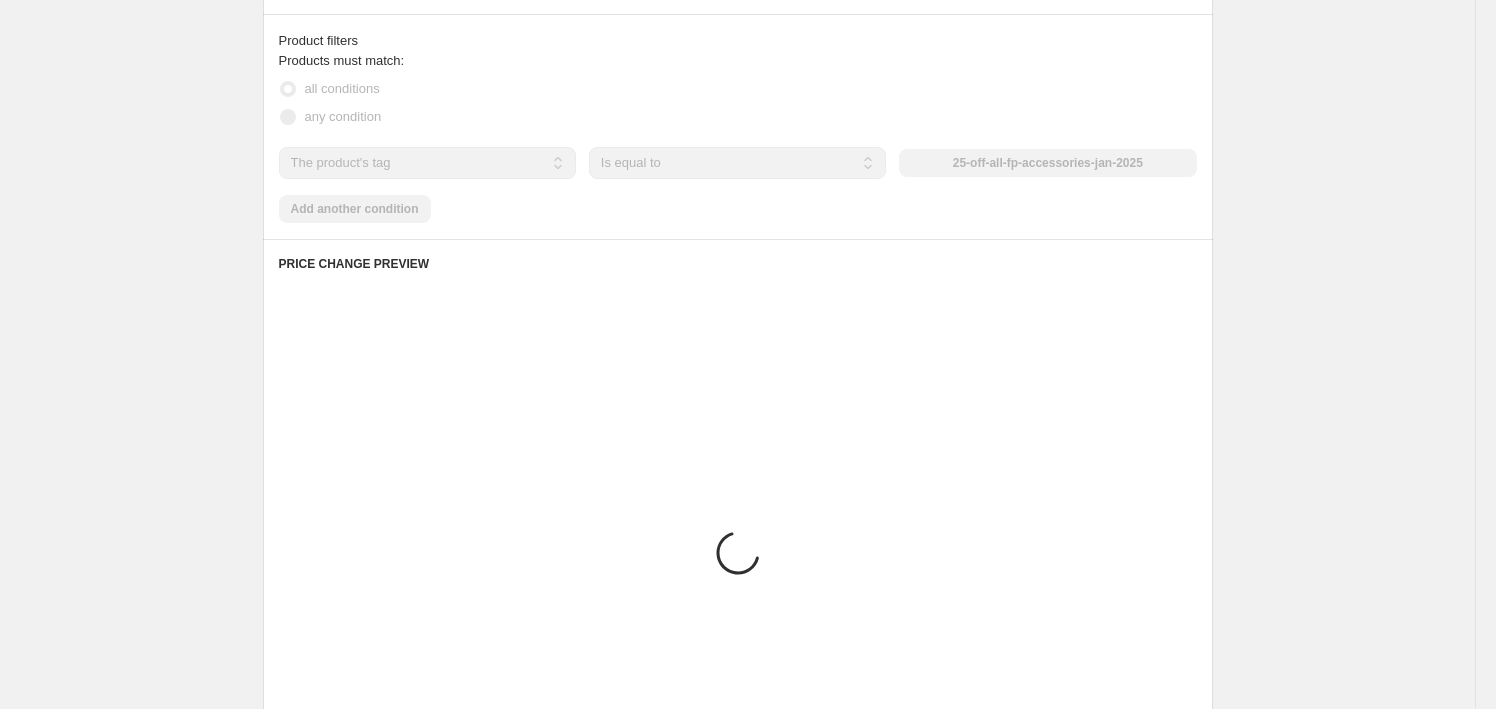 click on "25-off-all-fp-accessories-jan-2025" at bounding box center (1047, 163) 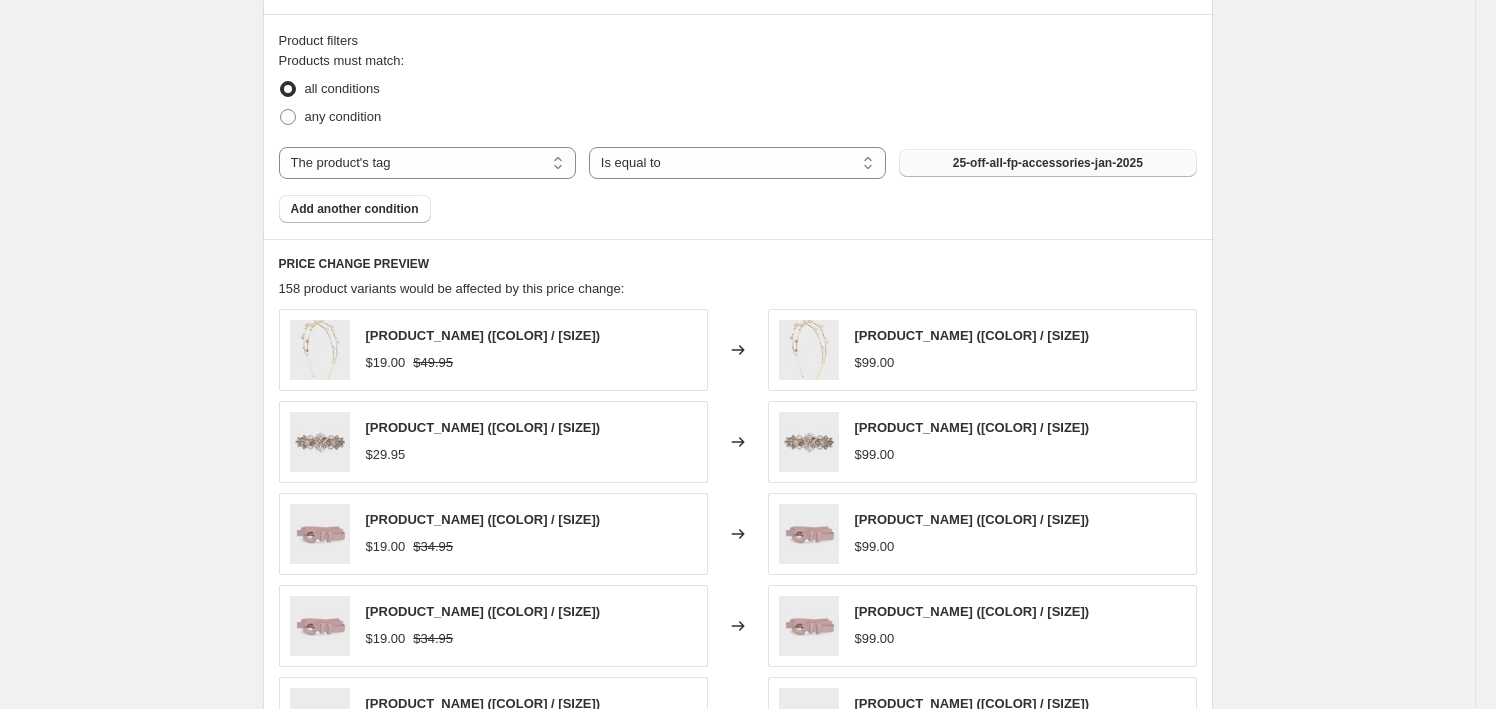 click on "25-off-all-fp-accessories-jan-2025" at bounding box center [1048, 163] 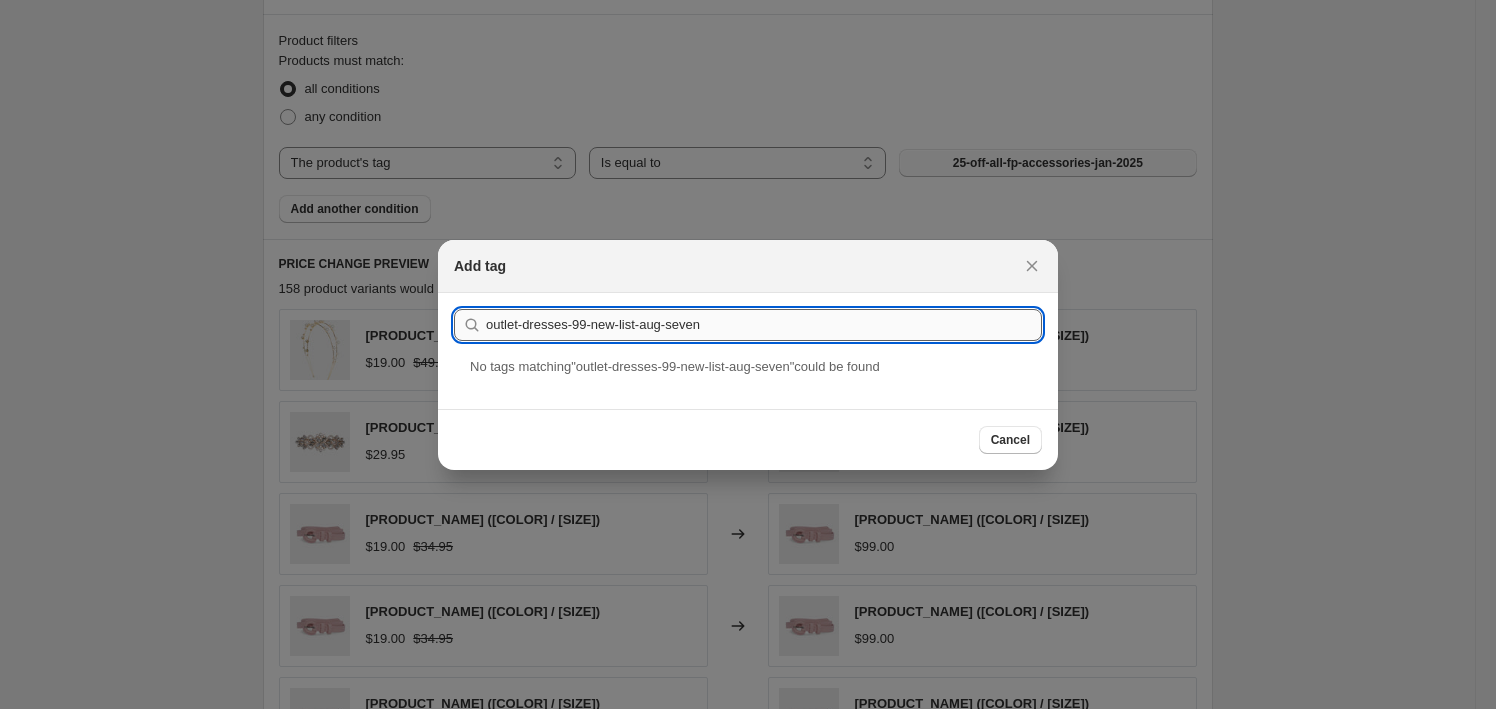 drag, startPoint x: 636, startPoint y: 327, endPoint x: 803, endPoint y: 330, distance: 167.02695 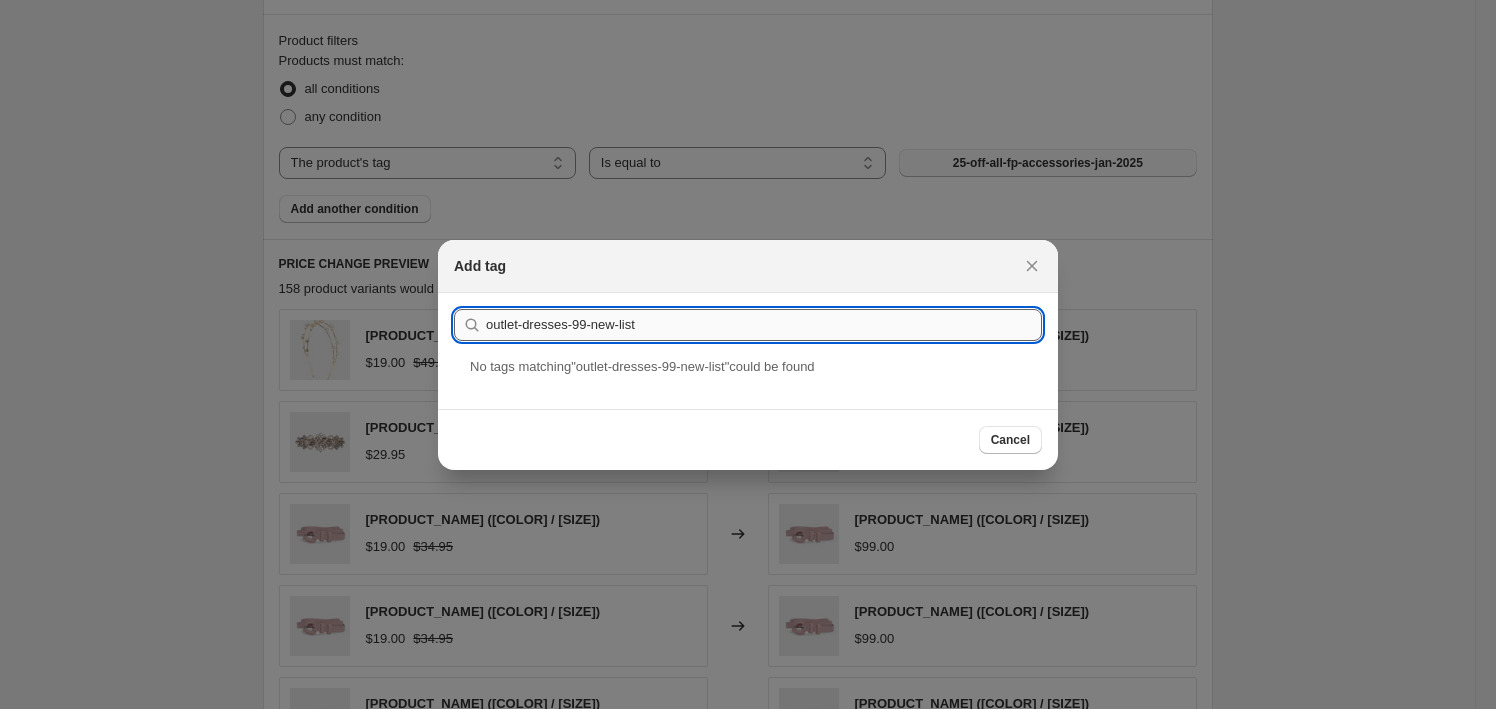 drag, startPoint x: 694, startPoint y: 329, endPoint x: 569, endPoint y: 323, distance: 125.14392 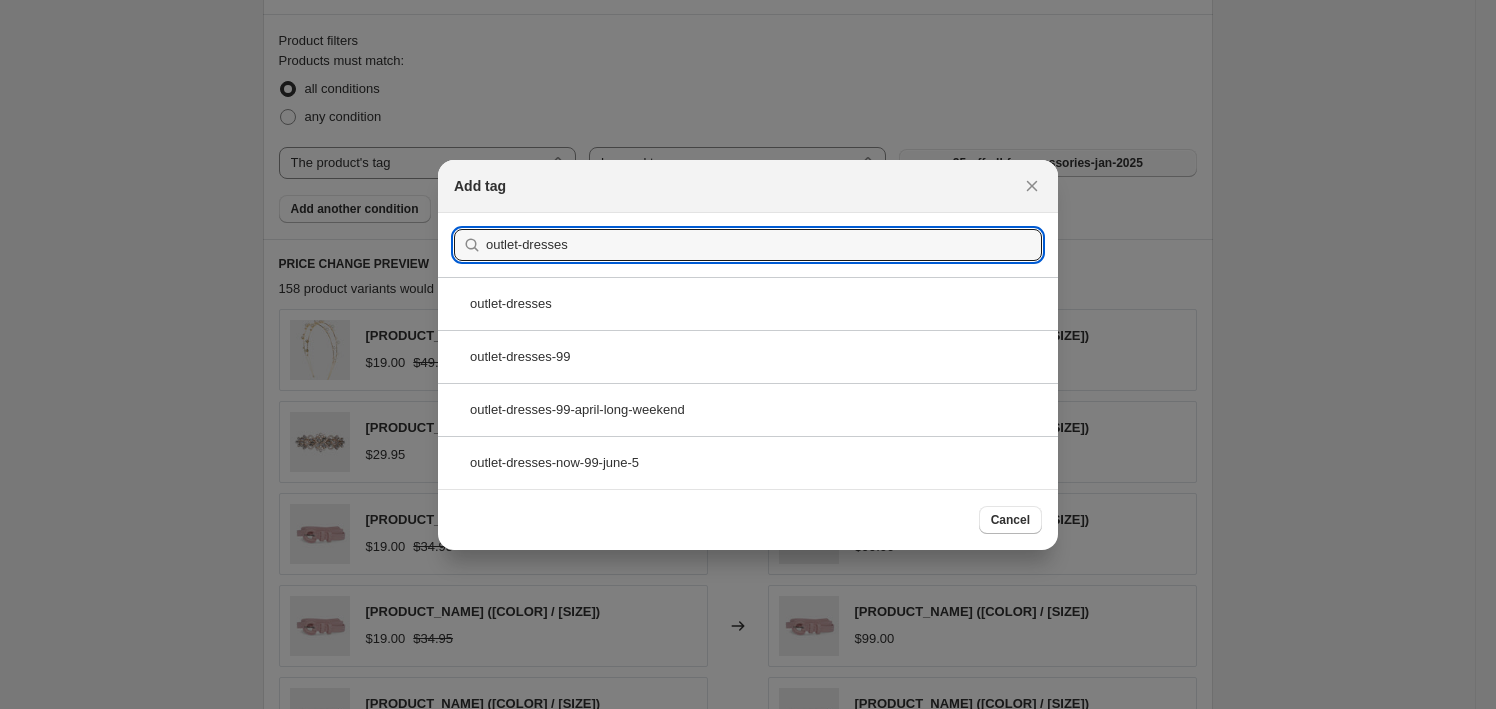 type on "outlet-dresses" 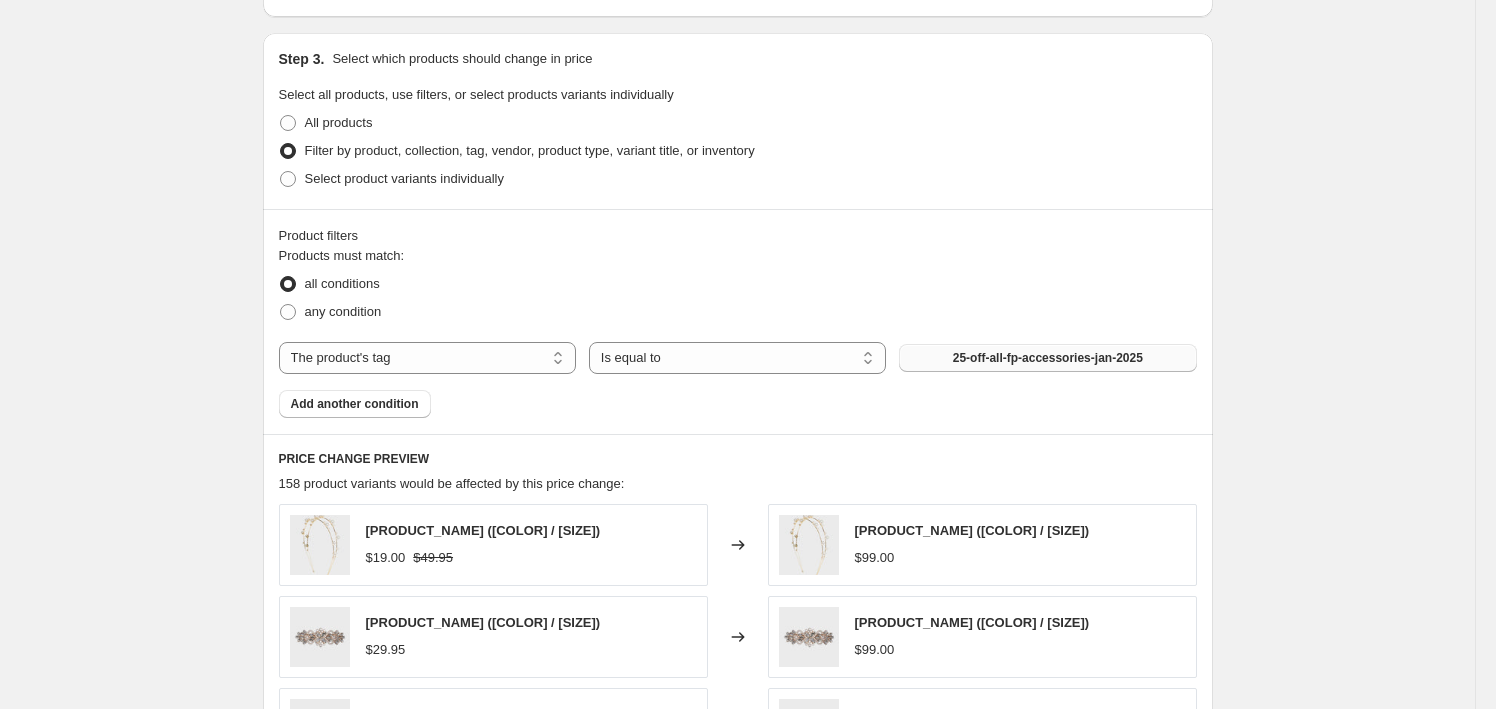 scroll, scrollTop: 727, scrollLeft: 0, axis: vertical 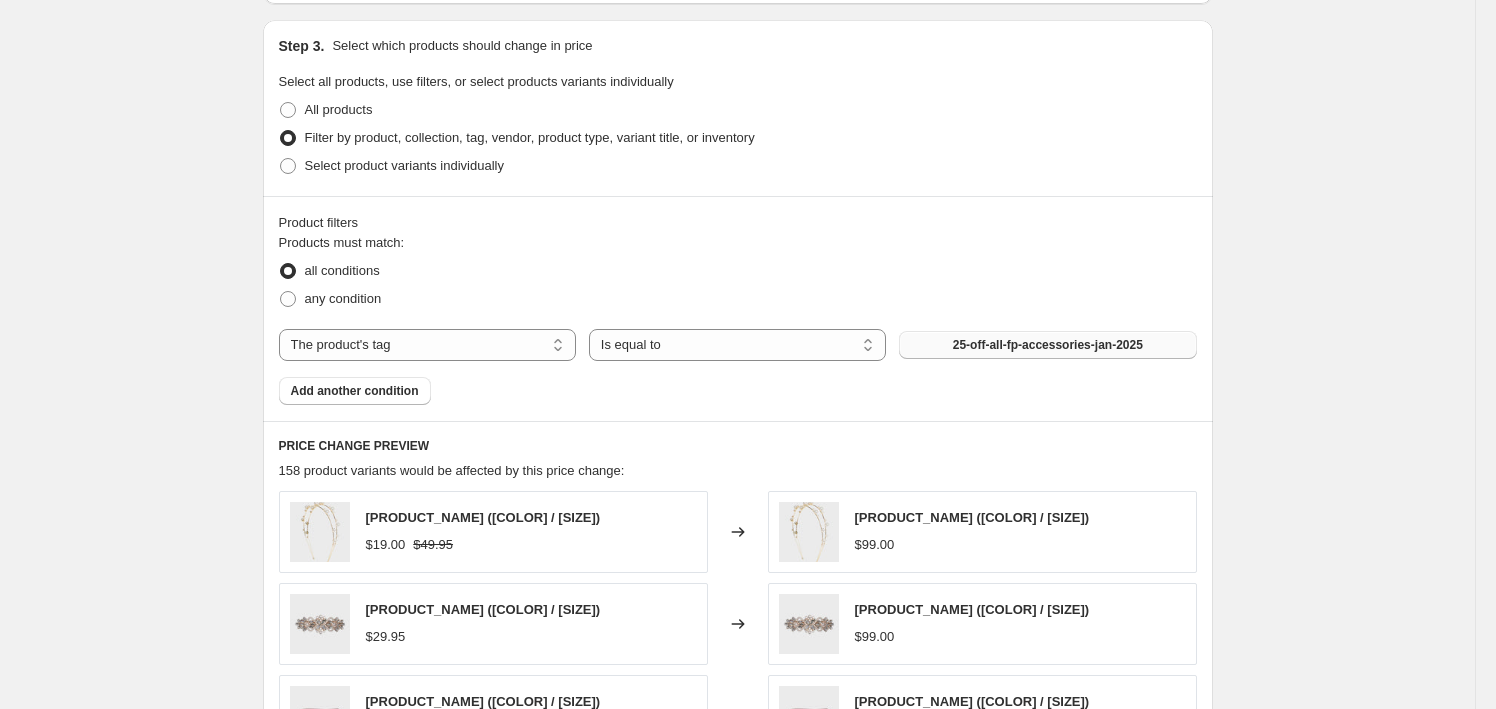 click on "25-off-all-fp-accessories-jan-2025" at bounding box center (1048, 345) 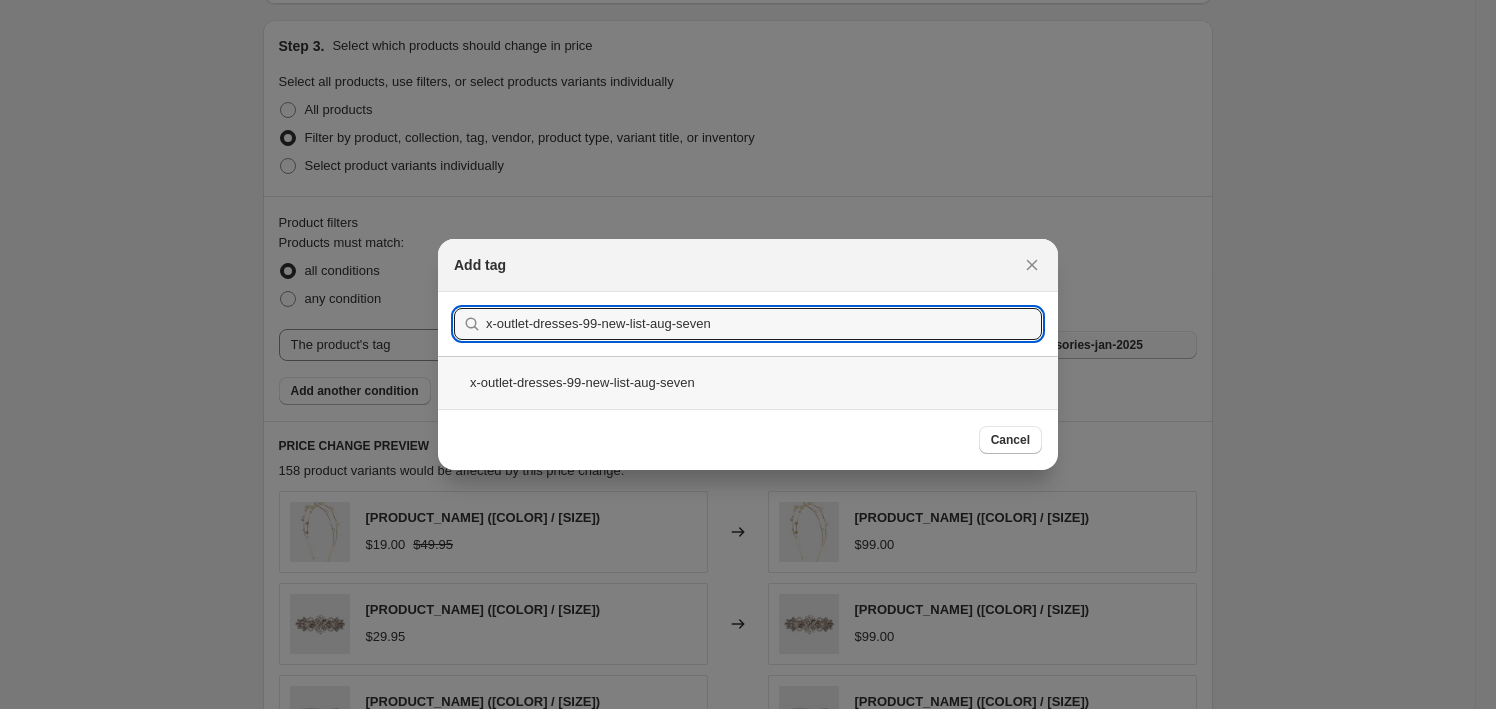 type on "x-outlet-dresses-99-new-list-aug-seven" 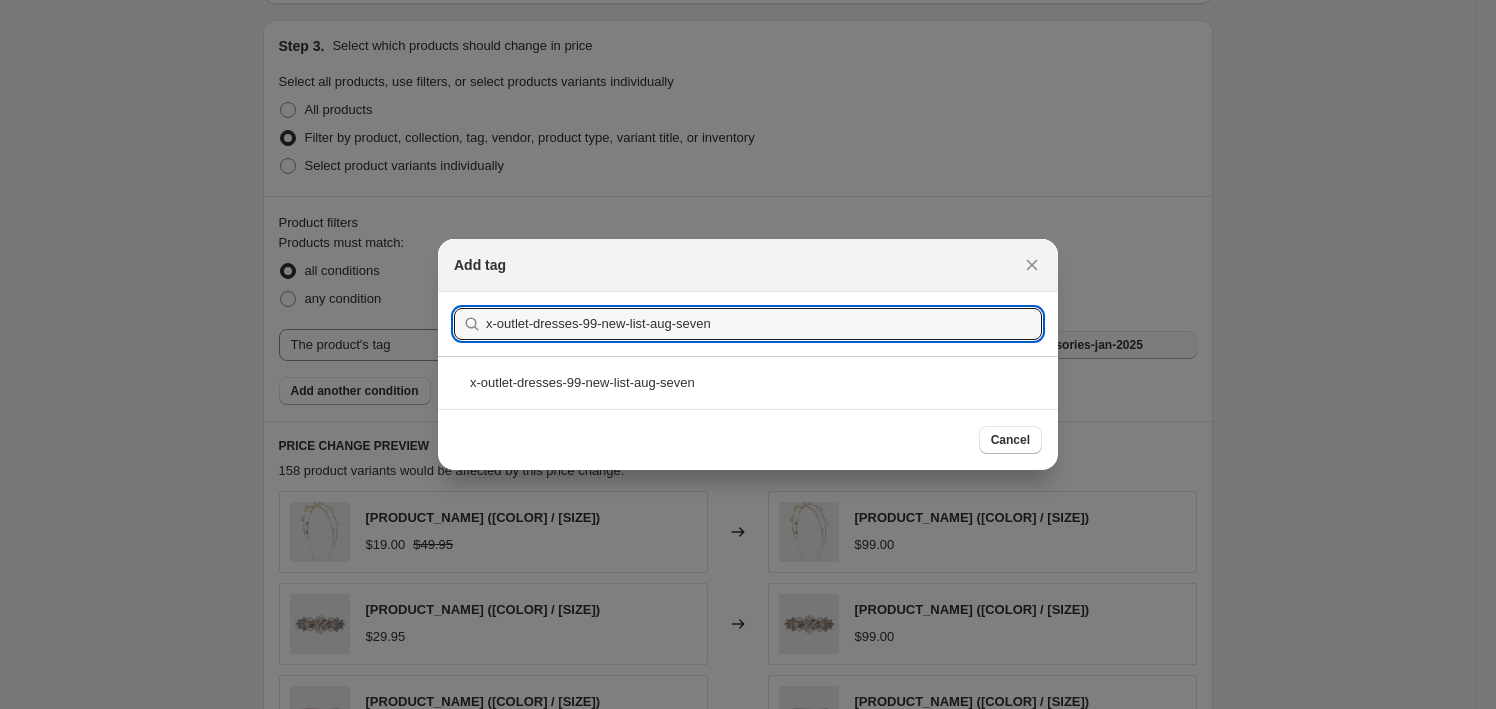 scroll, scrollTop: 727, scrollLeft: 0, axis: vertical 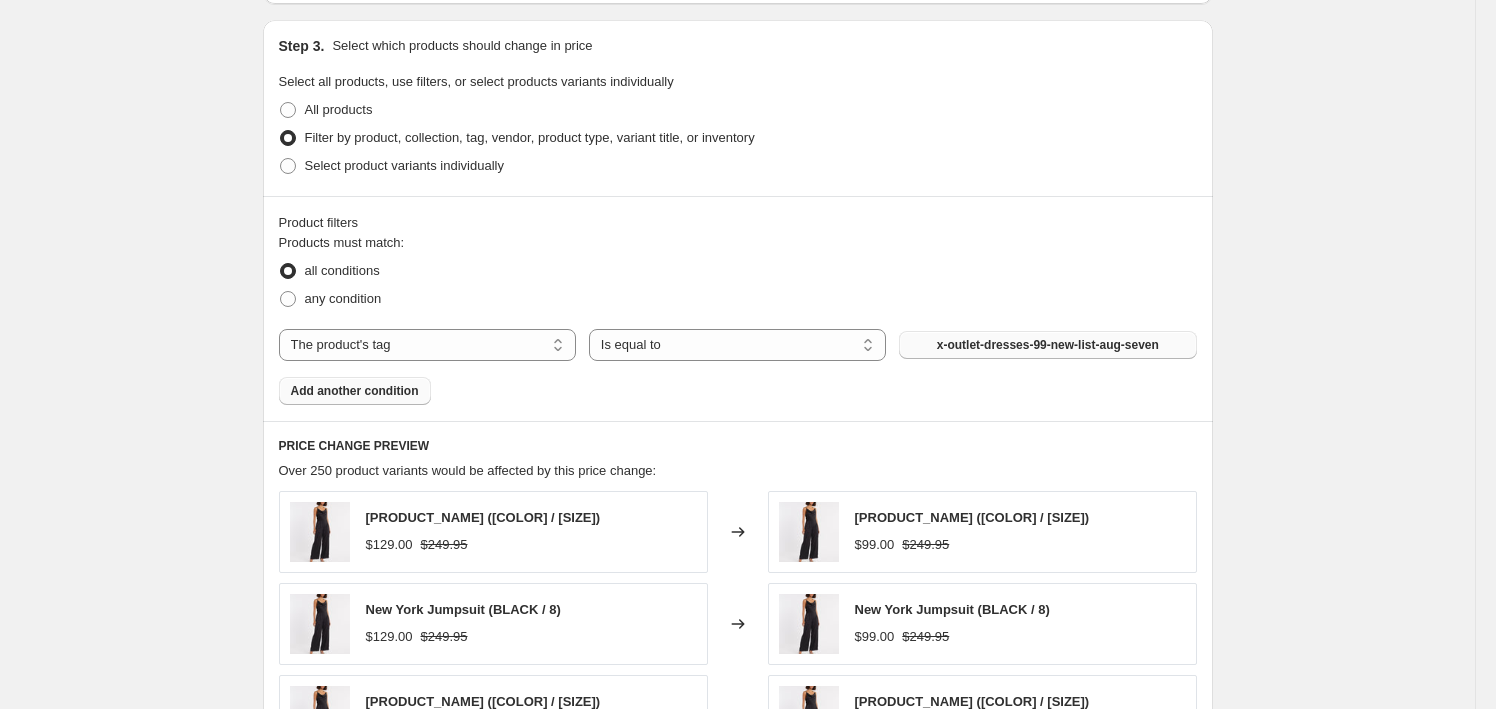 click on "Add another condition" at bounding box center [355, 391] 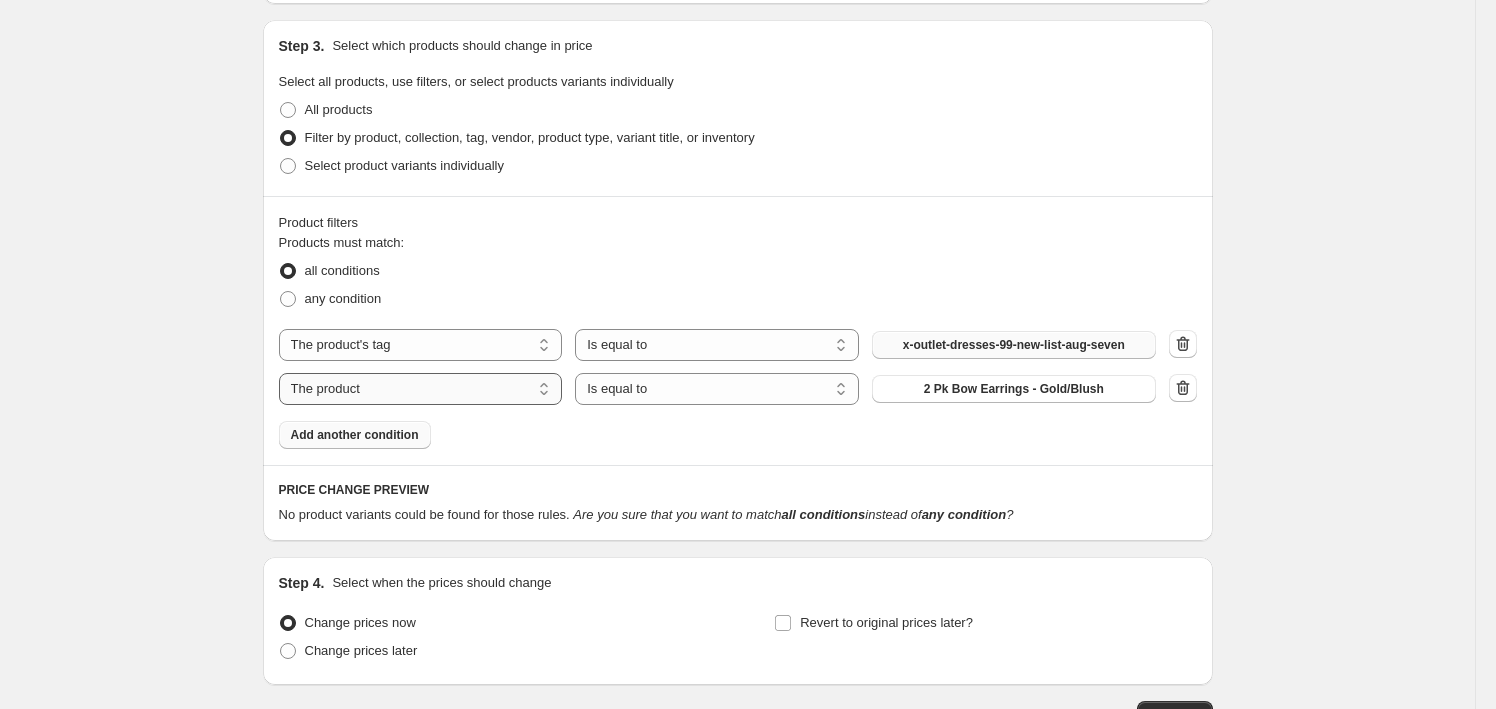 drag, startPoint x: 391, startPoint y: 393, endPoint x: 424, endPoint y: 398, distance: 33.37664 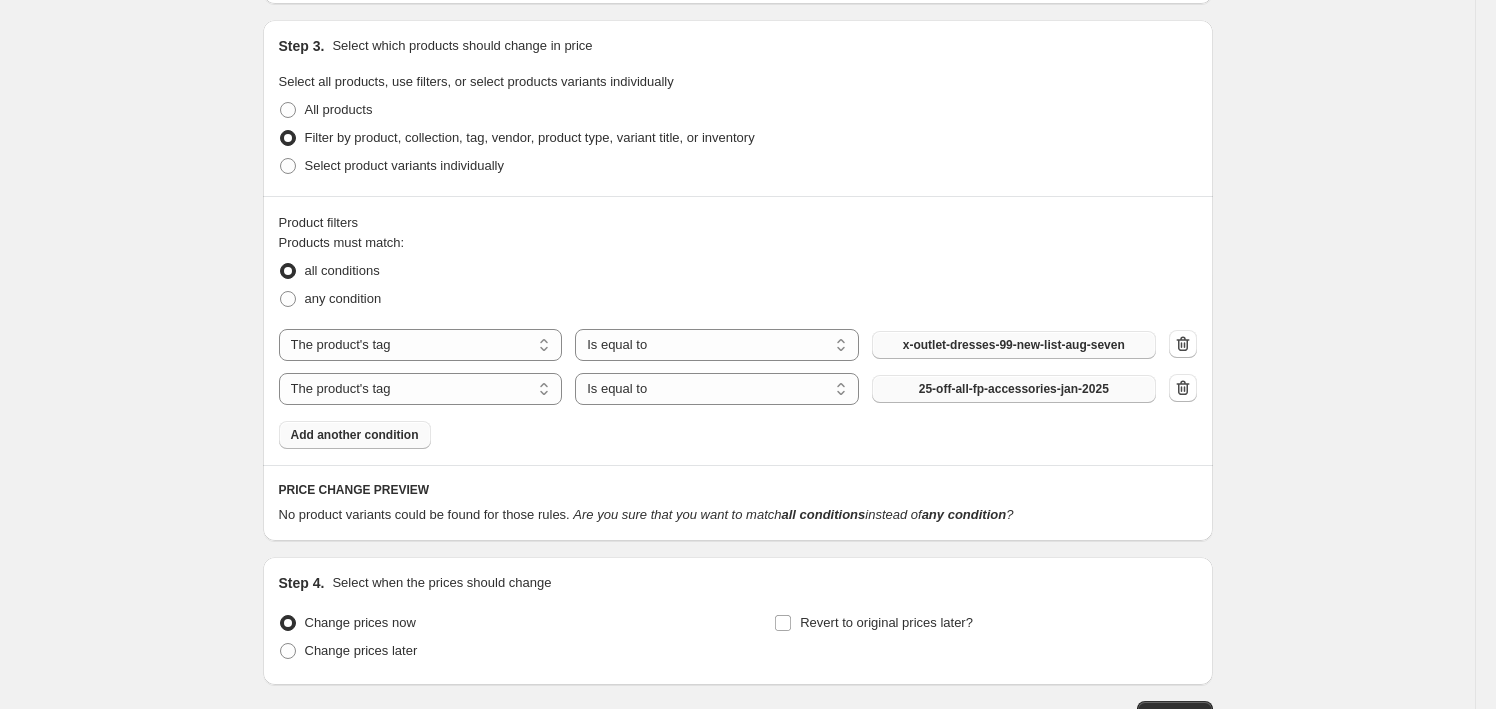 click on "25-off-all-fp-accessories-jan-2025" at bounding box center (1014, 389) 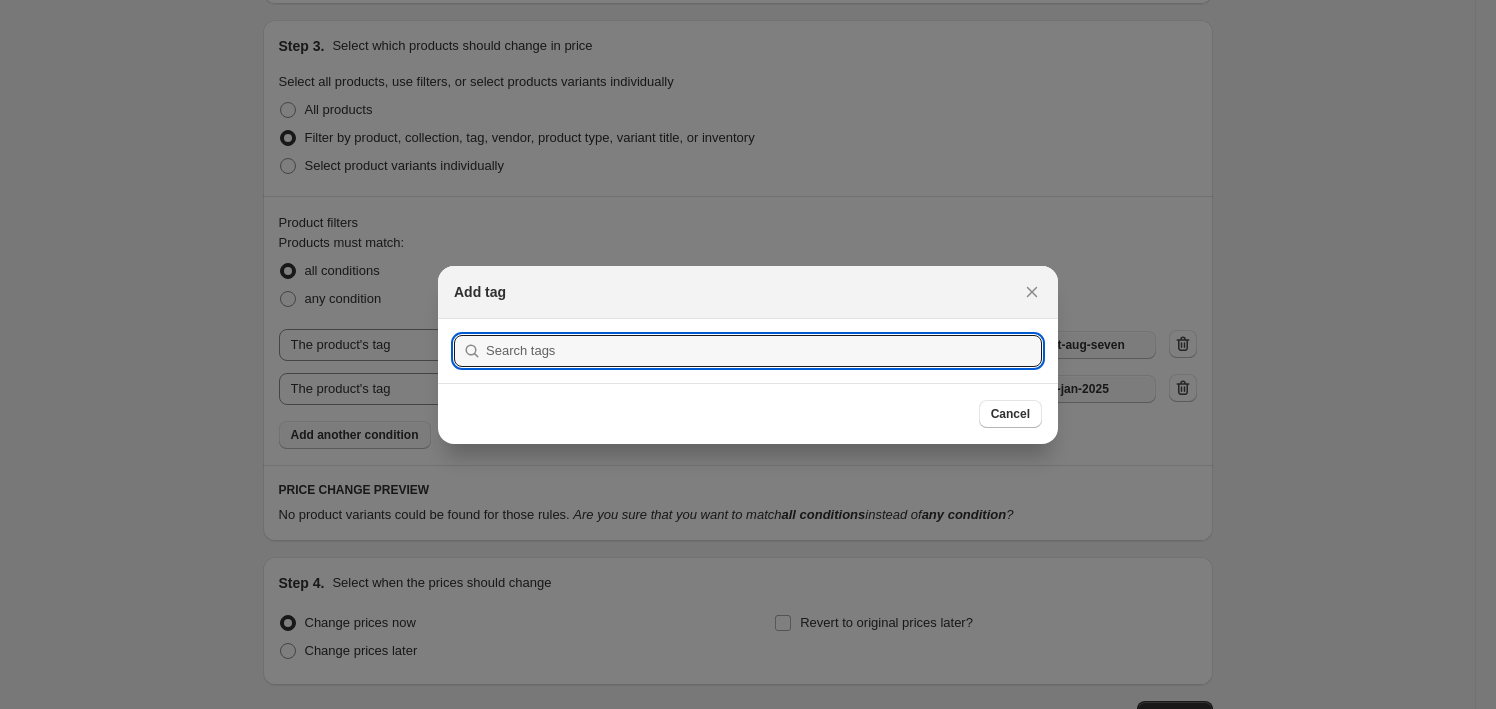 scroll, scrollTop: 0, scrollLeft: 0, axis: both 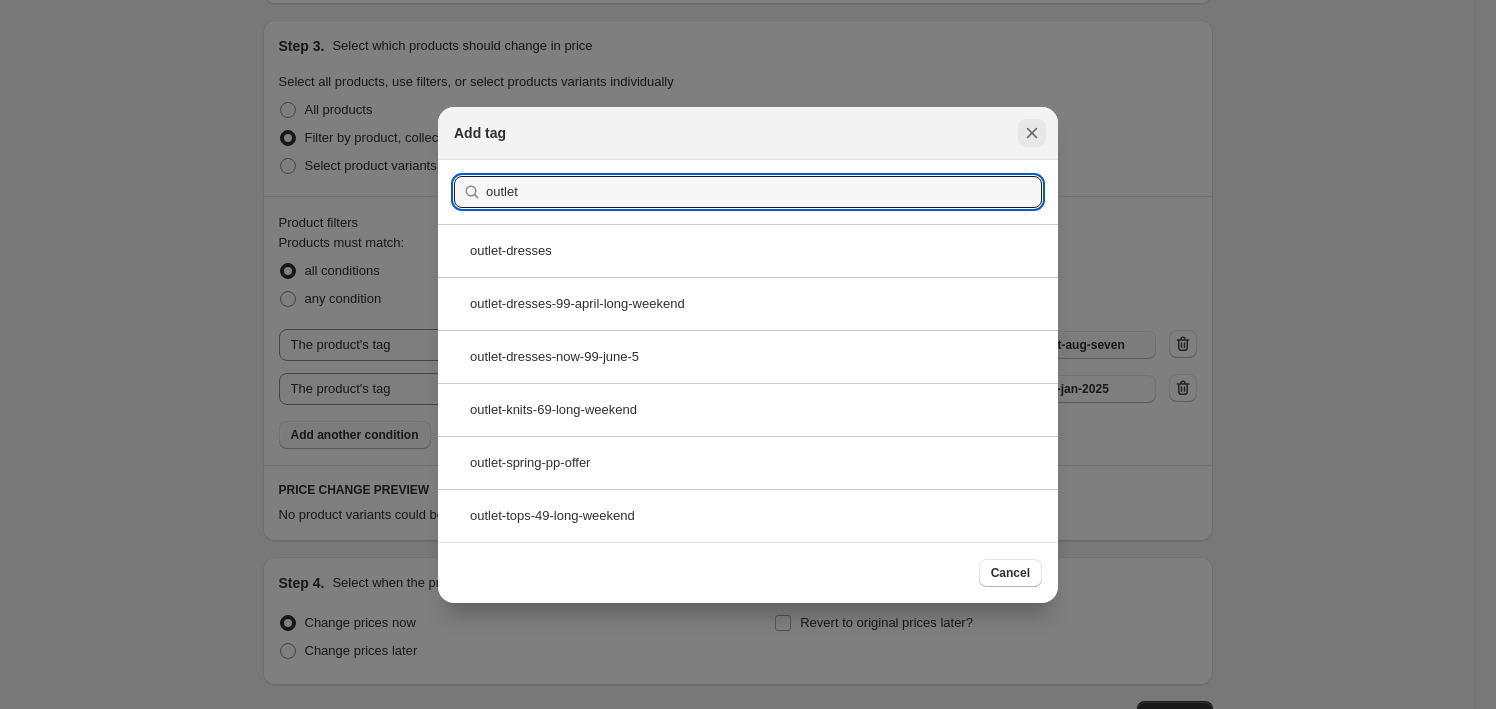 type on "outlet" 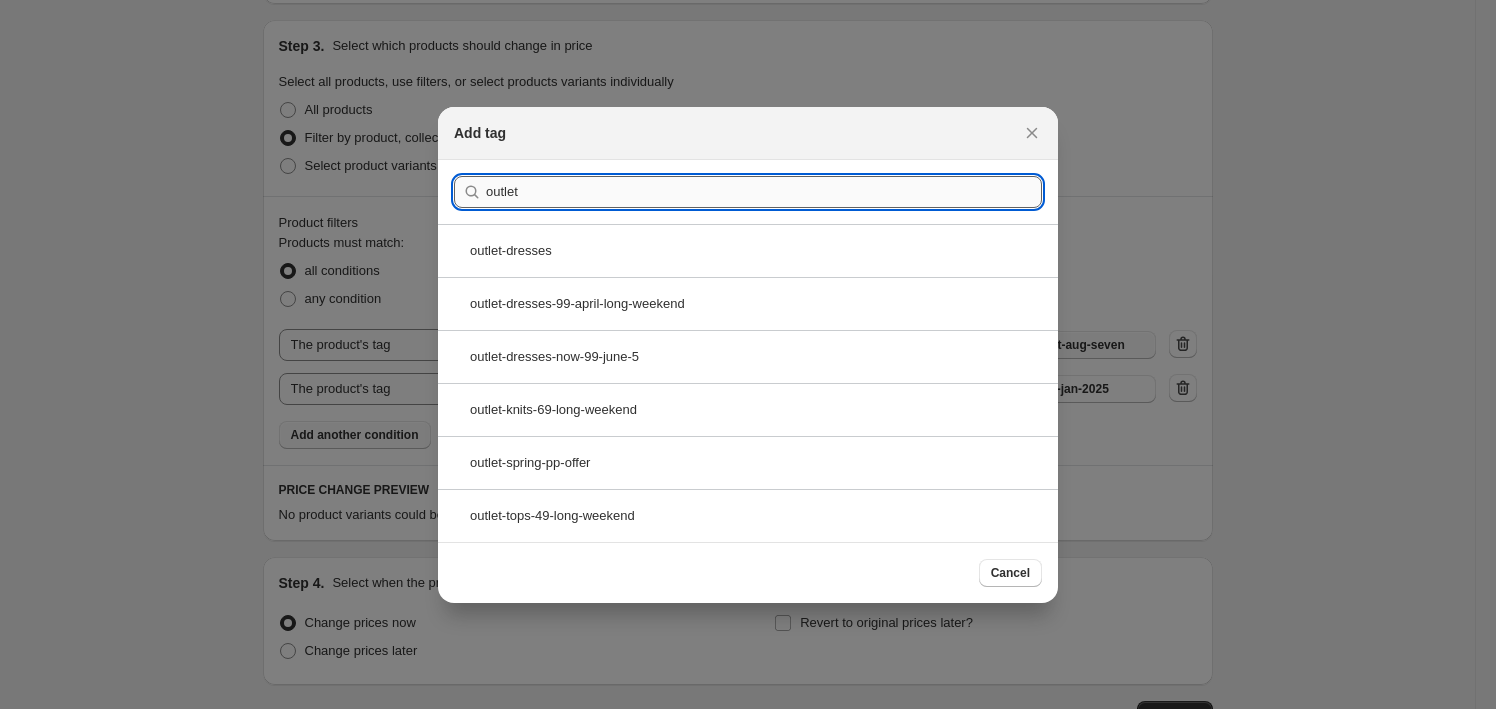 scroll, scrollTop: 727, scrollLeft: 0, axis: vertical 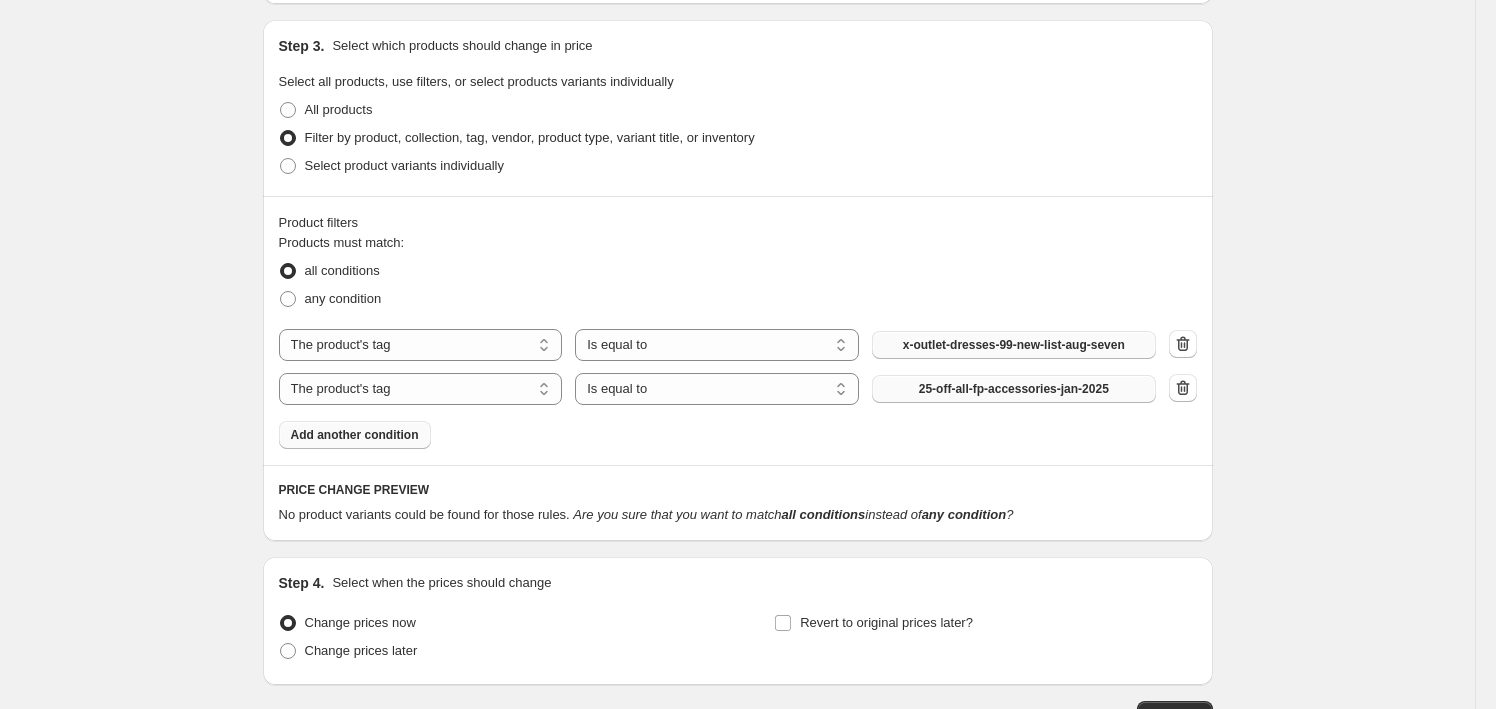 click on "25-off-all-fp-accessories-jan-2025" at bounding box center (1014, 389) 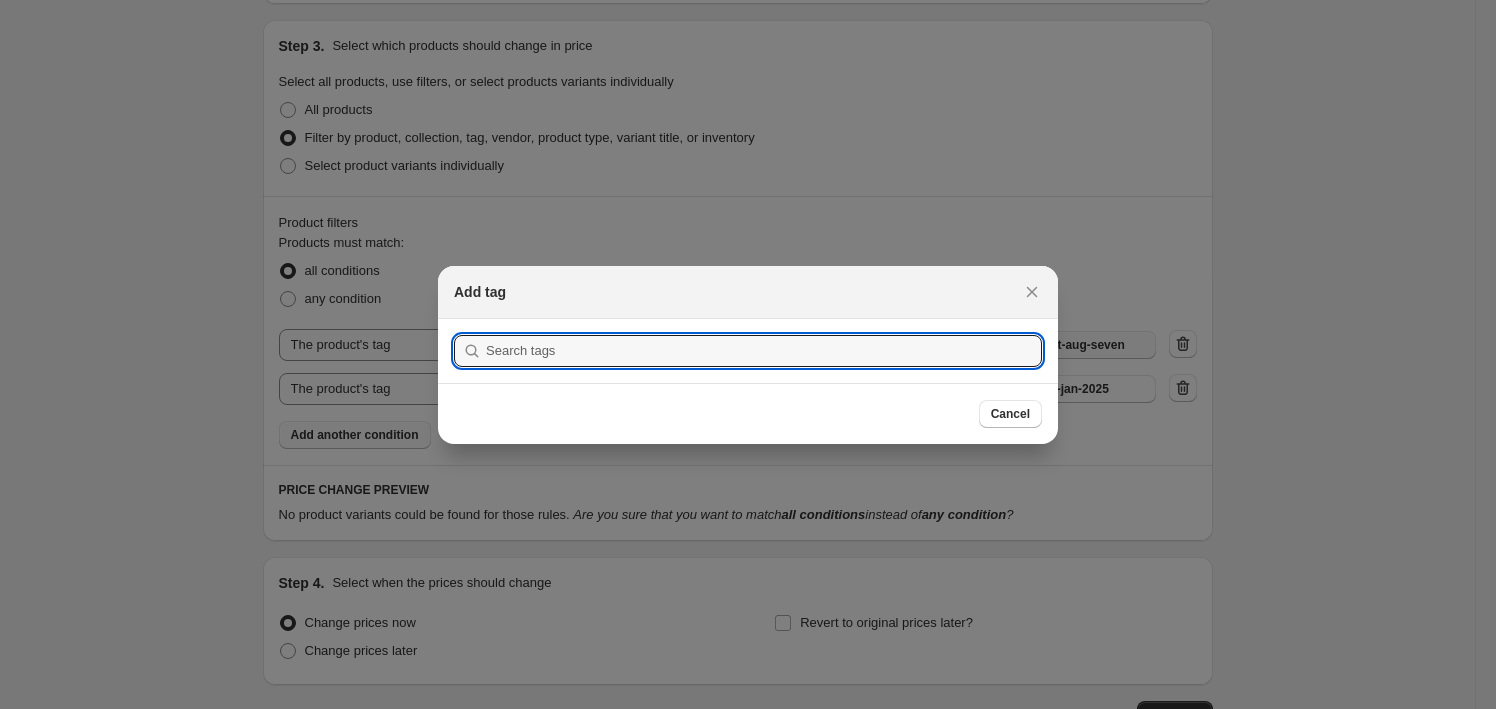 scroll, scrollTop: 0, scrollLeft: 0, axis: both 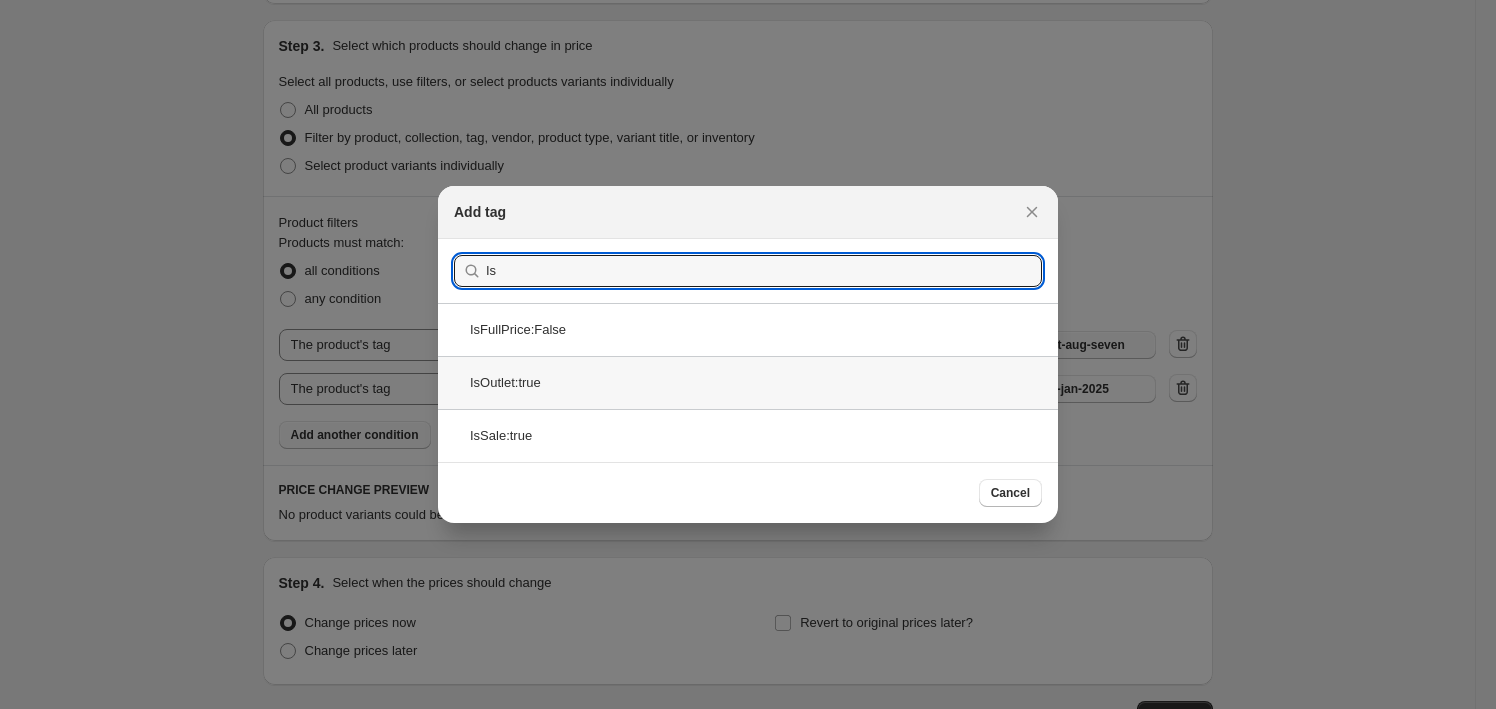 type on "Is" 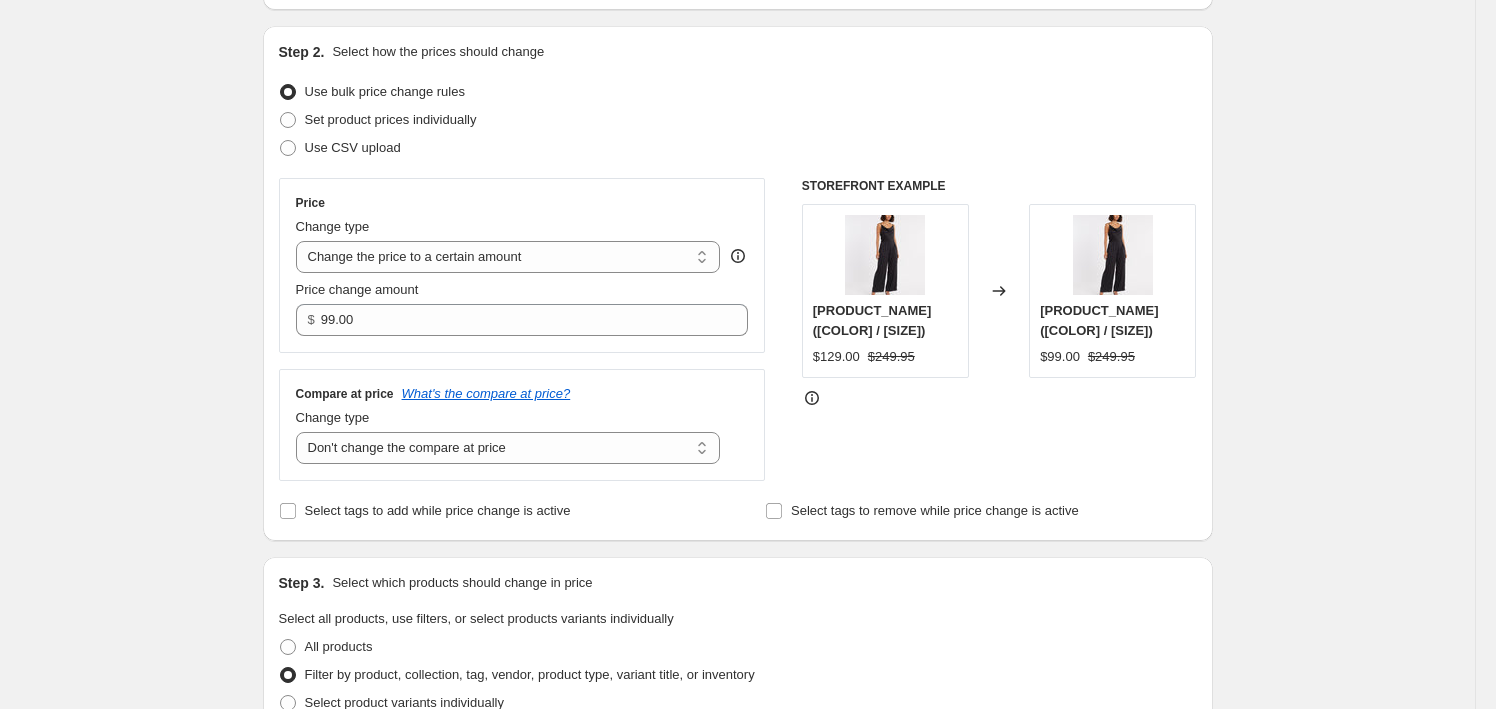 scroll, scrollTop: 0, scrollLeft: 0, axis: both 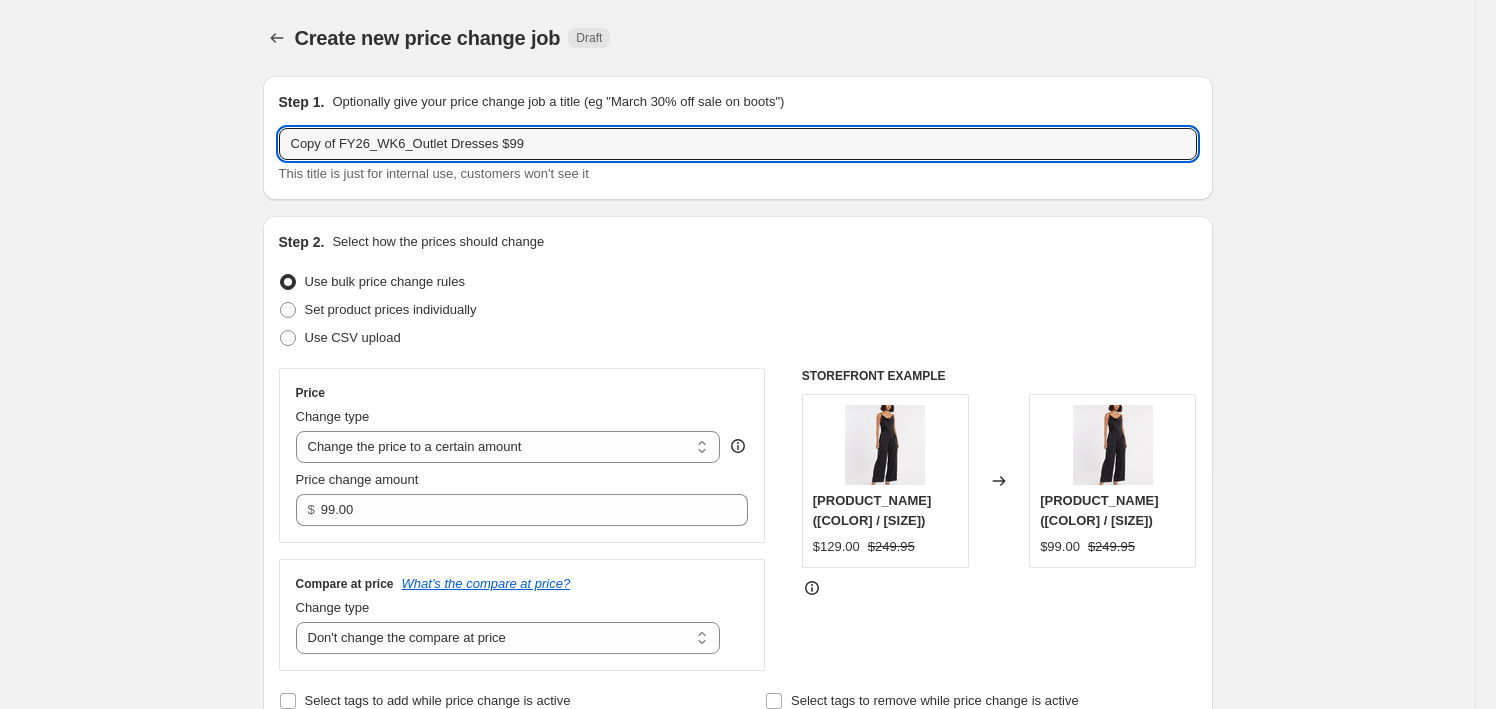 drag, startPoint x: 342, startPoint y: 147, endPoint x: 211, endPoint y: 149, distance: 131.01526 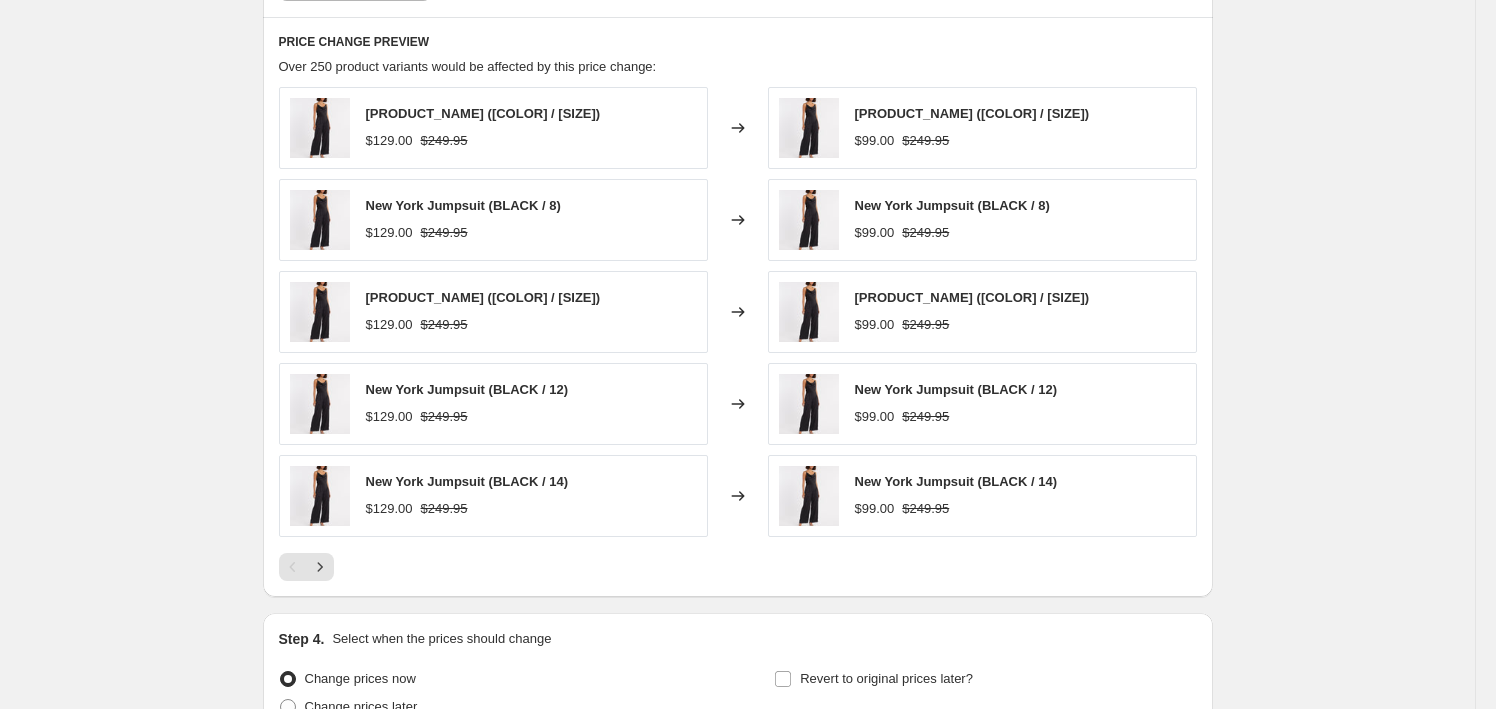 scroll, scrollTop: 1371, scrollLeft: 0, axis: vertical 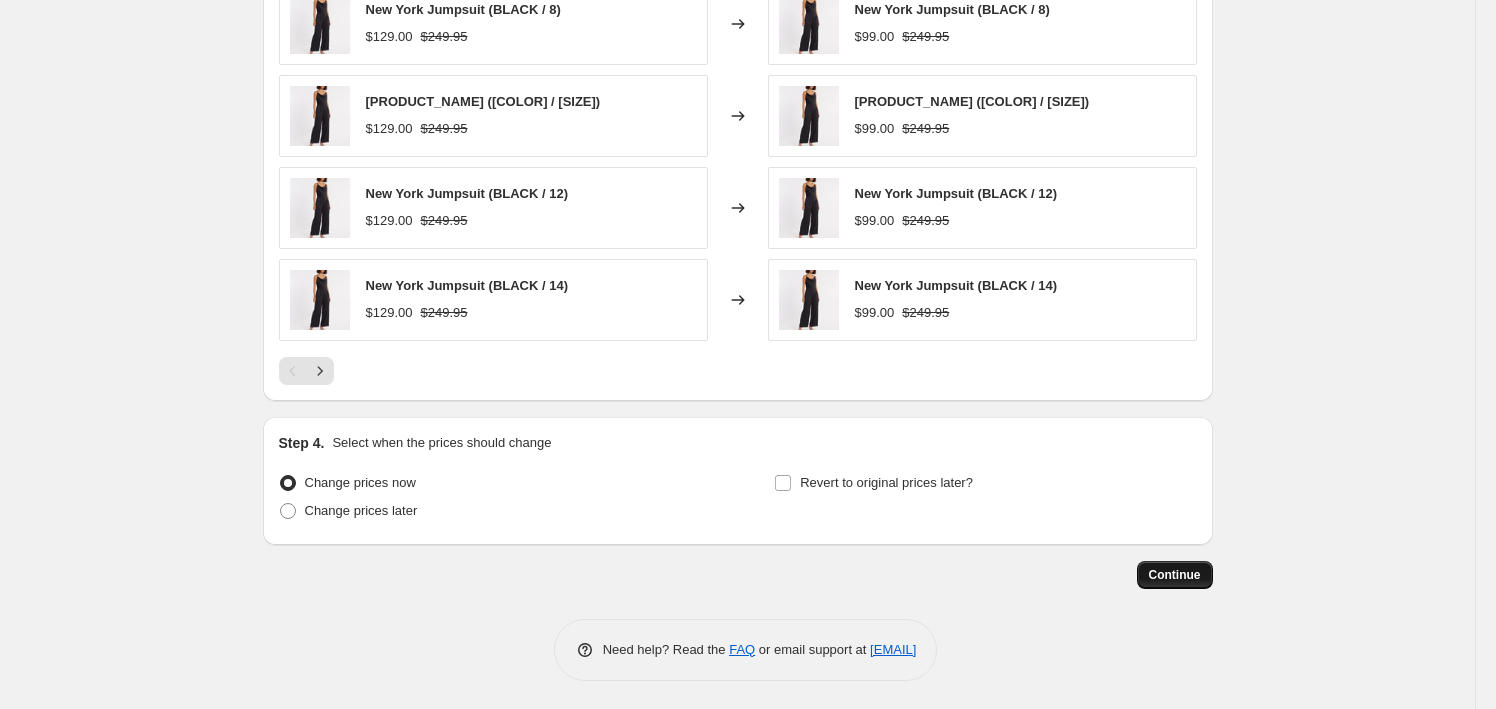 type on "FY26_WK6_Outlet Dresses $99" 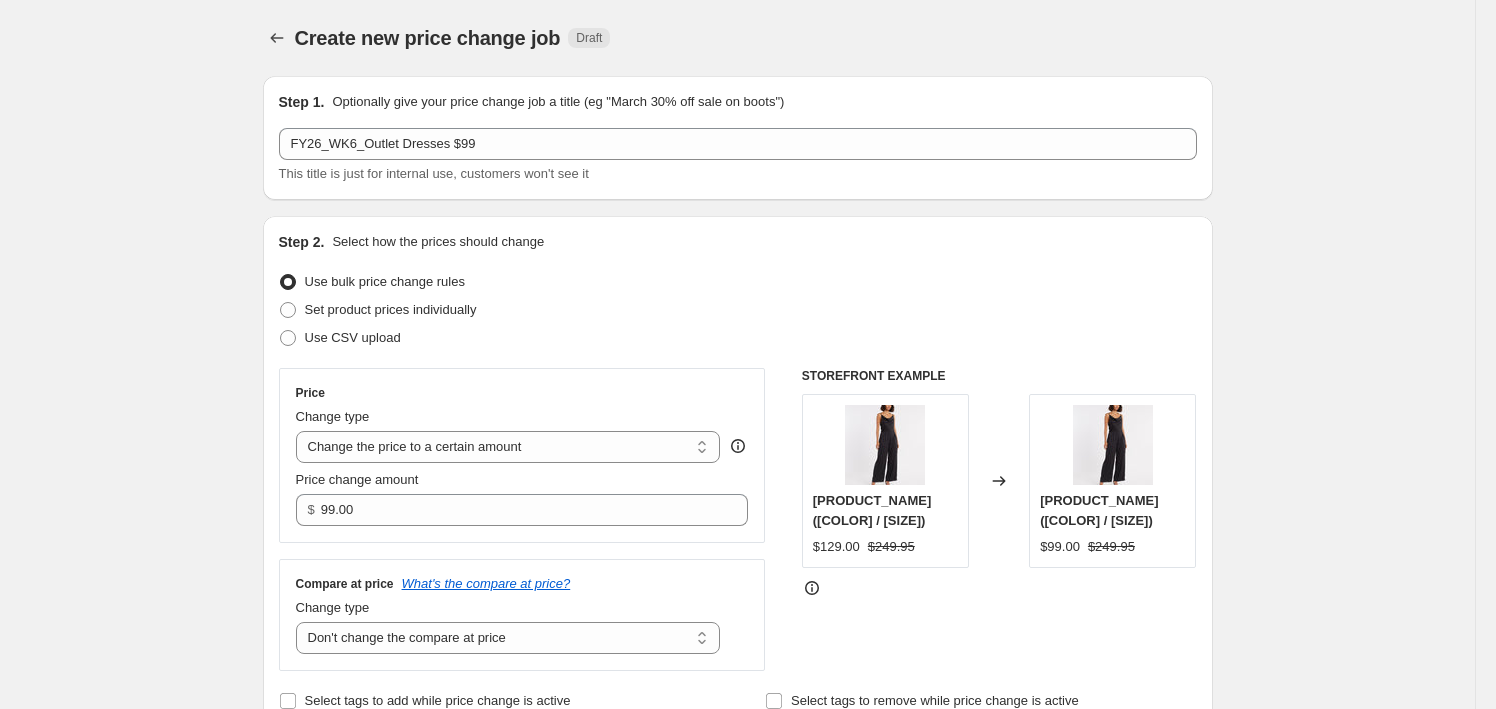 scroll, scrollTop: 1371, scrollLeft: 0, axis: vertical 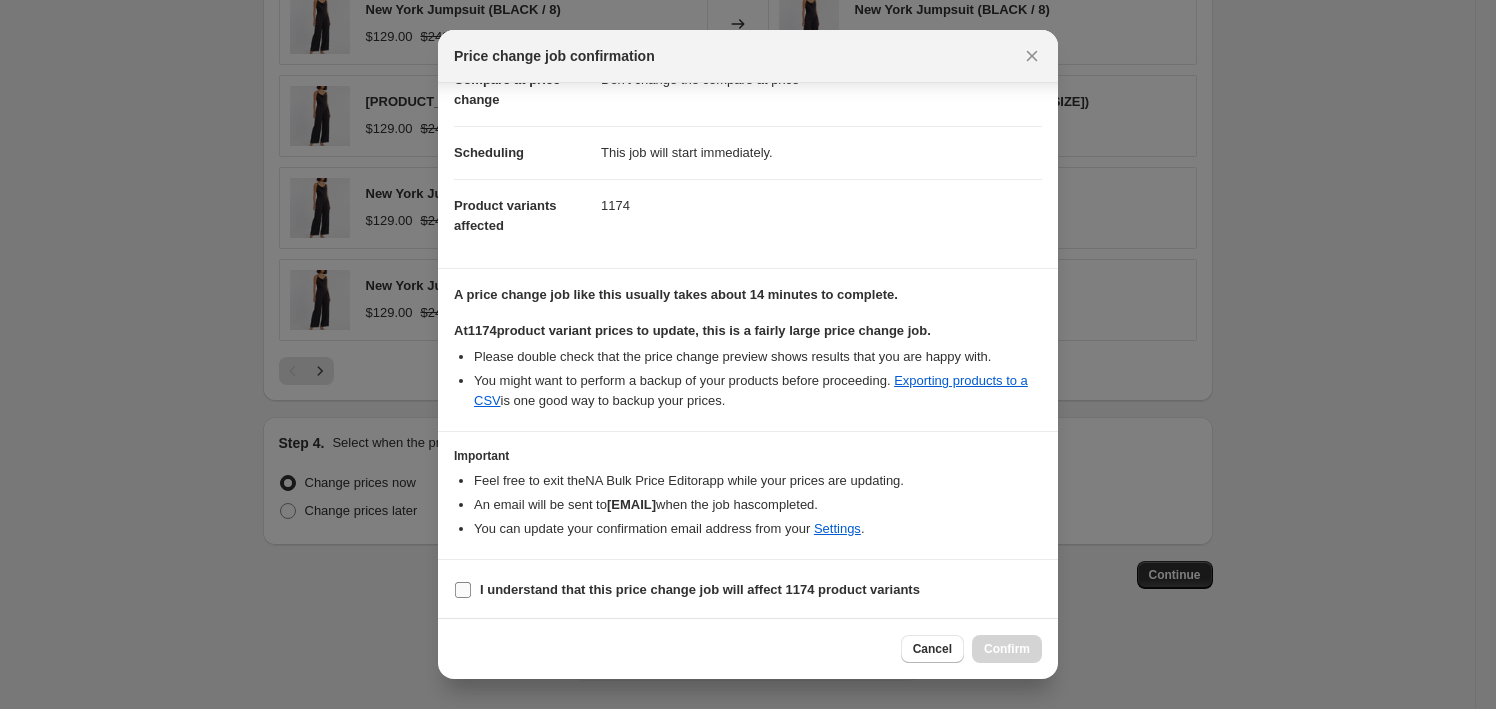 click on "I understand that this price change job will affect 1174 product variants" at bounding box center (700, 589) 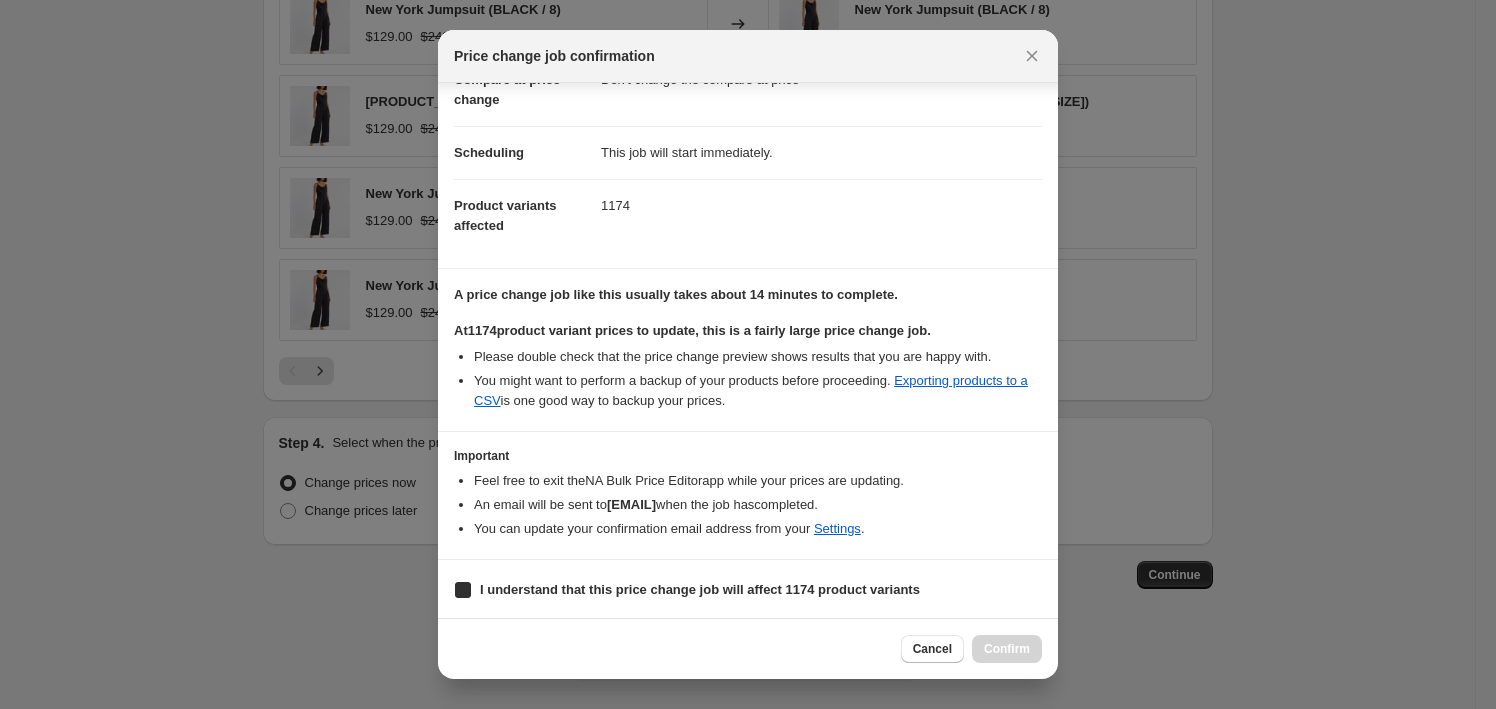 checkbox on "true" 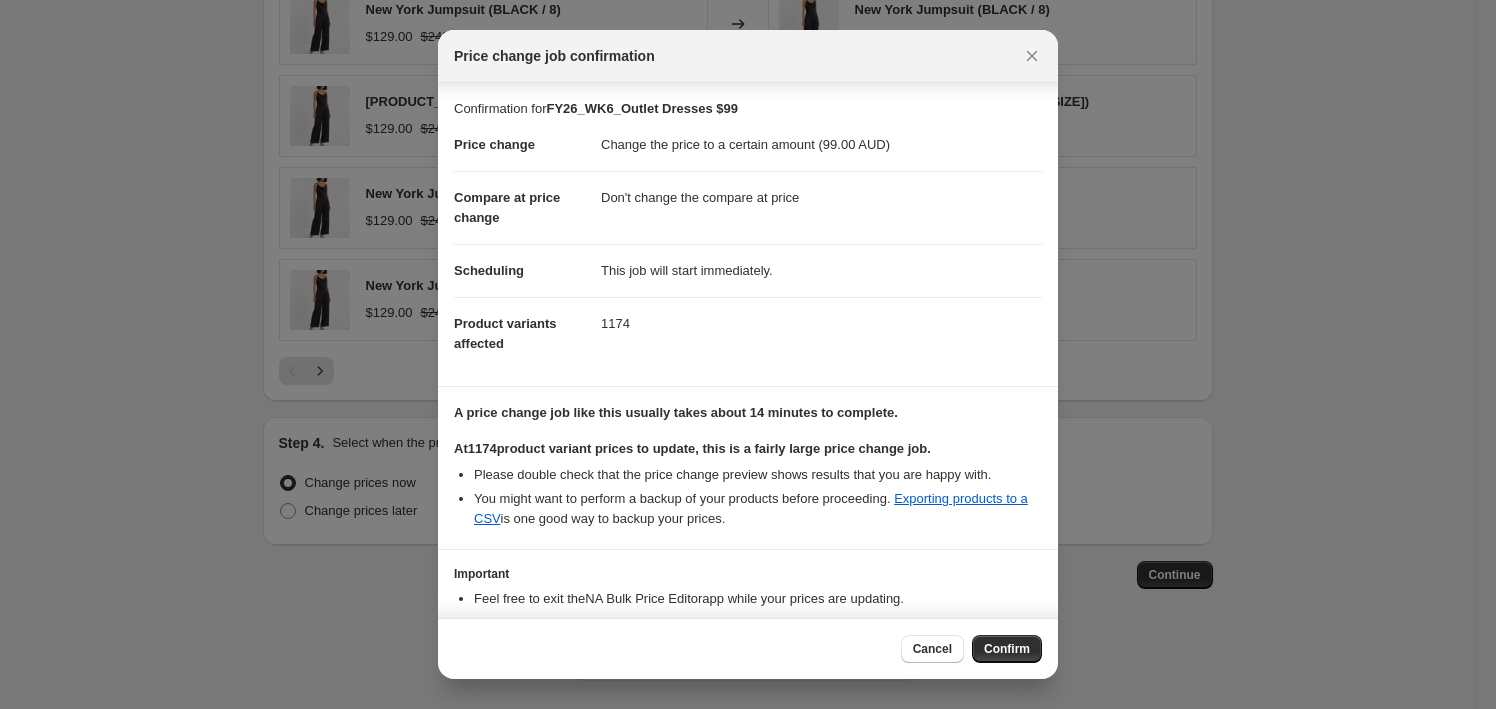 scroll, scrollTop: 0, scrollLeft: 0, axis: both 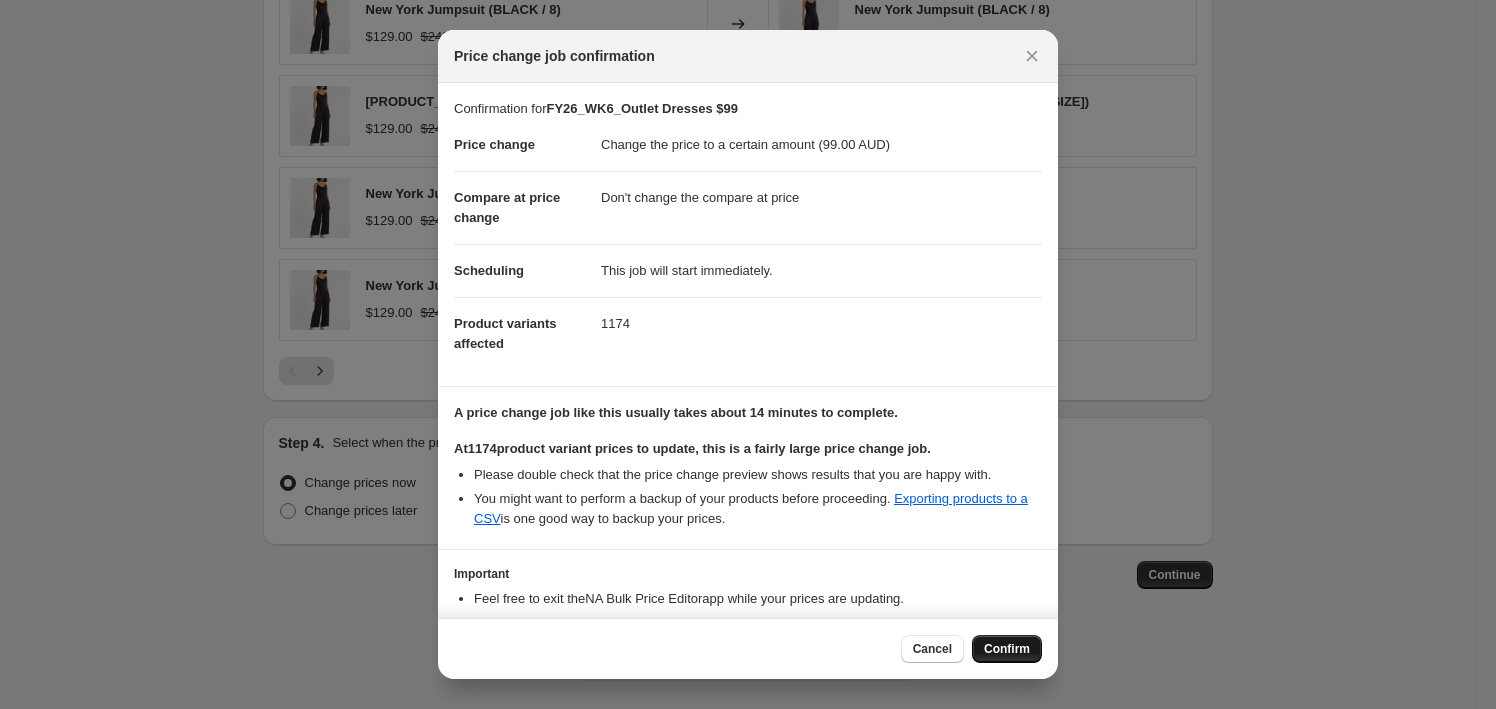 click on "Confirm" at bounding box center (1007, 649) 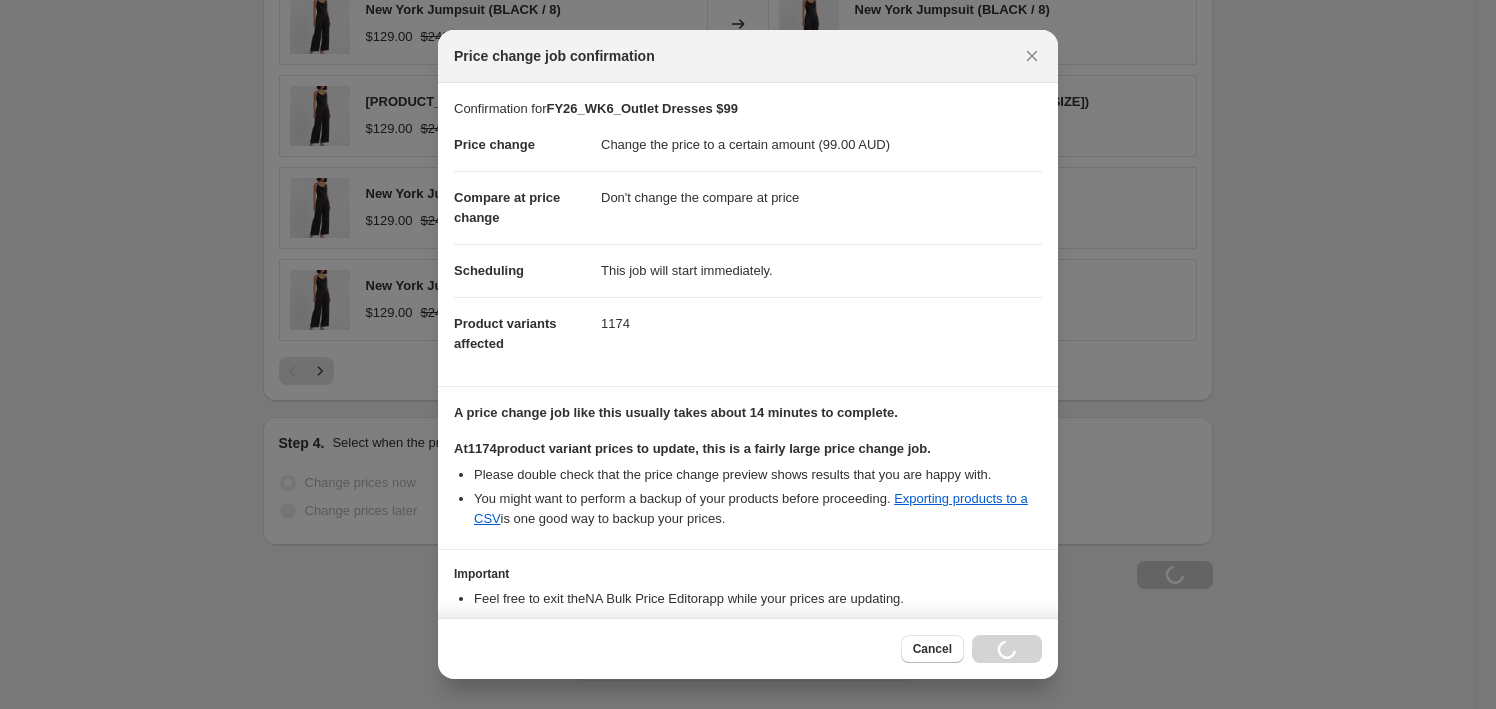 scroll, scrollTop: 1439, scrollLeft: 0, axis: vertical 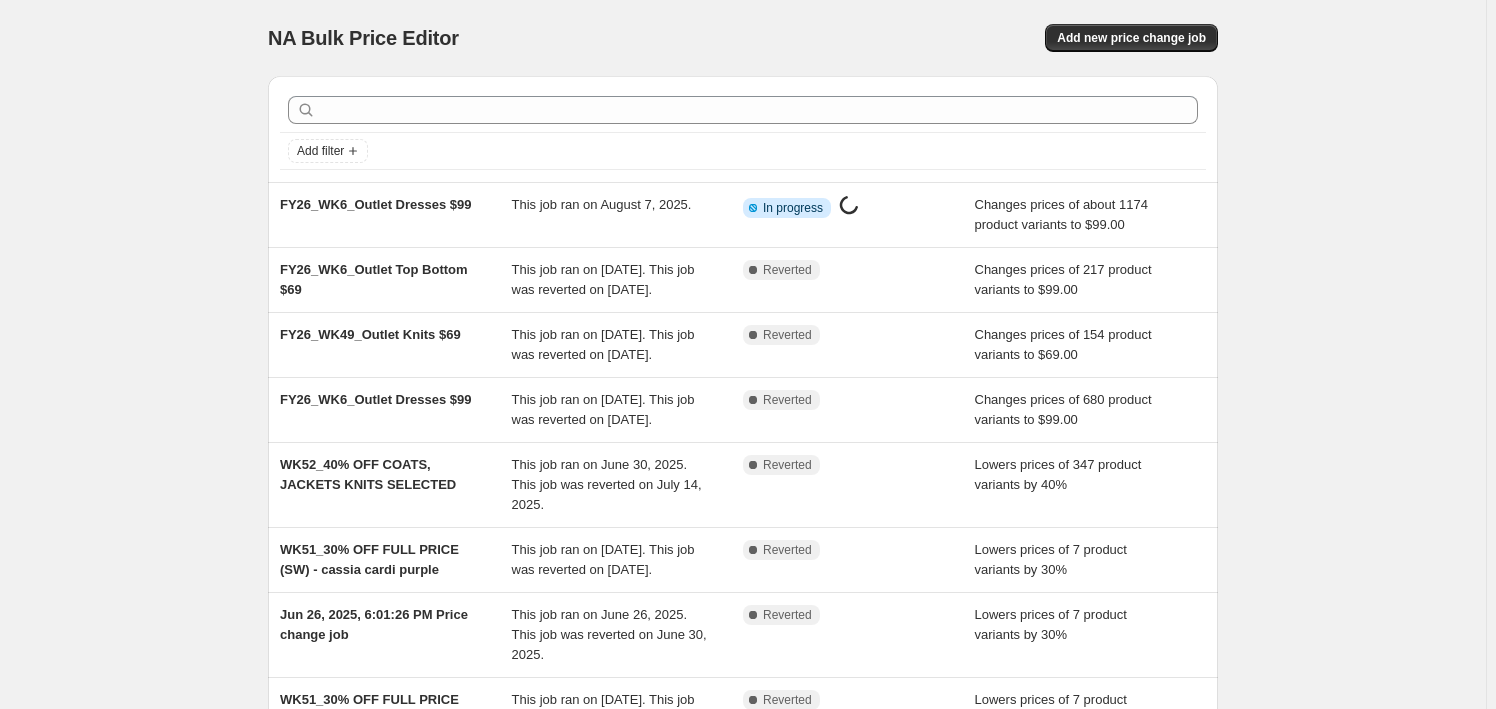 drag, startPoint x: 449, startPoint y: 268, endPoint x: 189, endPoint y: 273, distance: 260.04807 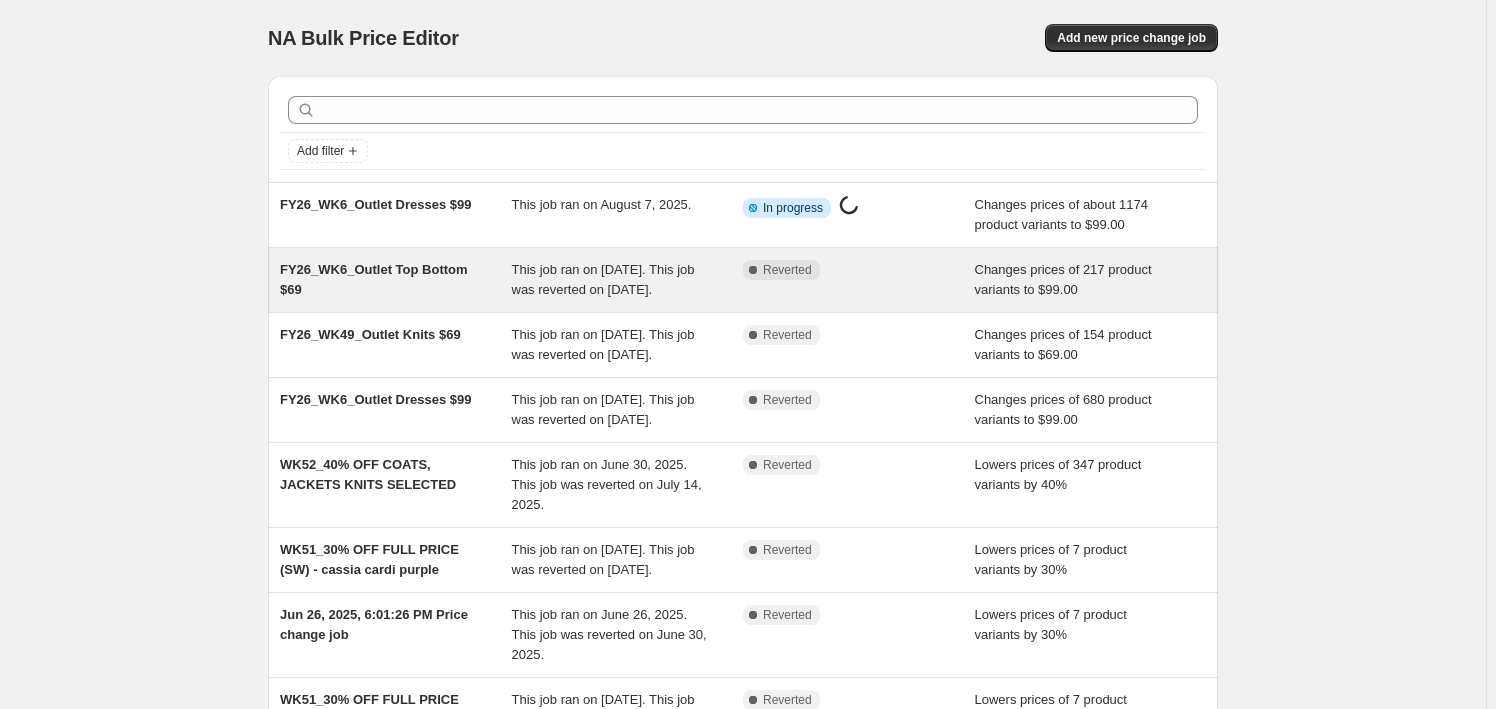 click on "FY26_WK6_Outlet Top Bottom $69" at bounding box center [396, 280] 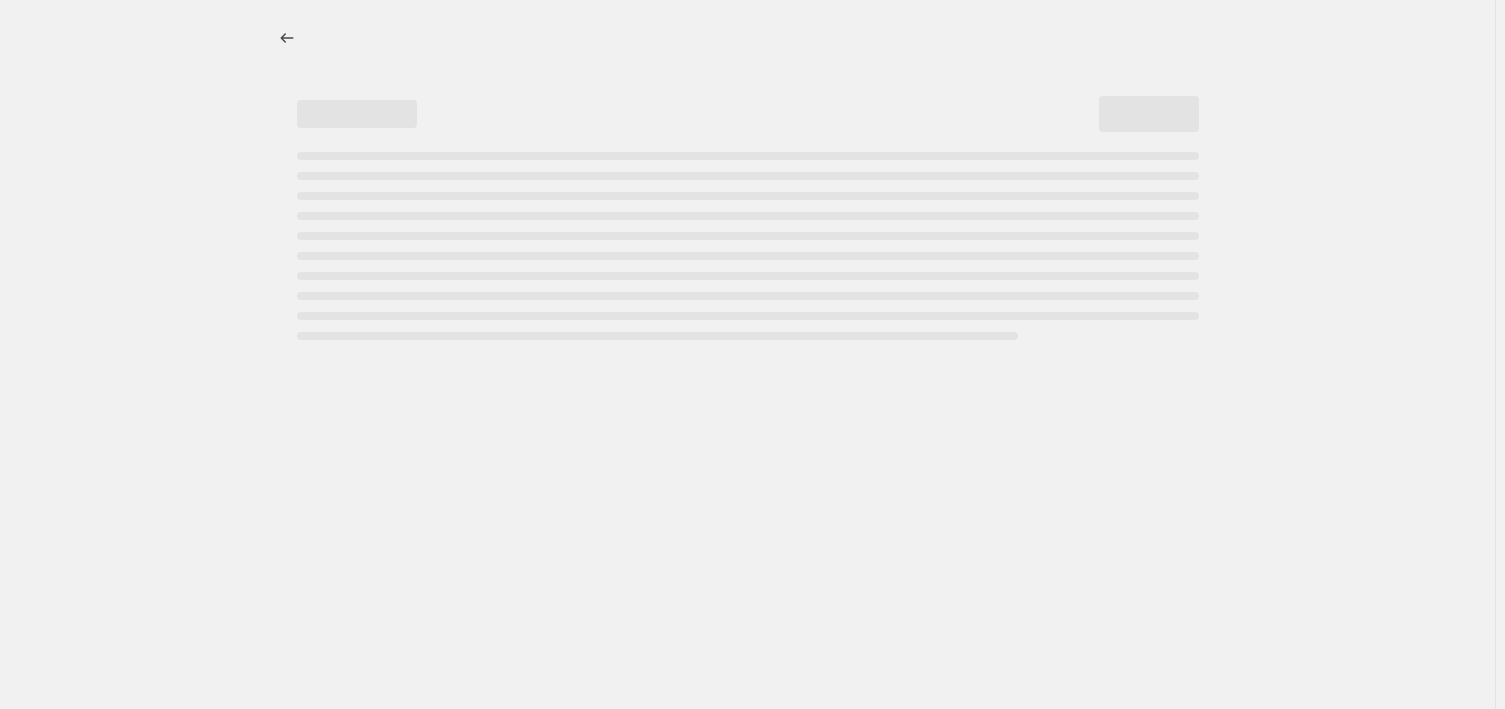 select on "no_change" 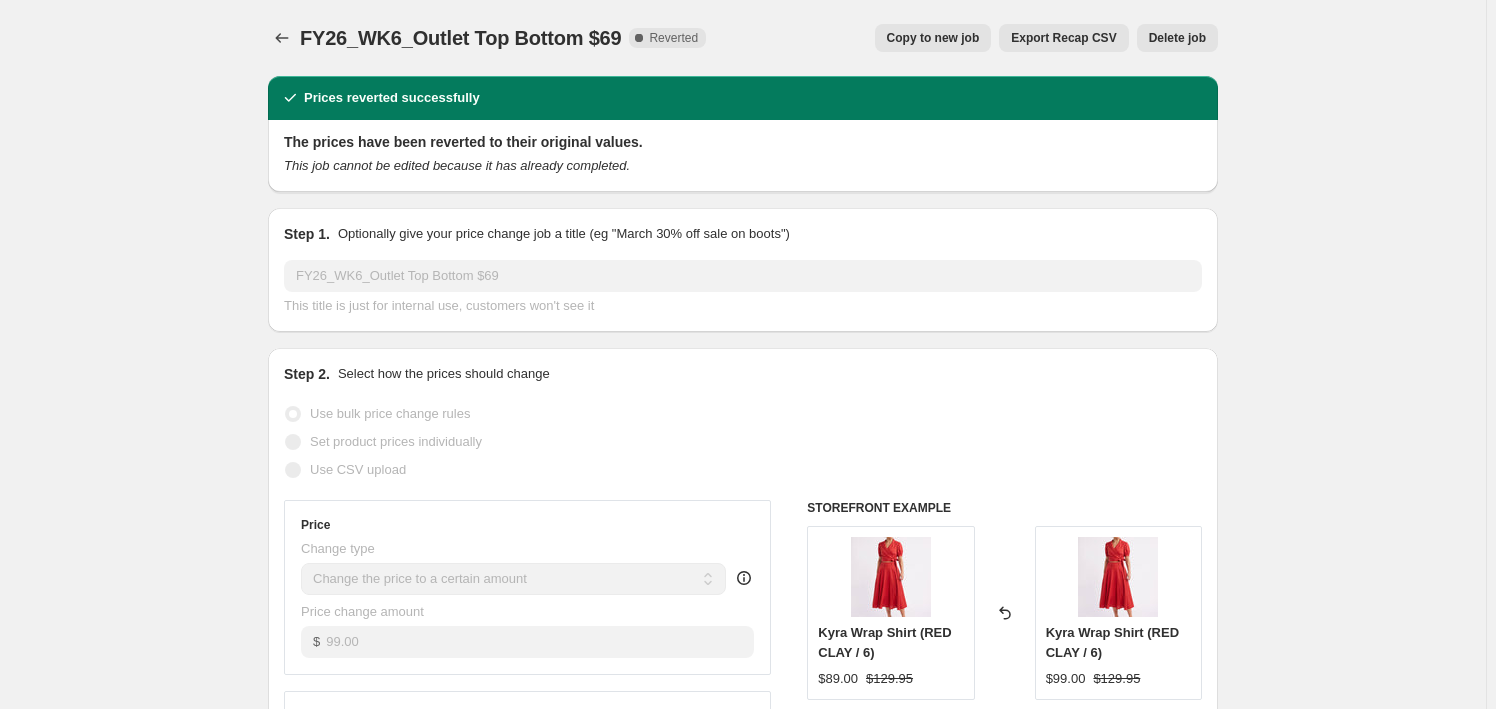 click on "Copy to new job" at bounding box center (933, 38) 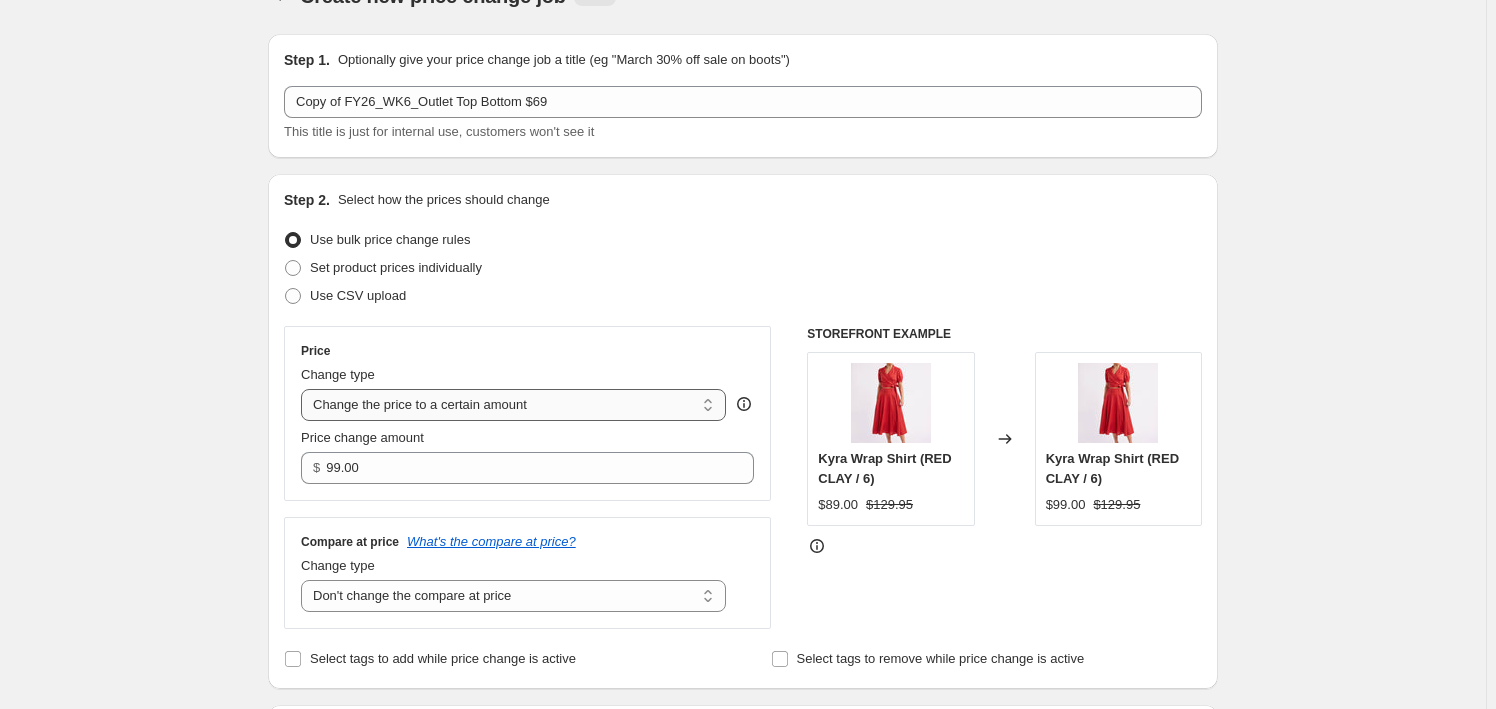 scroll, scrollTop: 0, scrollLeft: 0, axis: both 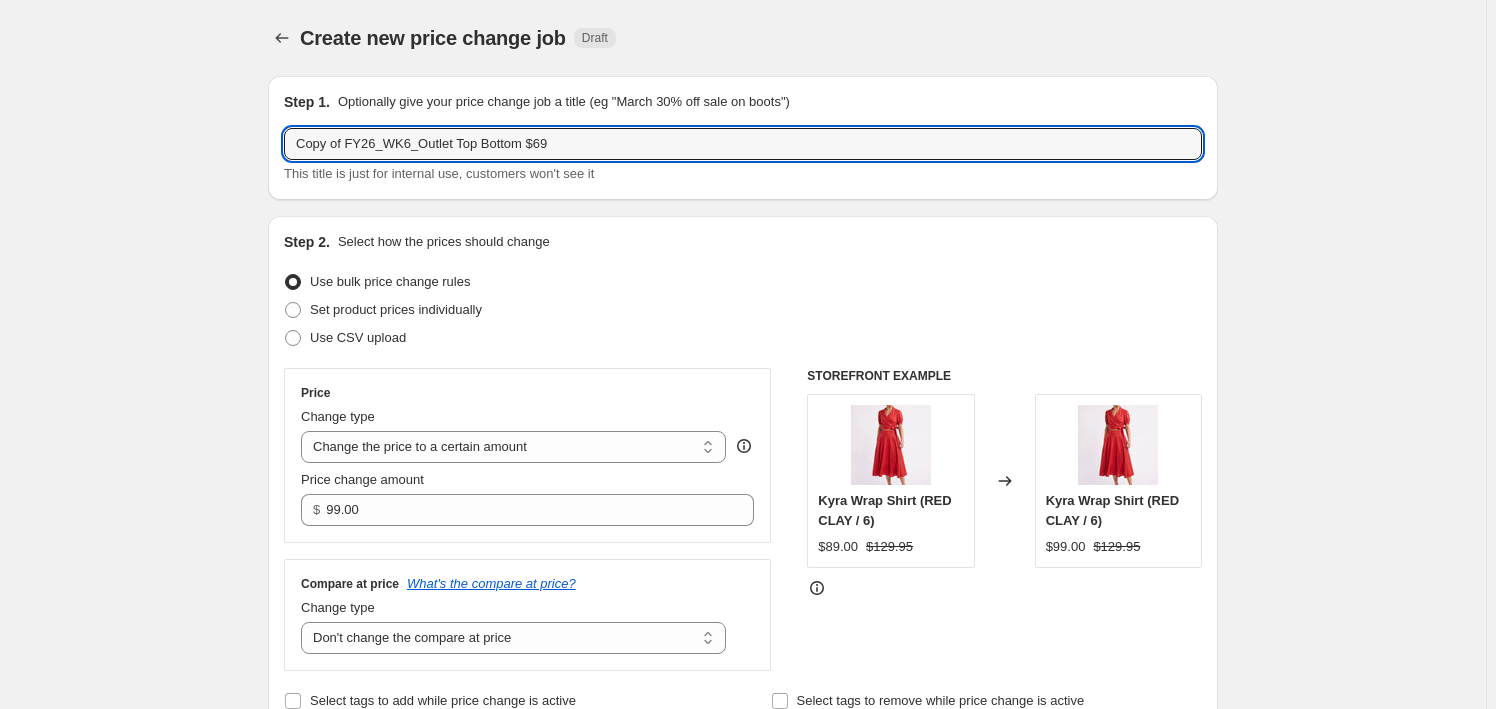 drag, startPoint x: 349, startPoint y: 146, endPoint x: 241, endPoint y: 143, distance: 108.04166 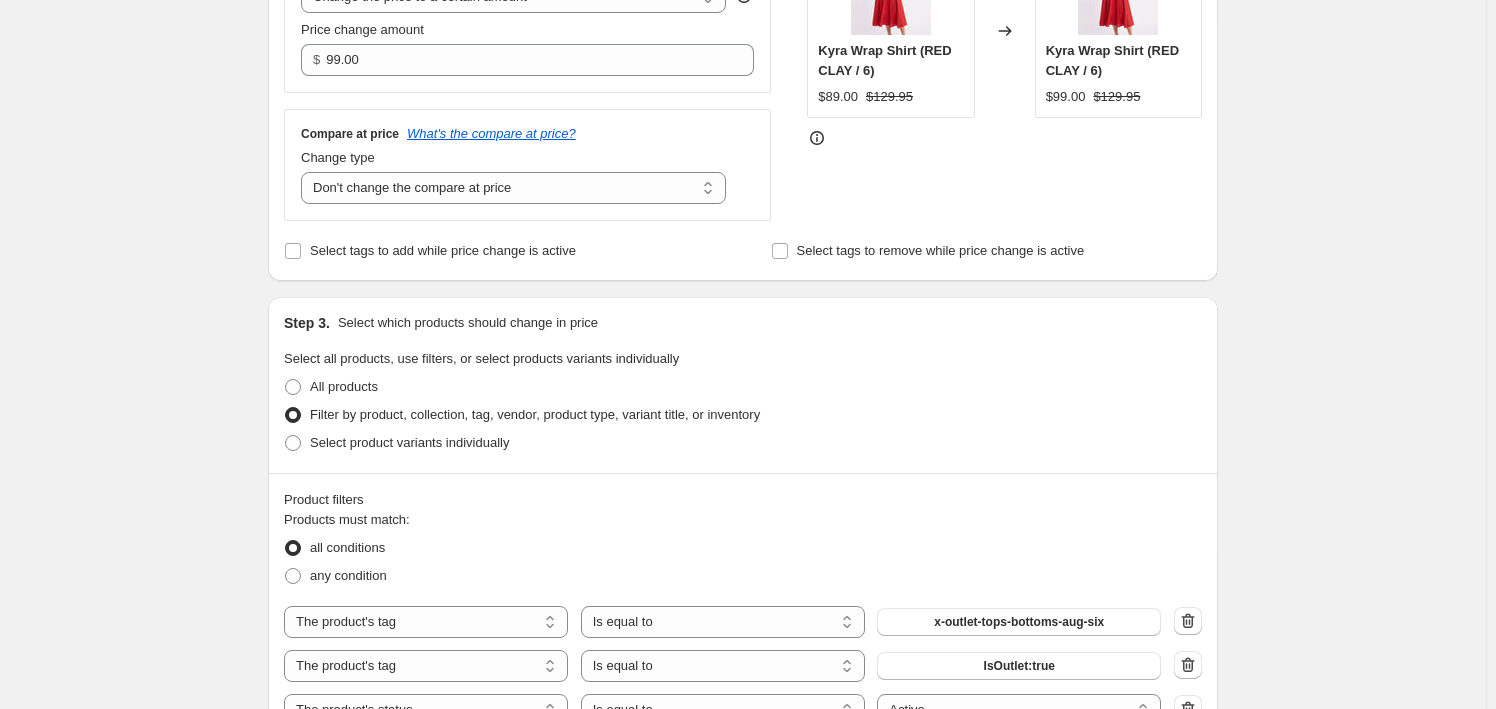 scroll, scrollTop: 545, scrollLeft: 0, axis: vertical 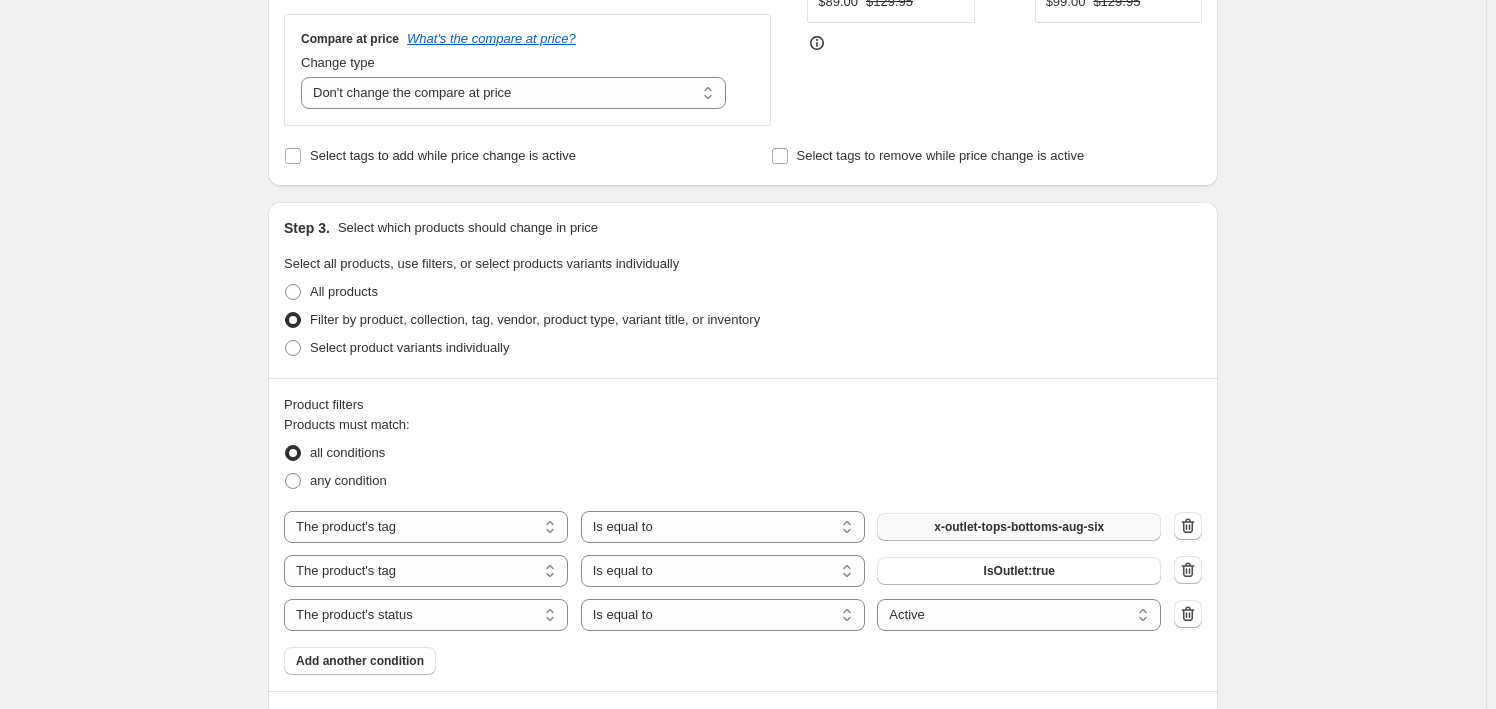 type on "FY26_WK6_Outlet Top Bottom $69" 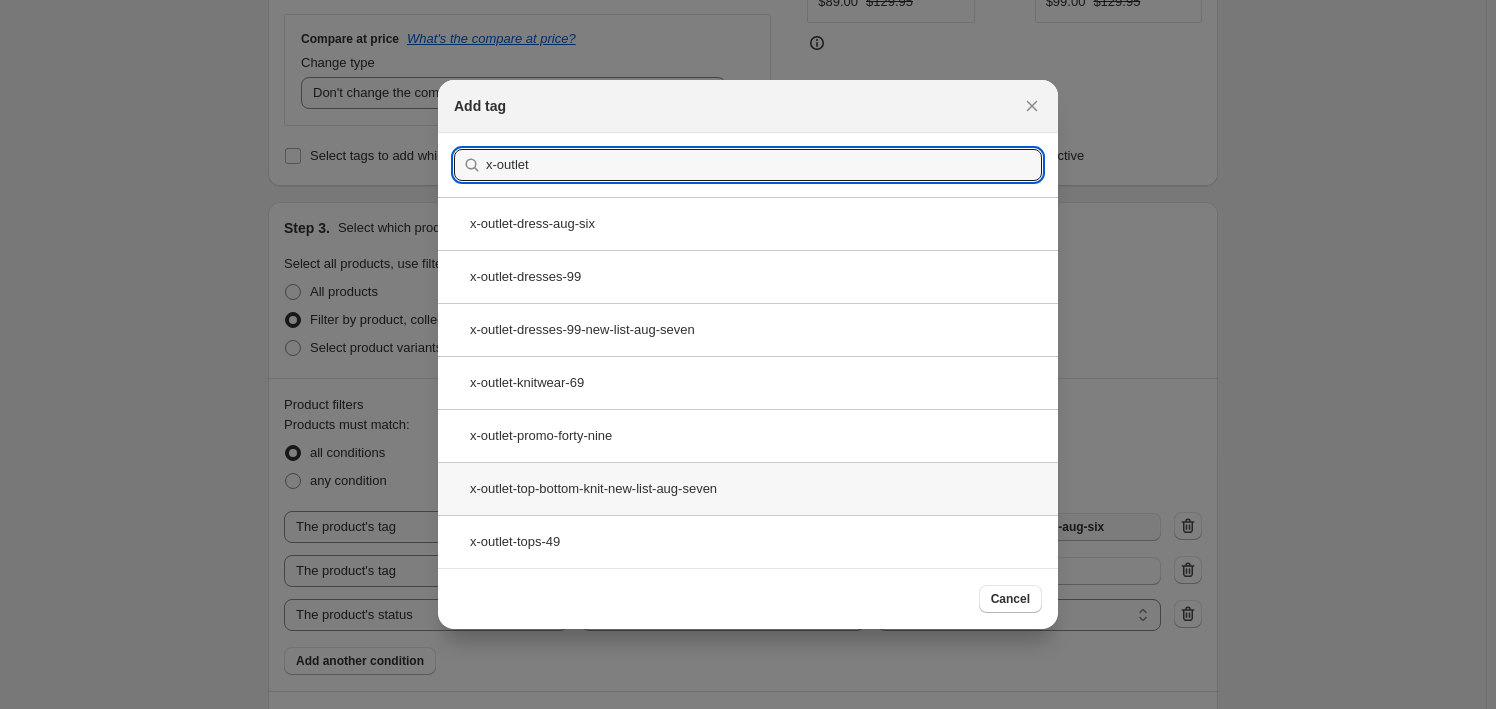 type on "x-outlet" 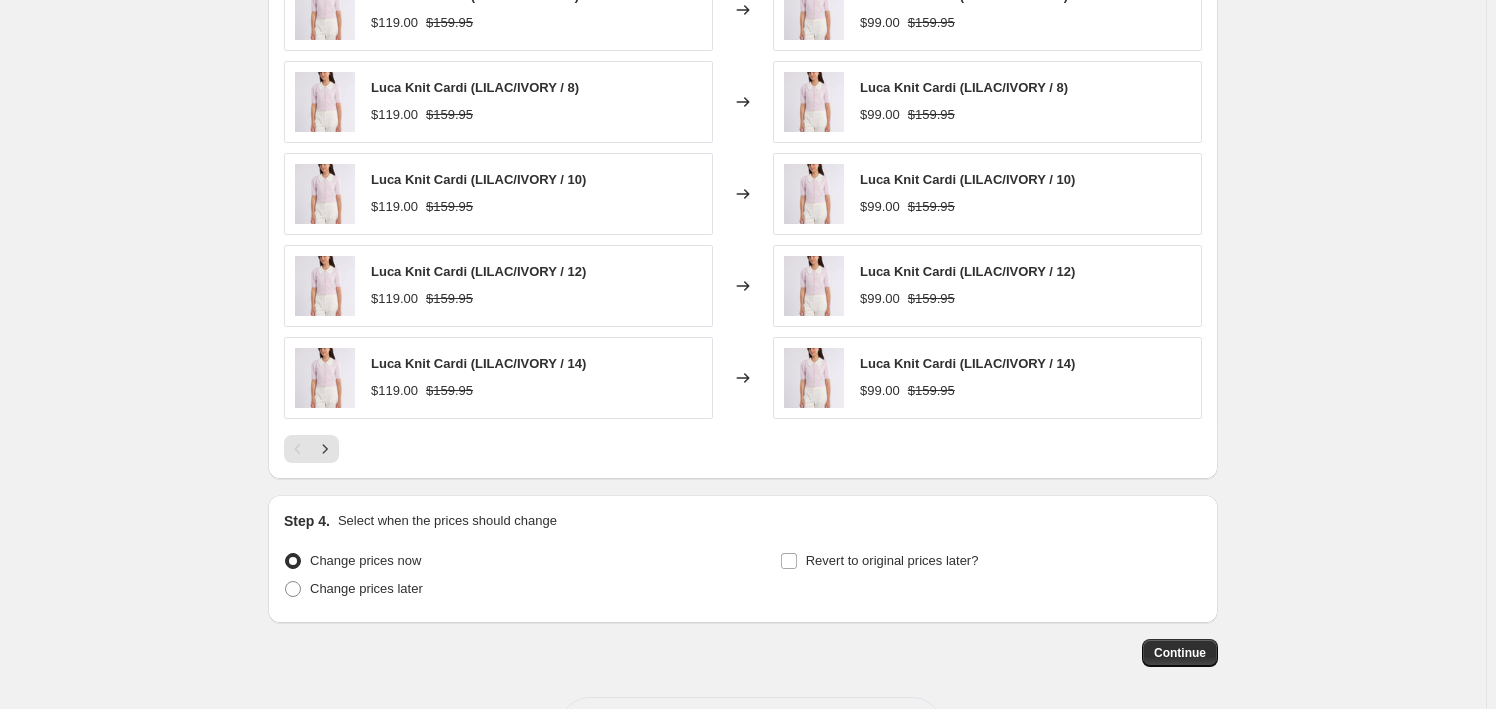 scroll, scrollTop: 1415, scrollLeft: 0, axis: vertical 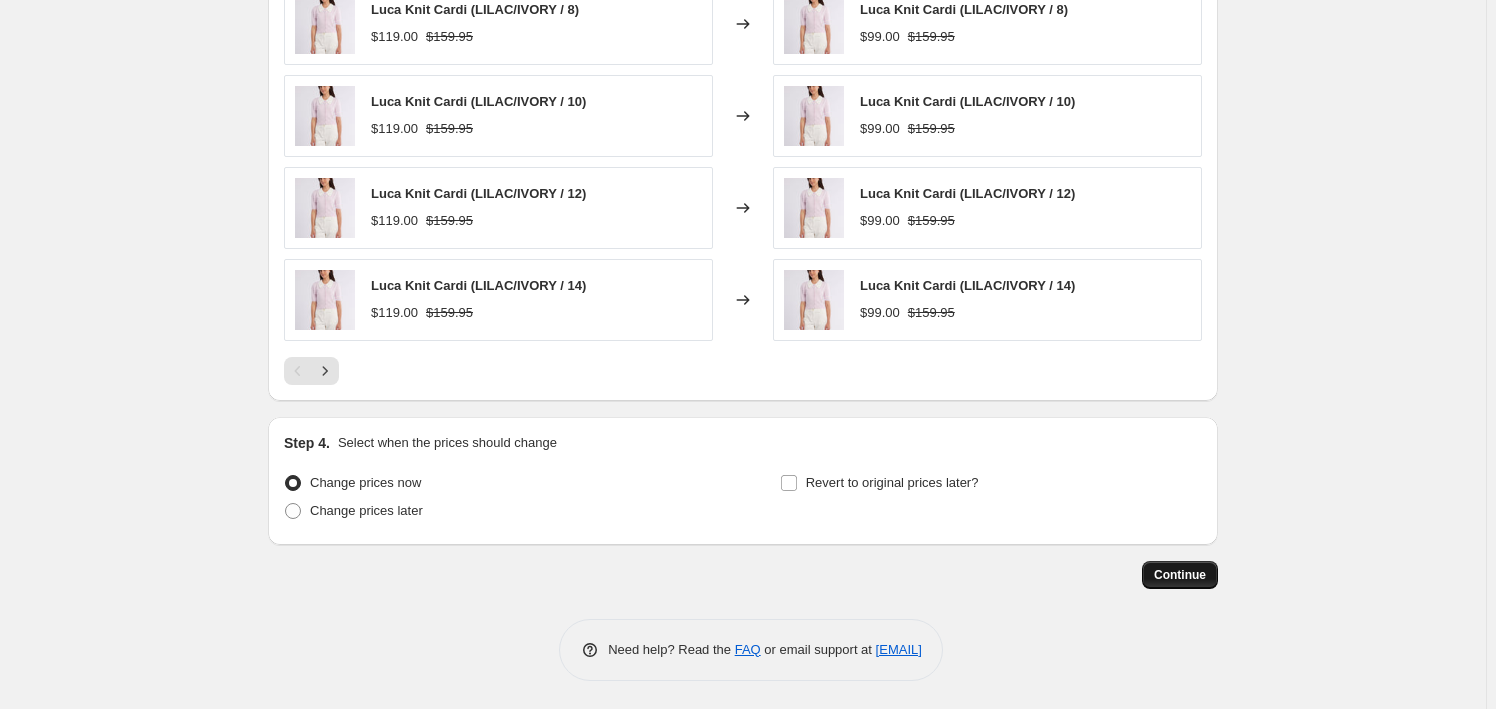 click on "Continue" at bounding box center (1180, 575) 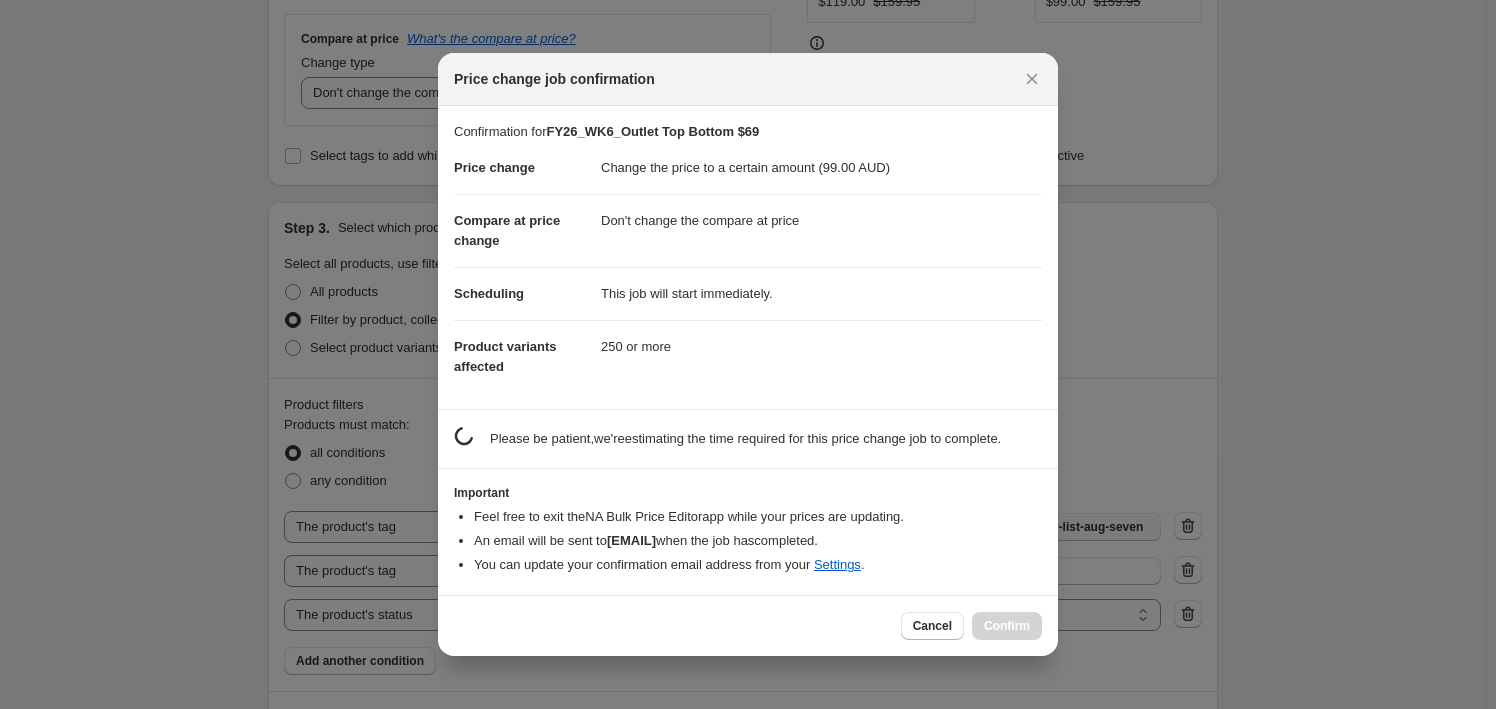 scroll, scrollTop: 1415, scrollLeft: 0, axis: vertical 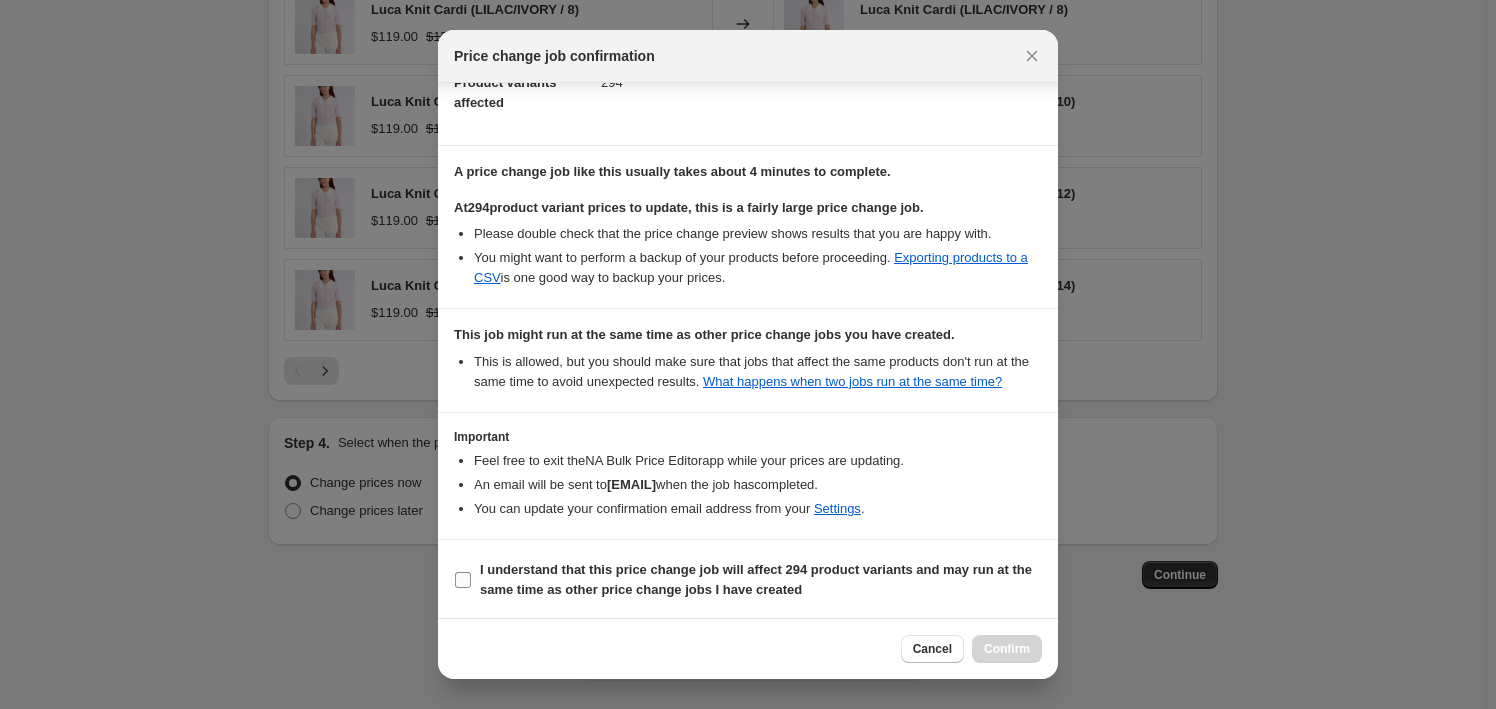 click on "I understand that this price change job will affect 294 product variants and may run at the same time as other price change jobs I have created" at bounding box center [756, 579] 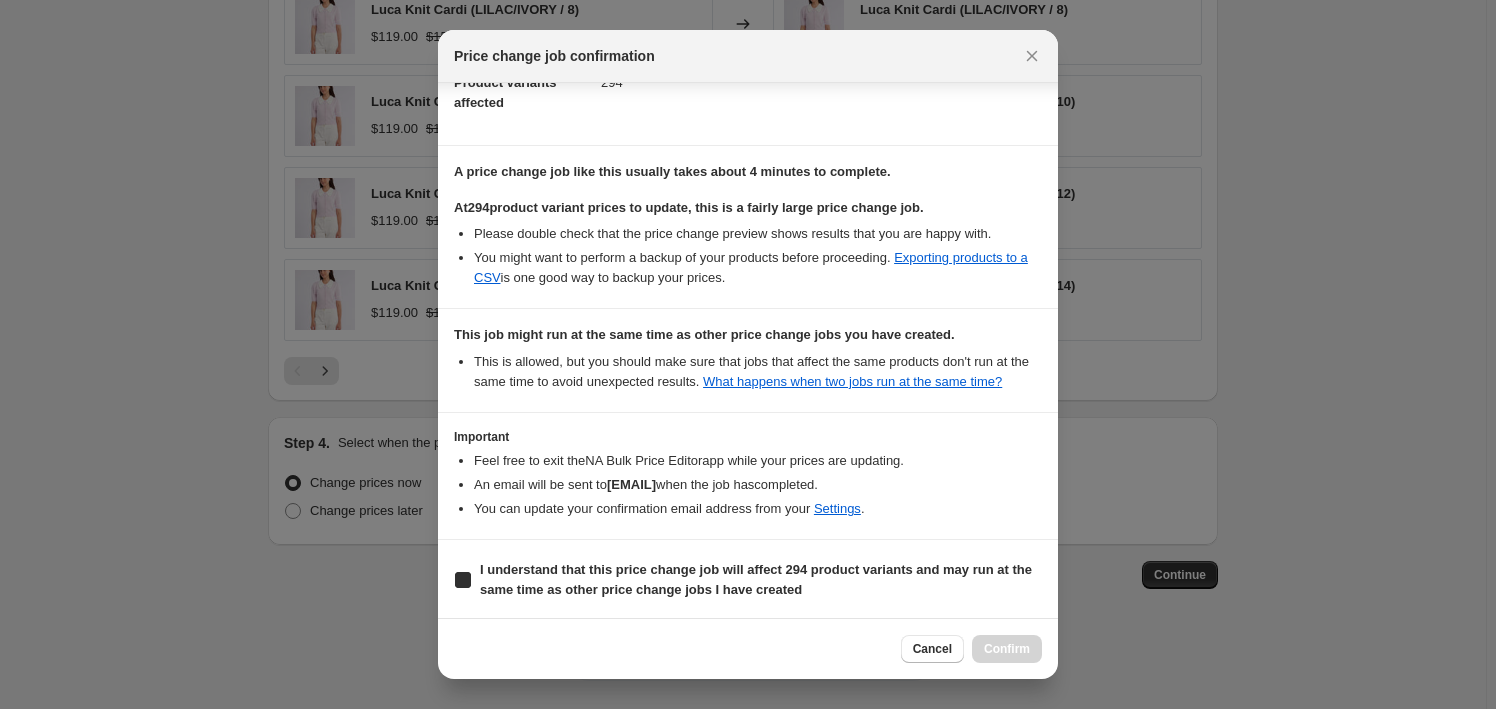 checkbox on "true" 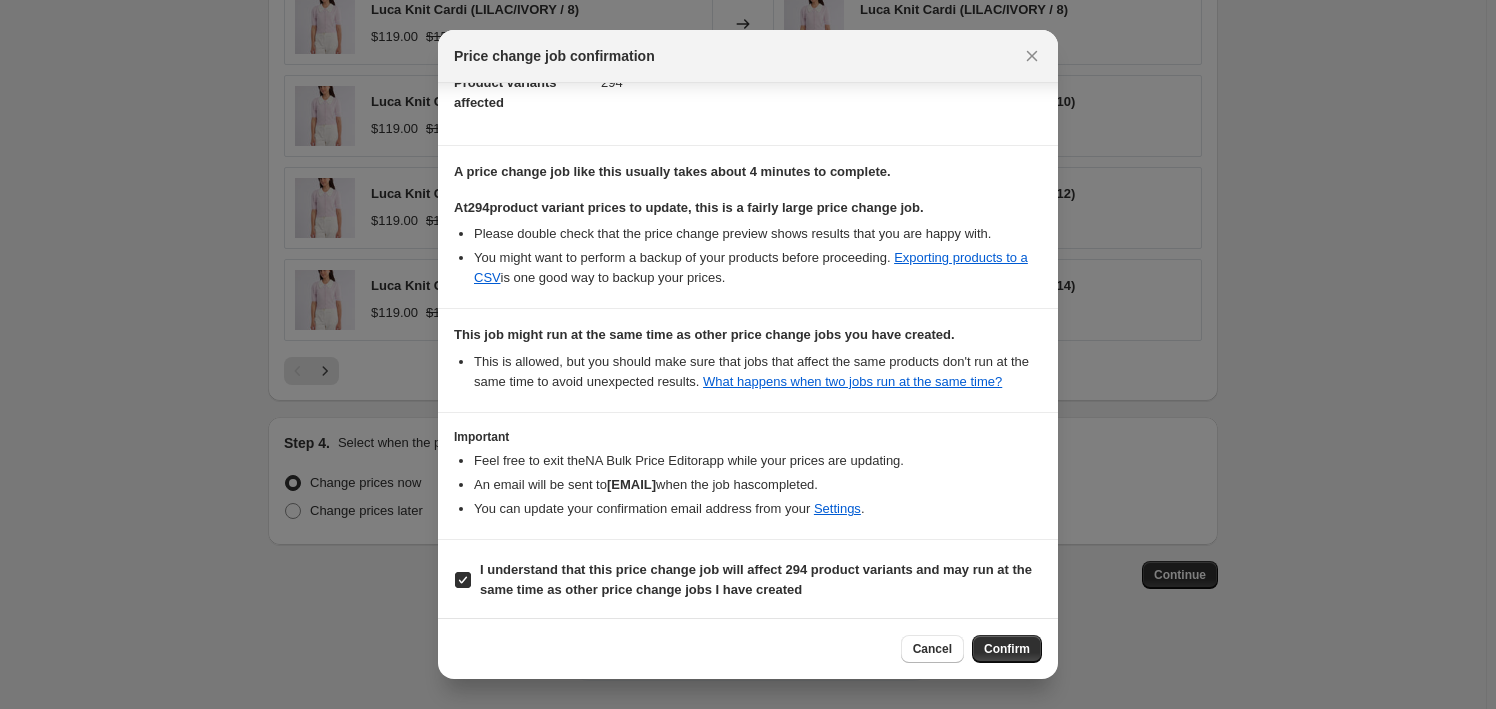 click on "Confirm" at bounding box center [1007, 649] 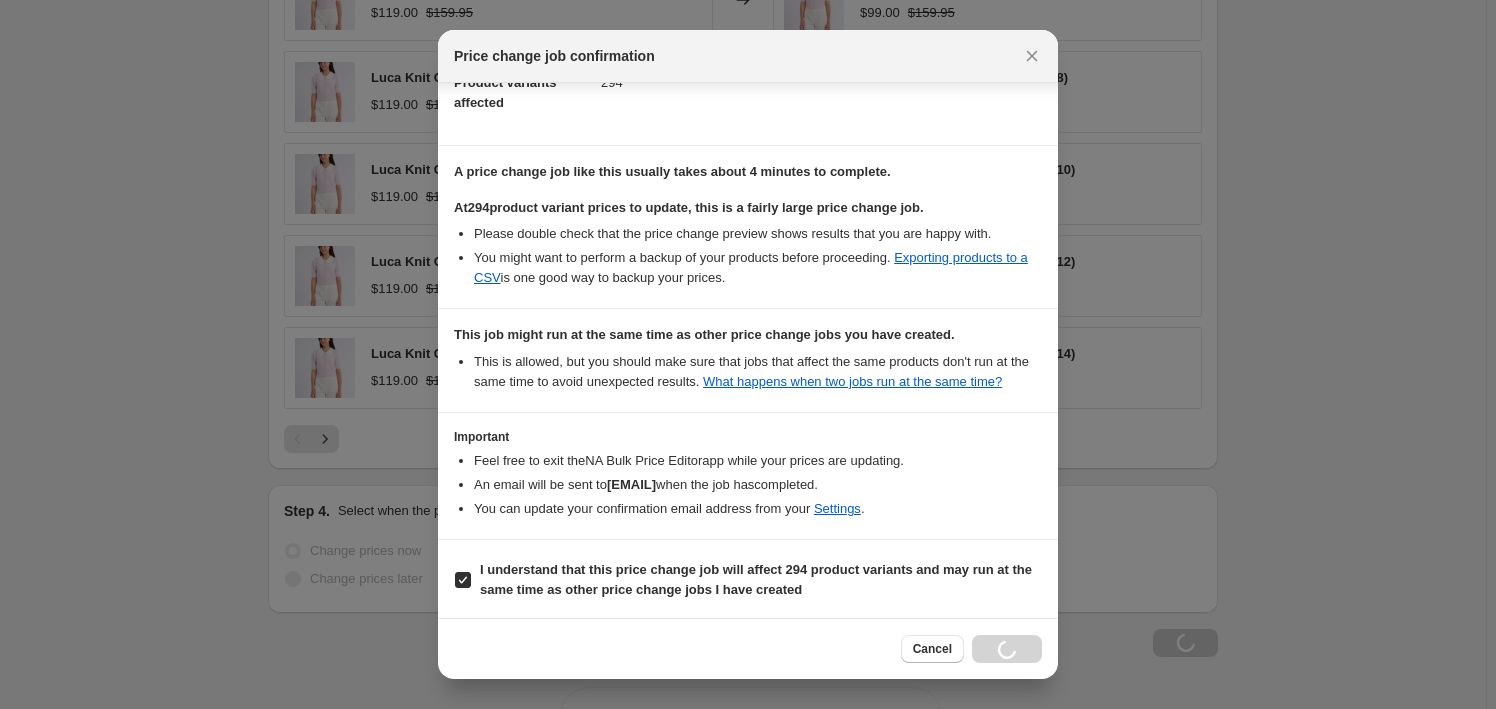 scroll, scrollTop: 1482, scrollLeft: 0, axis: vertical 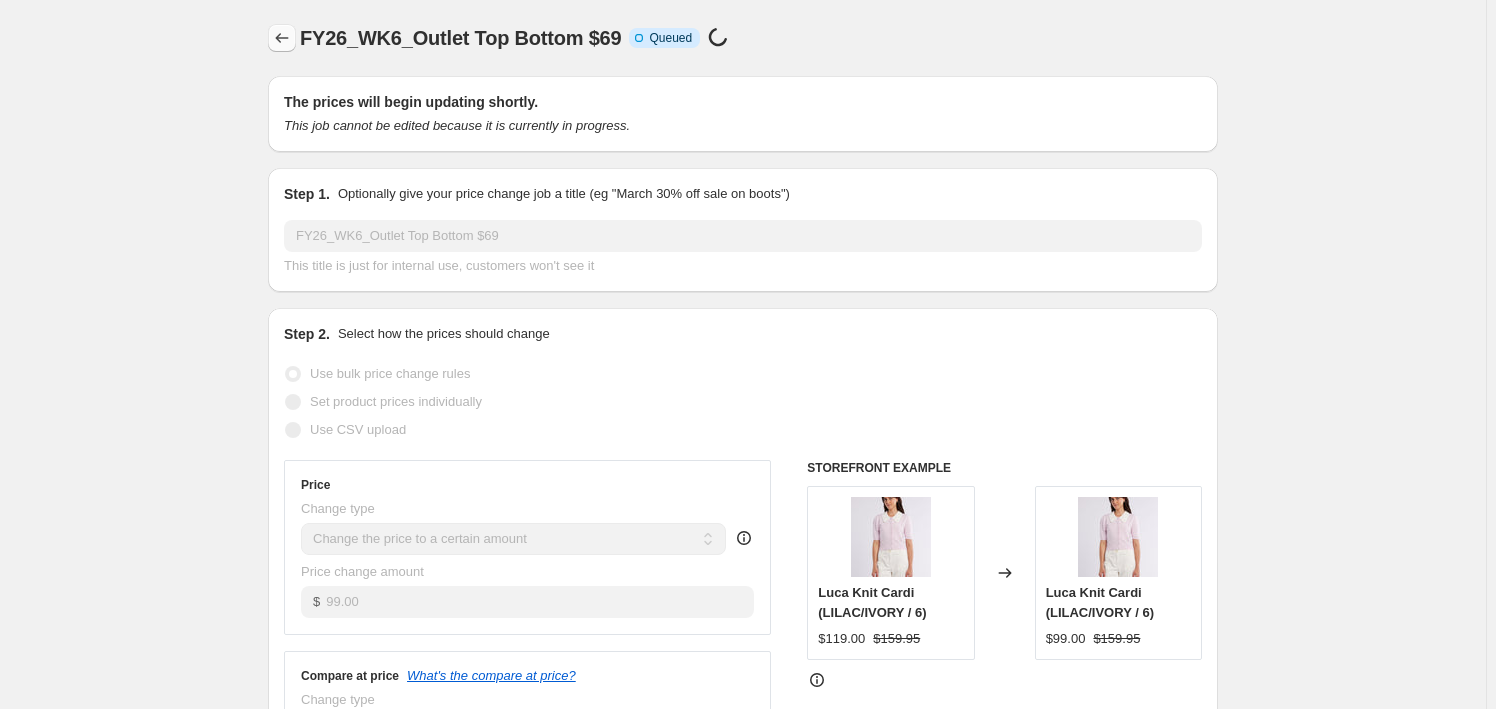 click 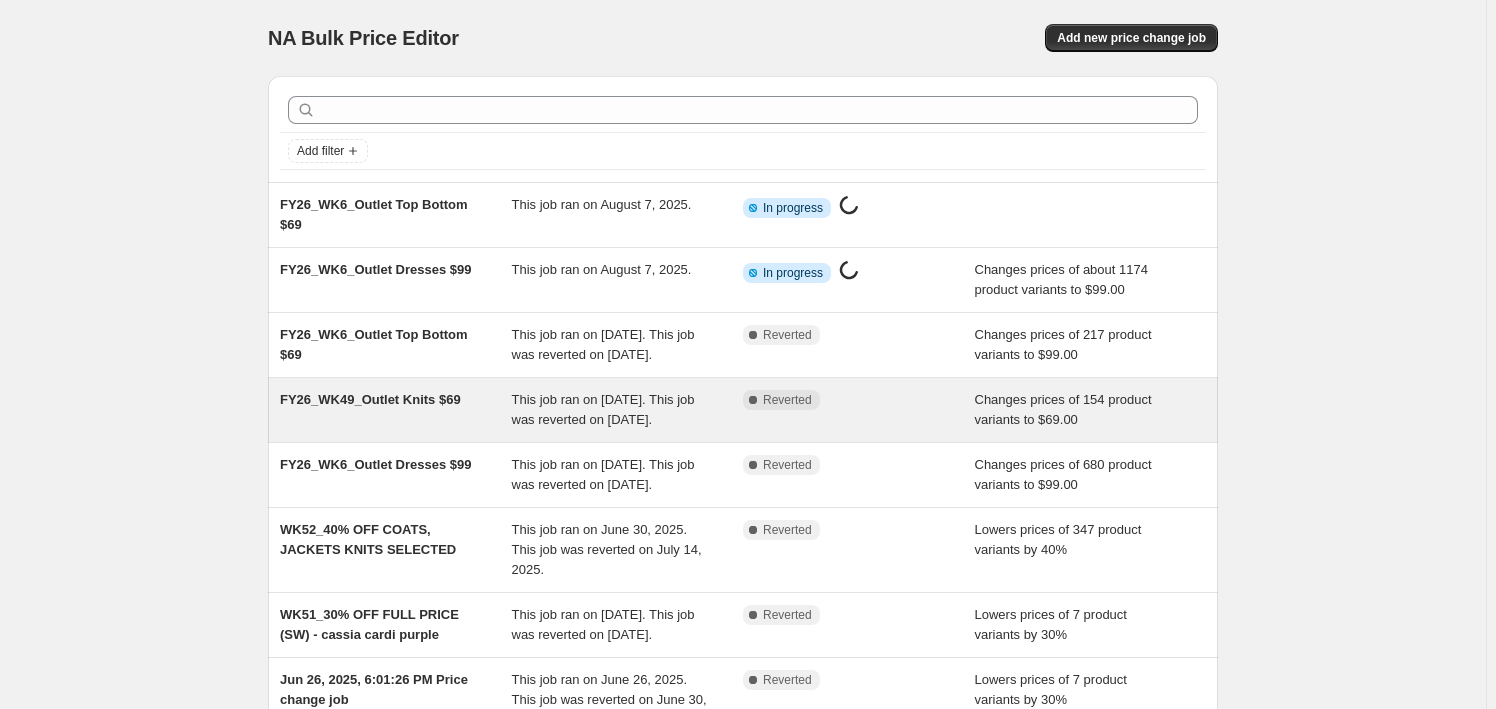 click on "This job ran on [DATE]. This job was reverted on [DATE]." at bounding box center [603, 409] 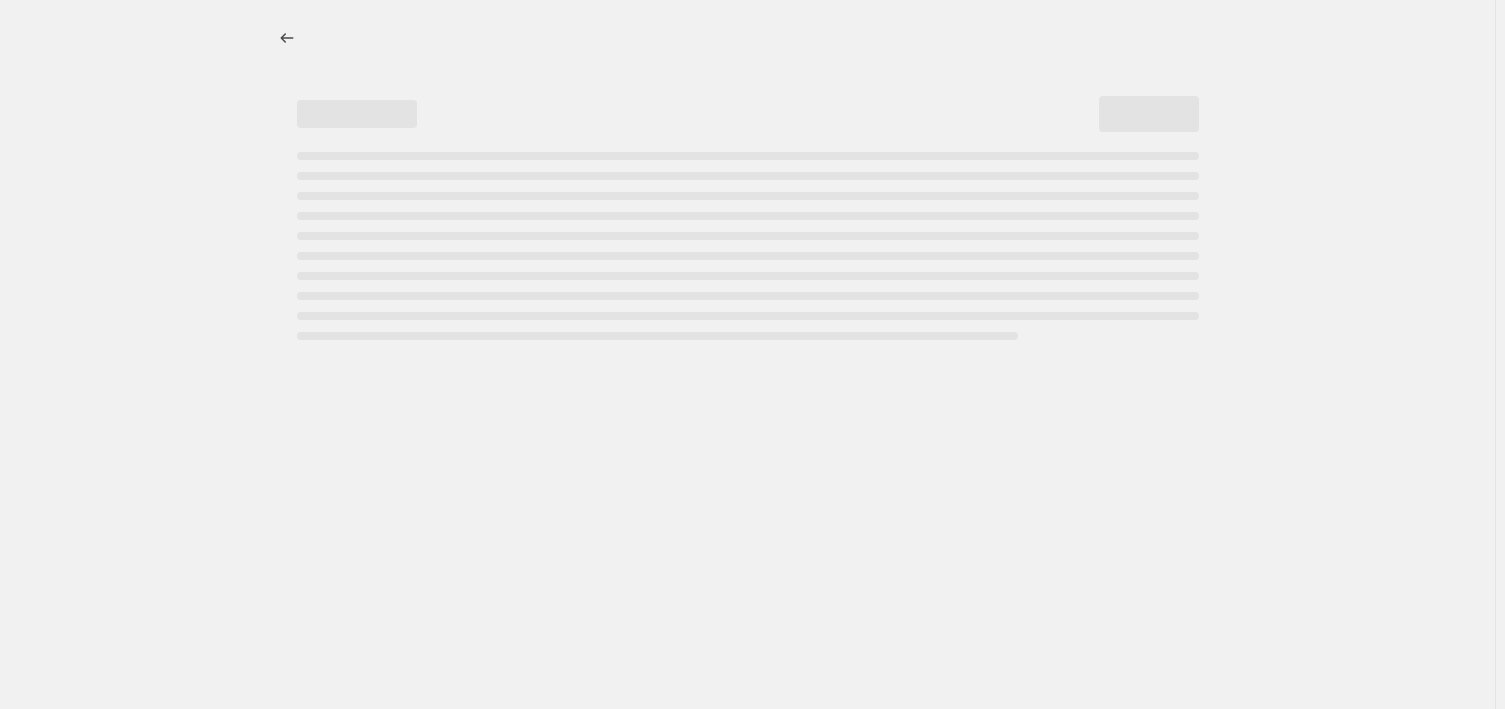 select on "no_change" 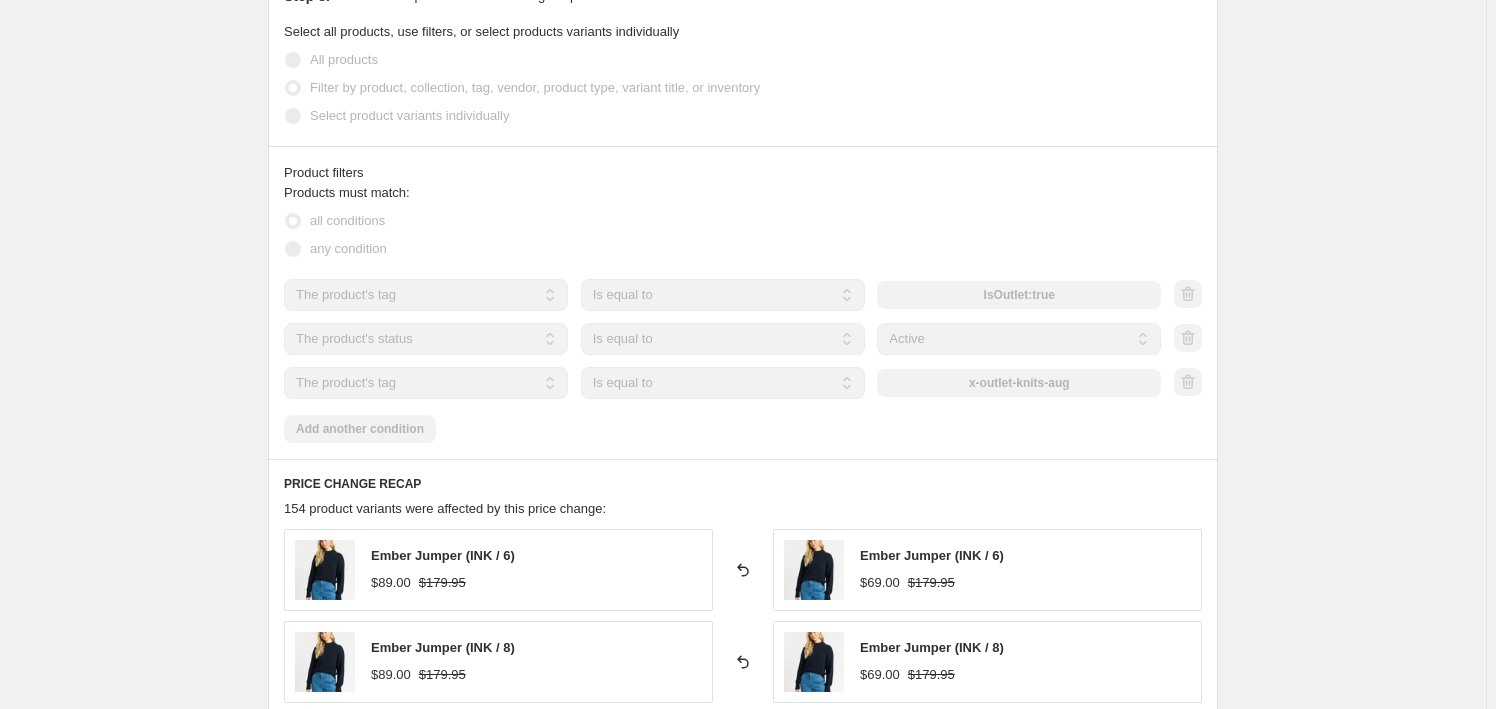 scroll, scrollTop: 0, scrollLeft: 0, axis: both 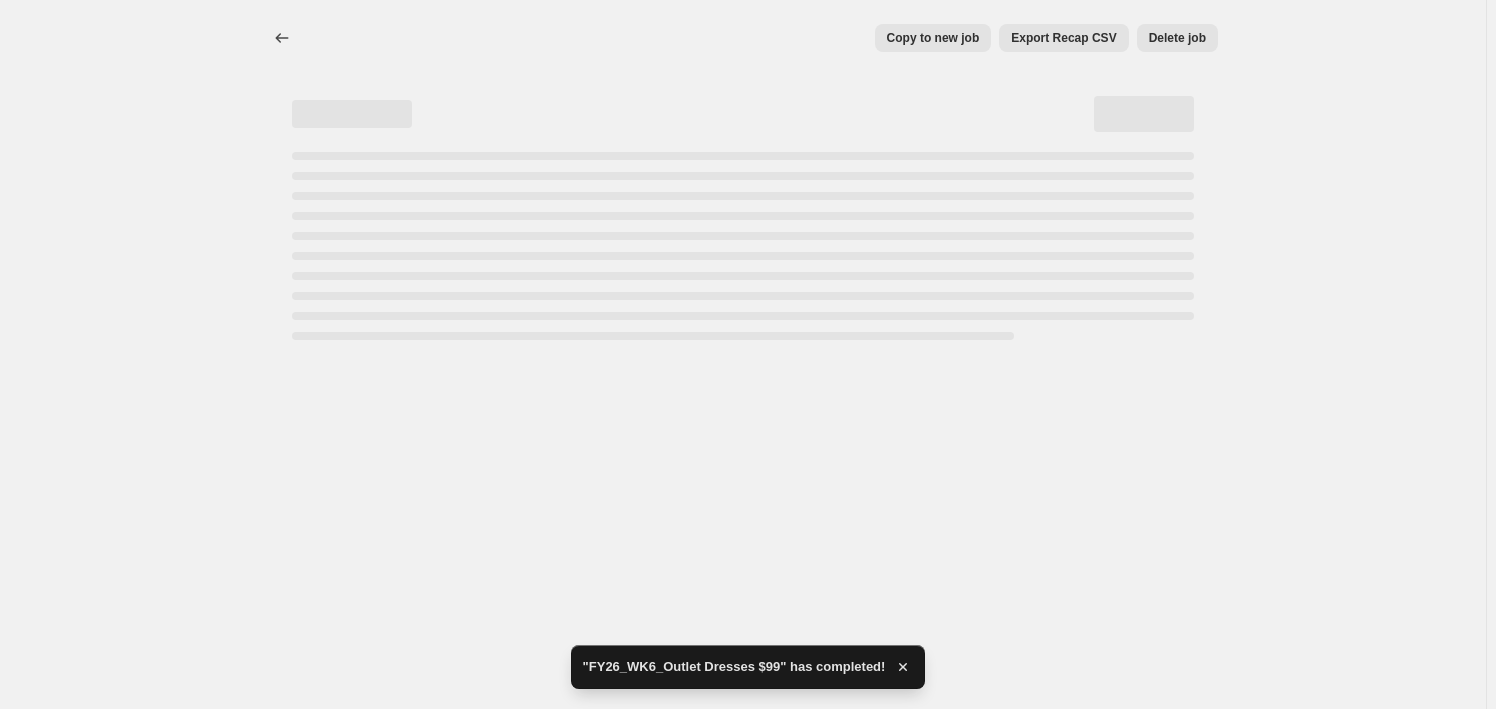 select on "no_change" 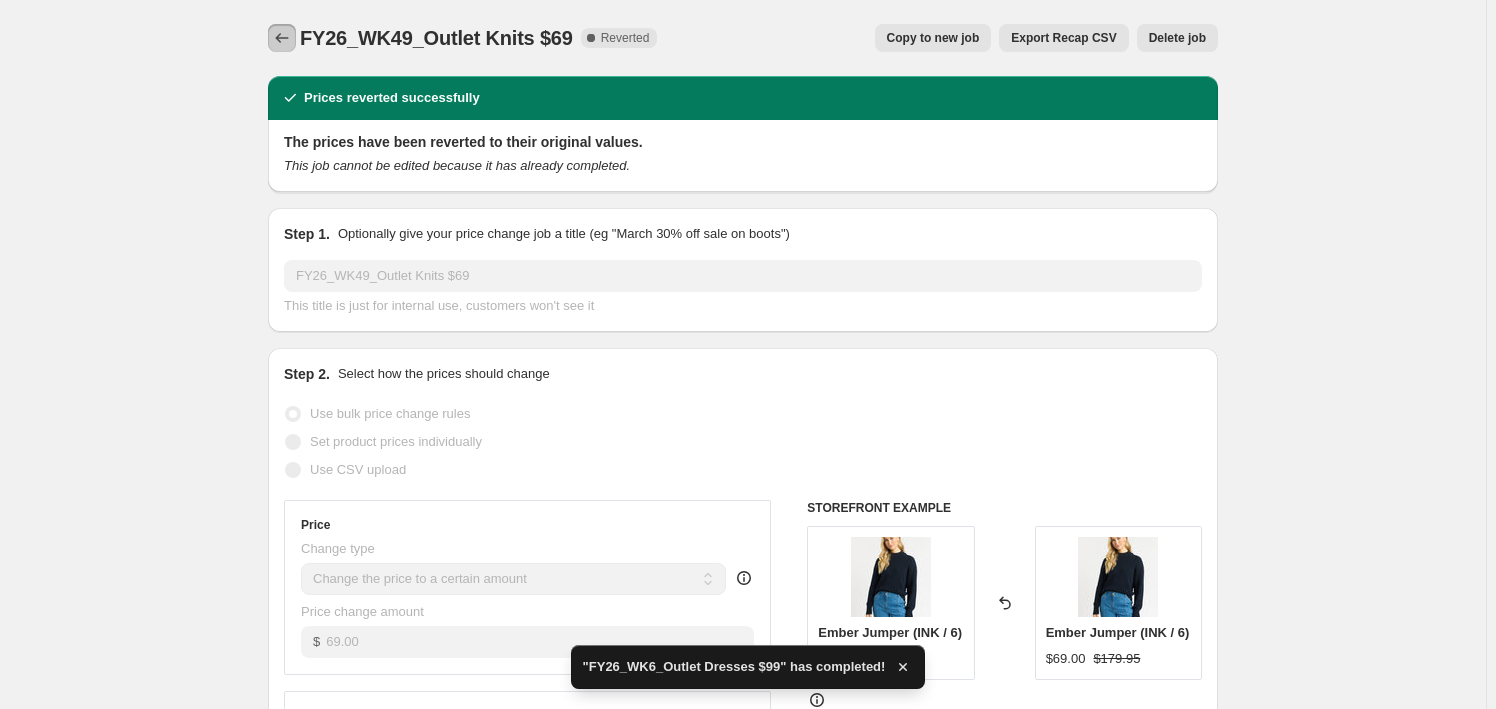 click 